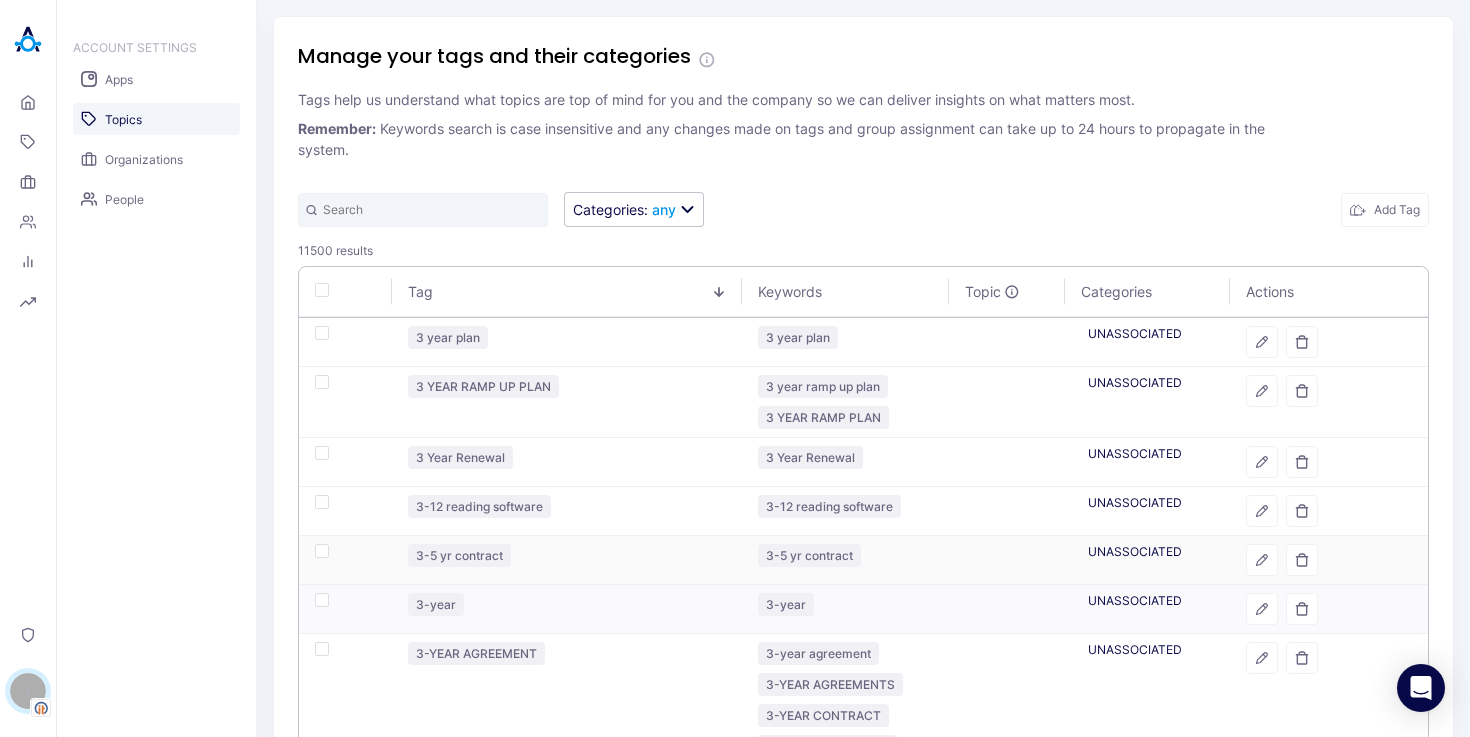 scroll, scrollTop: 0, scrollLeft: 0, axis: both 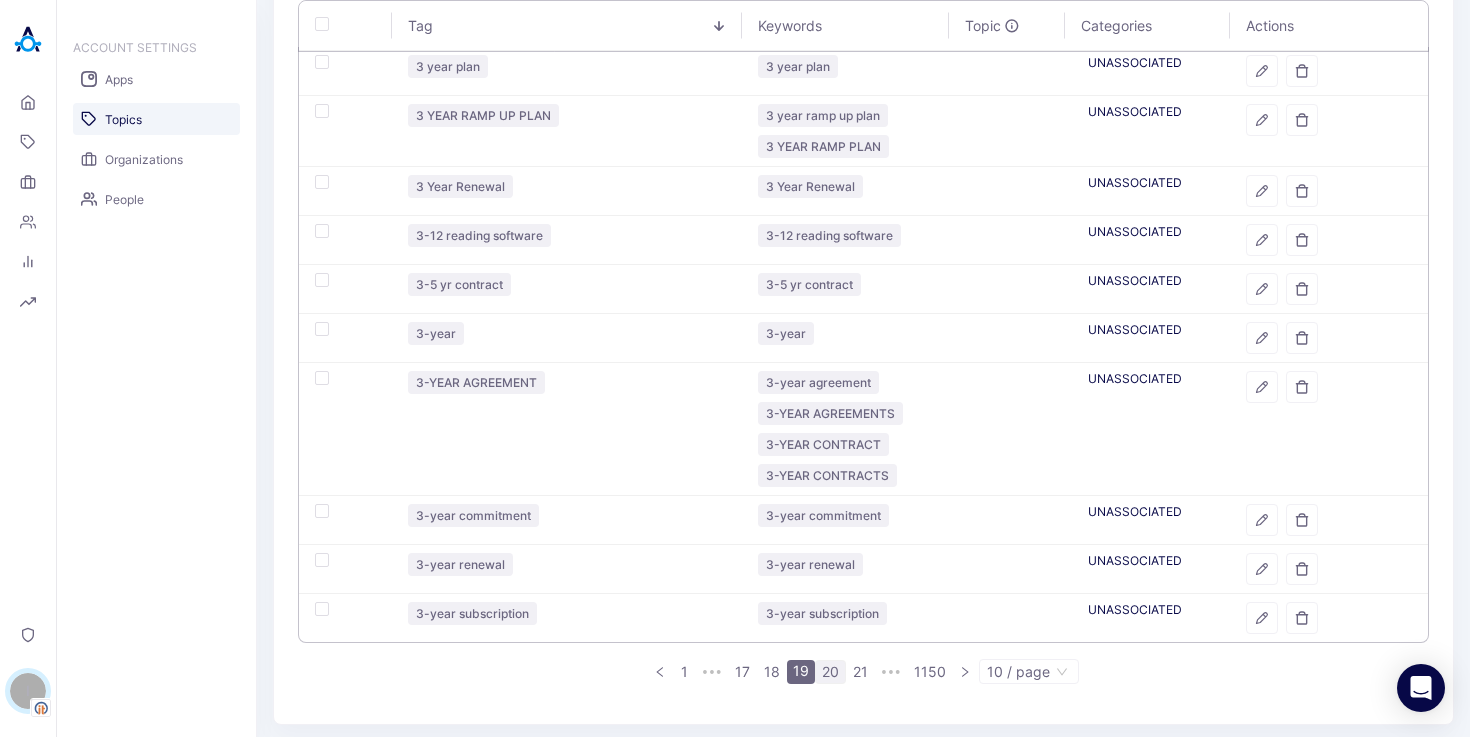 click on "20" at bounding box center [830, 672] 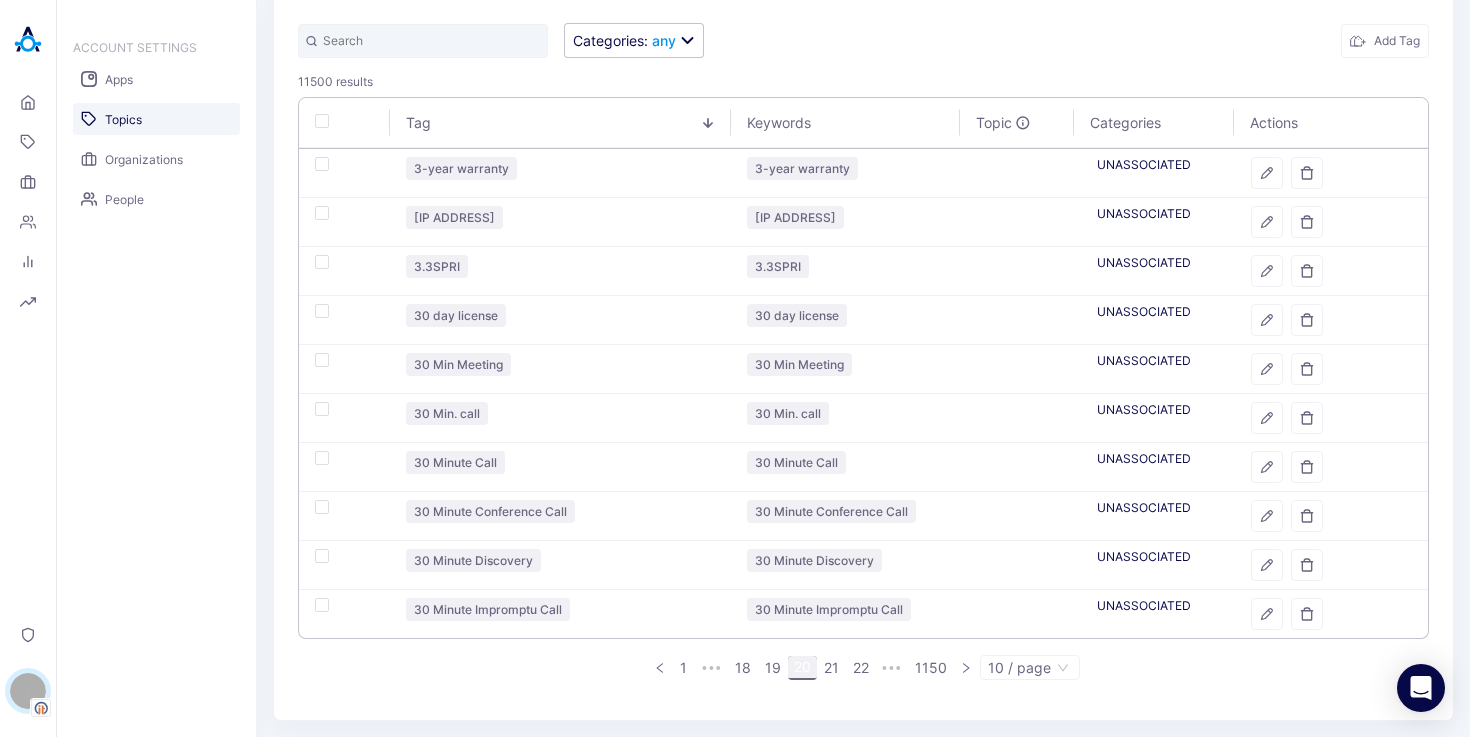 scroll, scrollTop: 168, scrollLeft: 0, axis: vertical 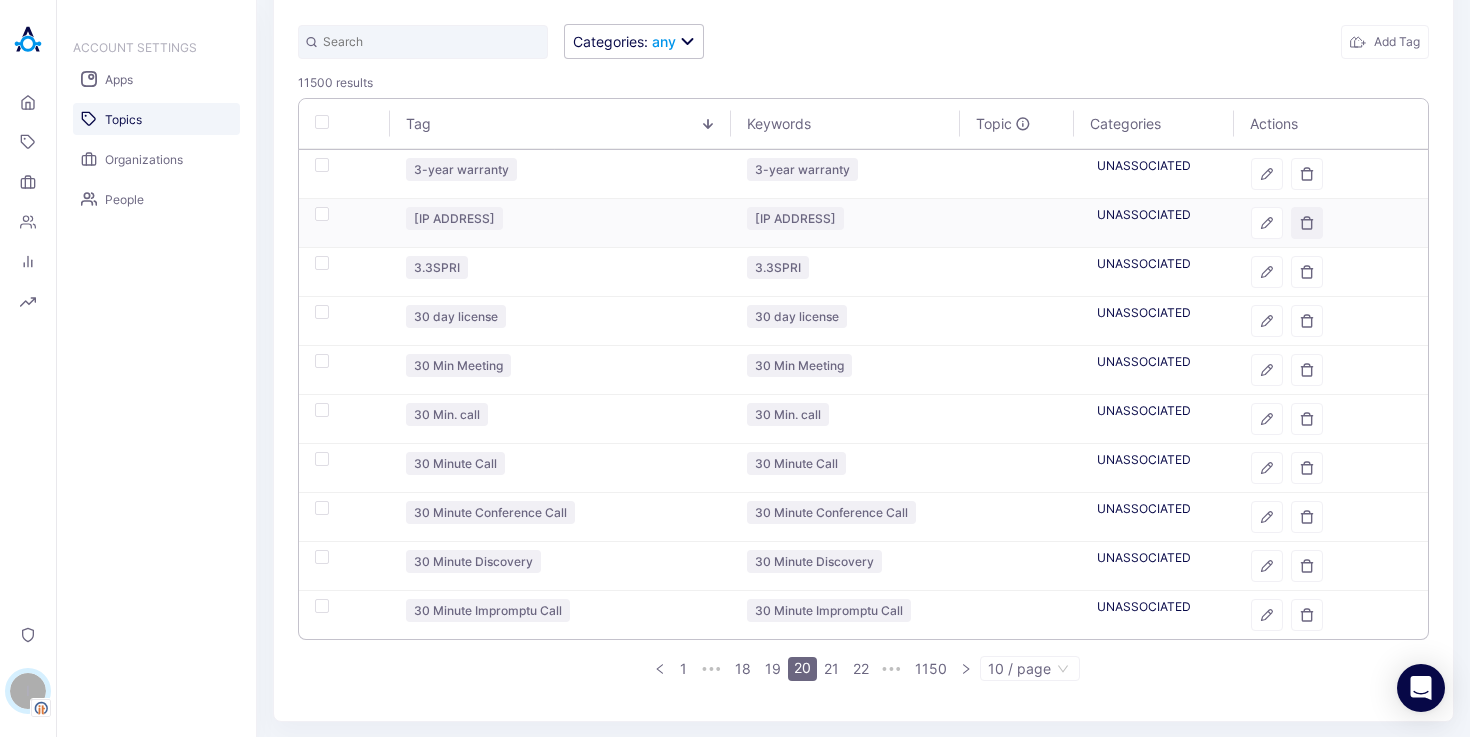 click 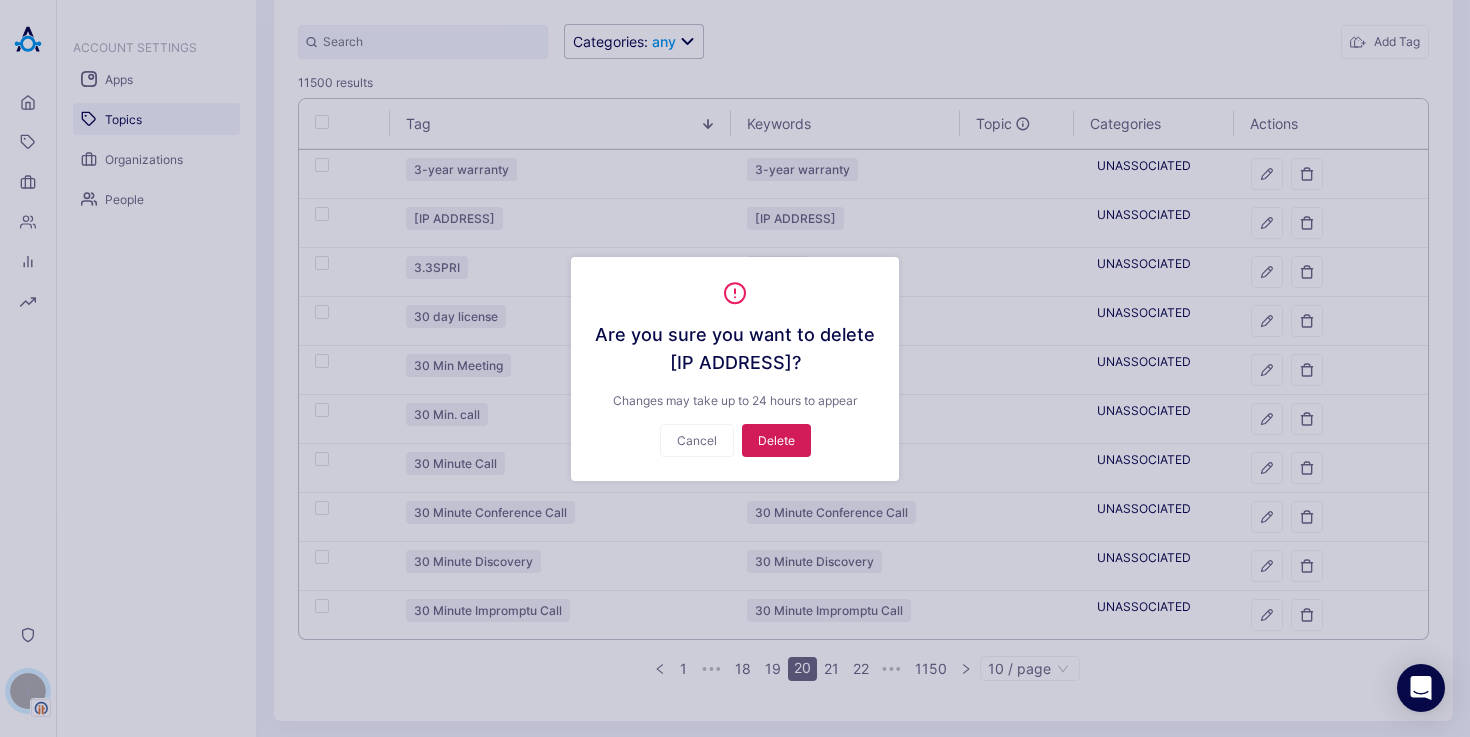 click on "Delete" at bounding box center (776, 440) 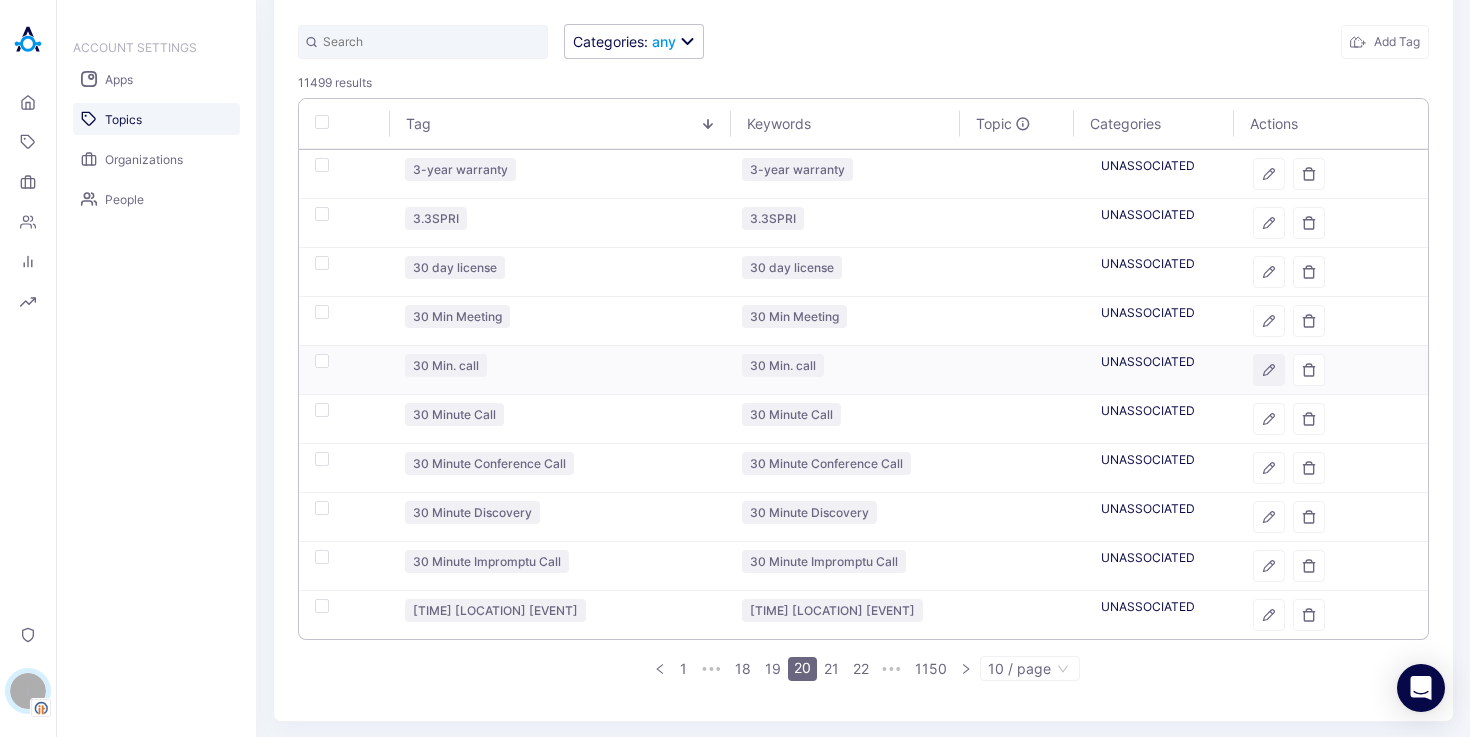click at bounding box center [1269, 370] 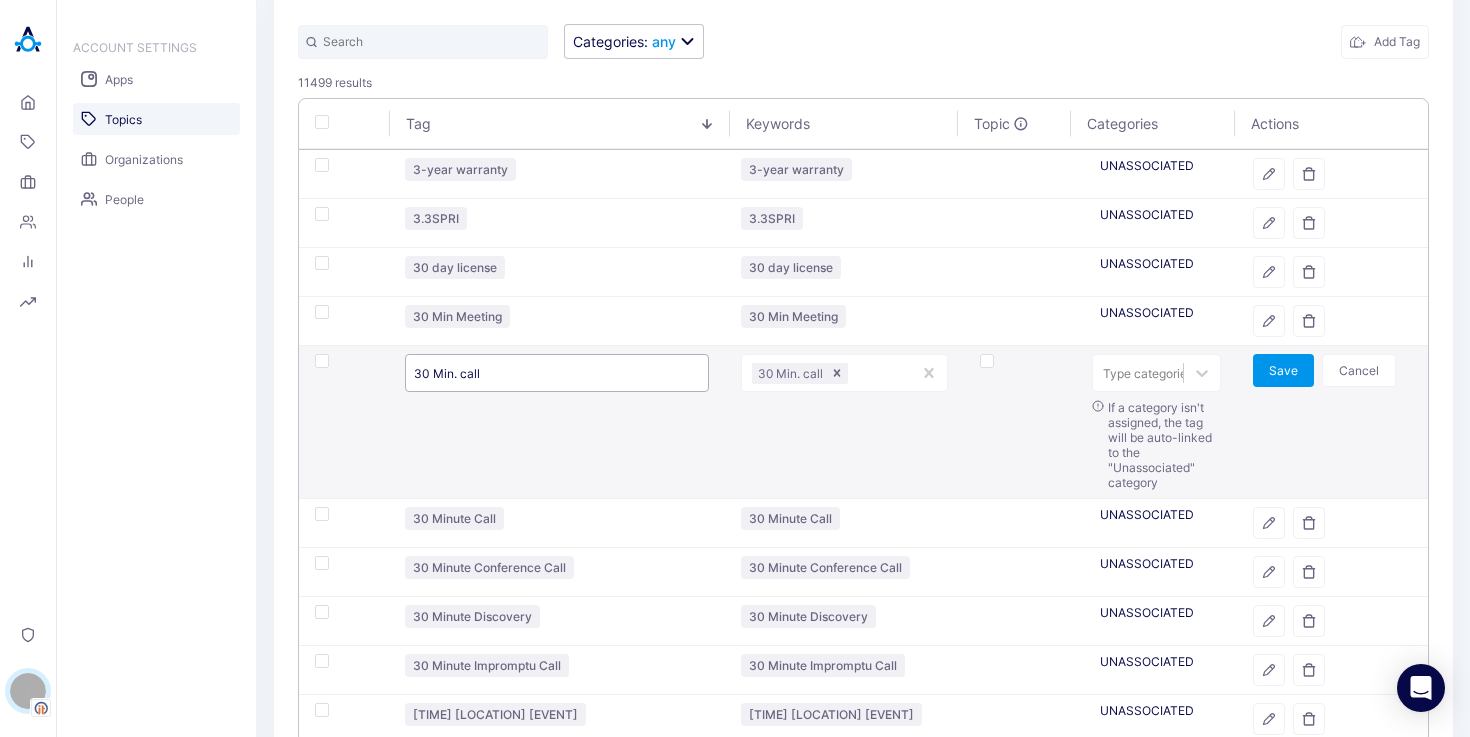 click on "30 Min. call" at bounding box center (557, 373) 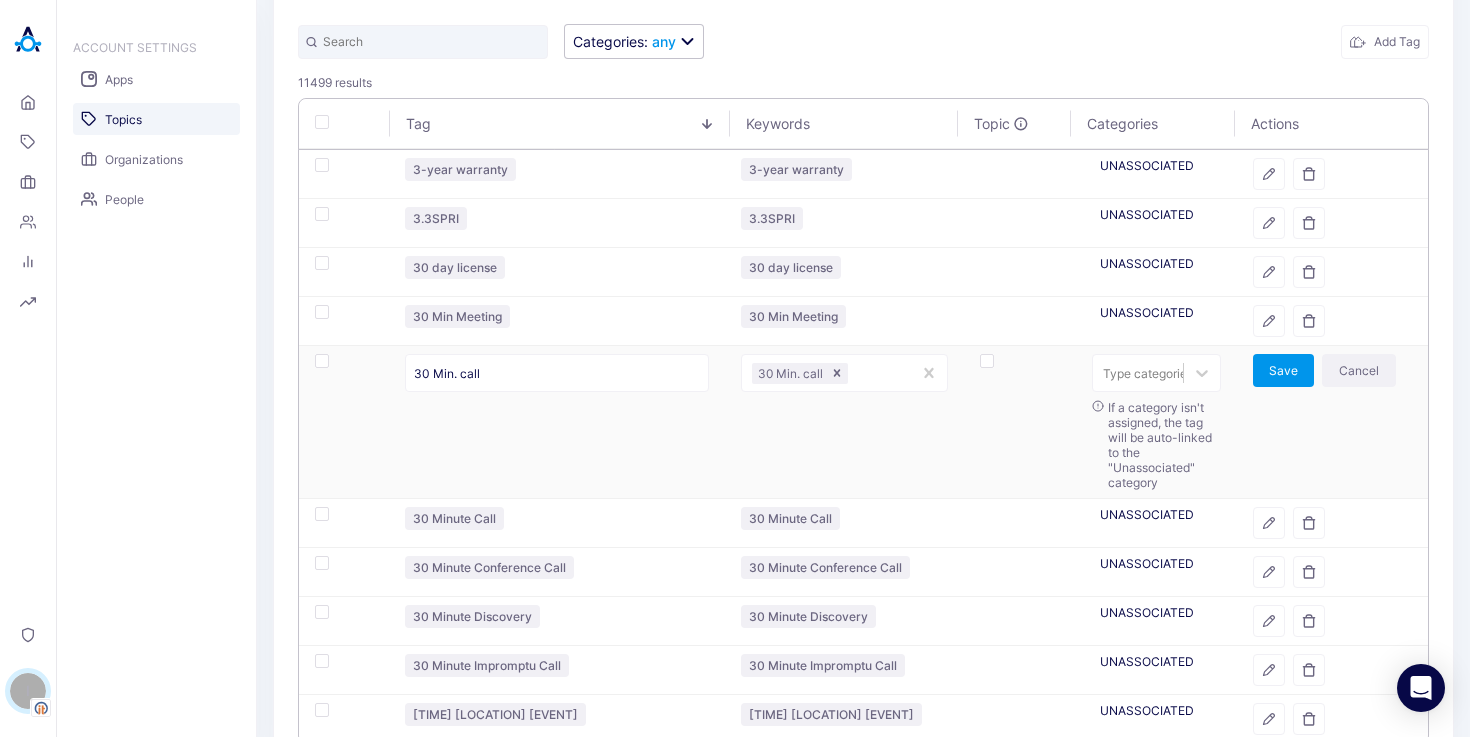 click on "Cancel" at bounding box center (1359, 370) 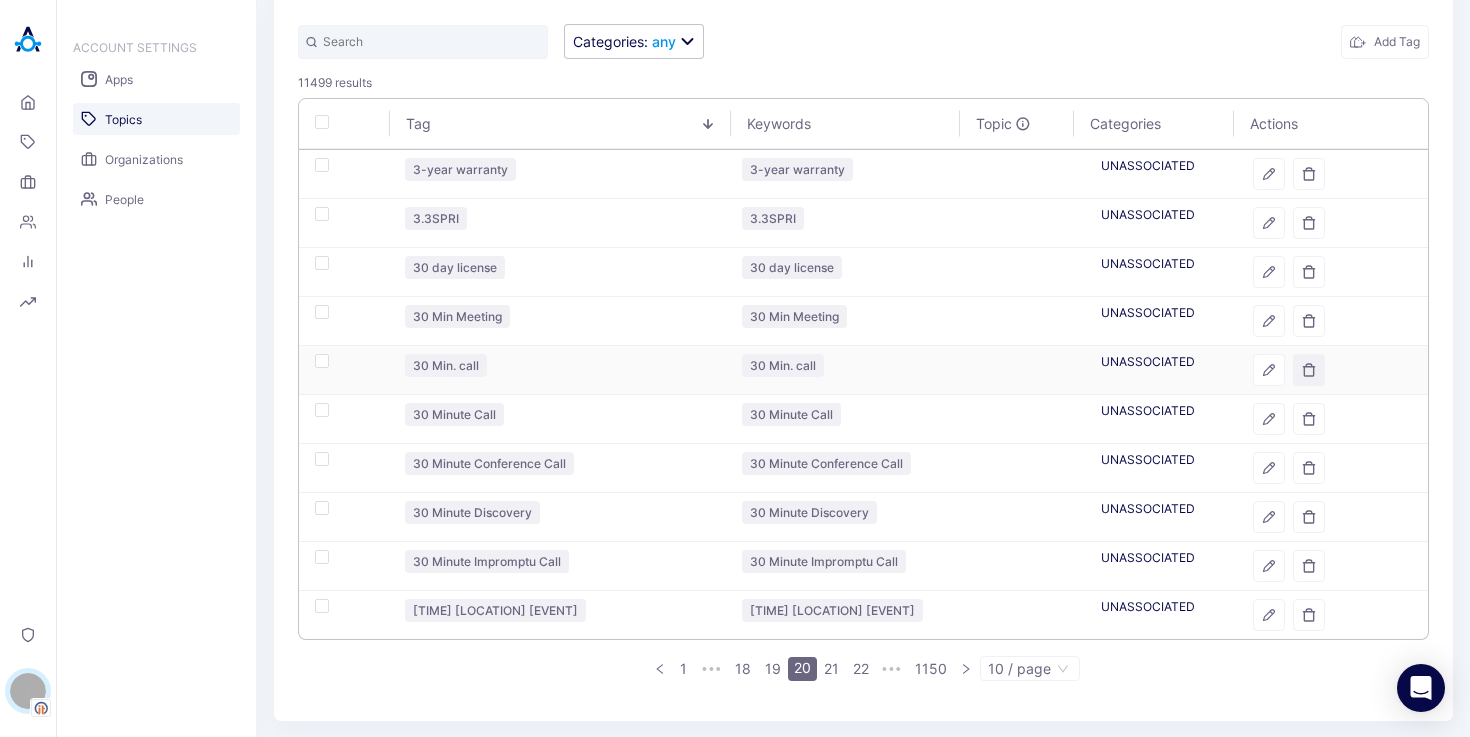 click 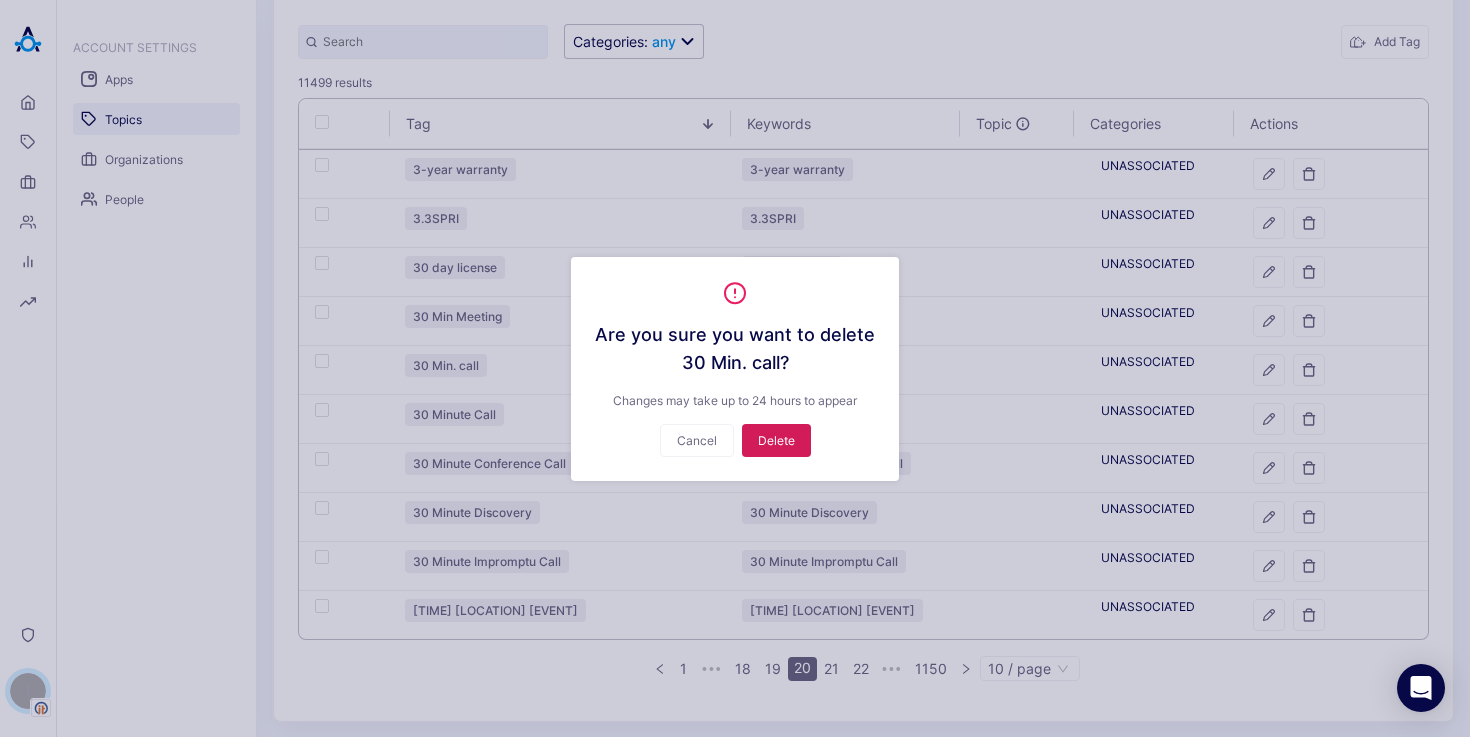 click on "Delete" at bounding box center [776, 440] 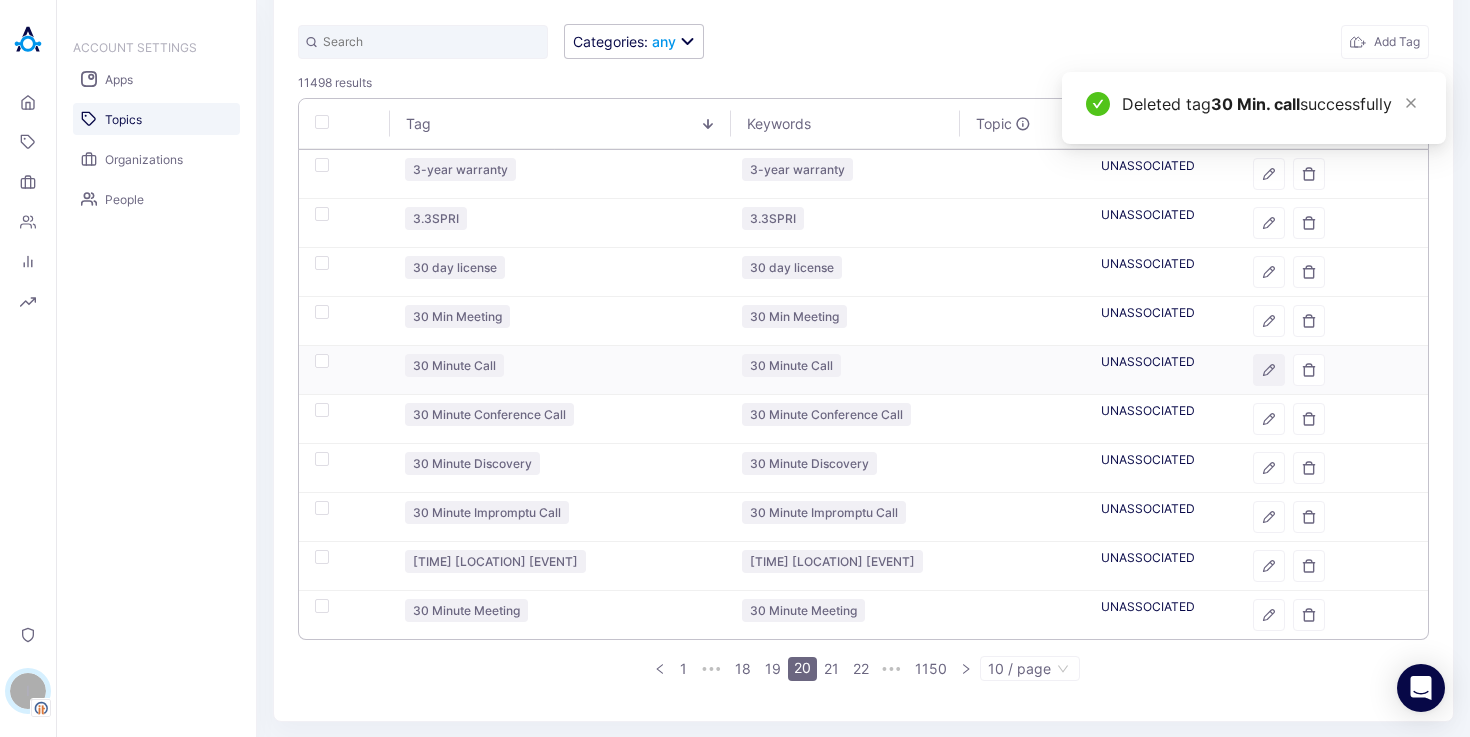 click 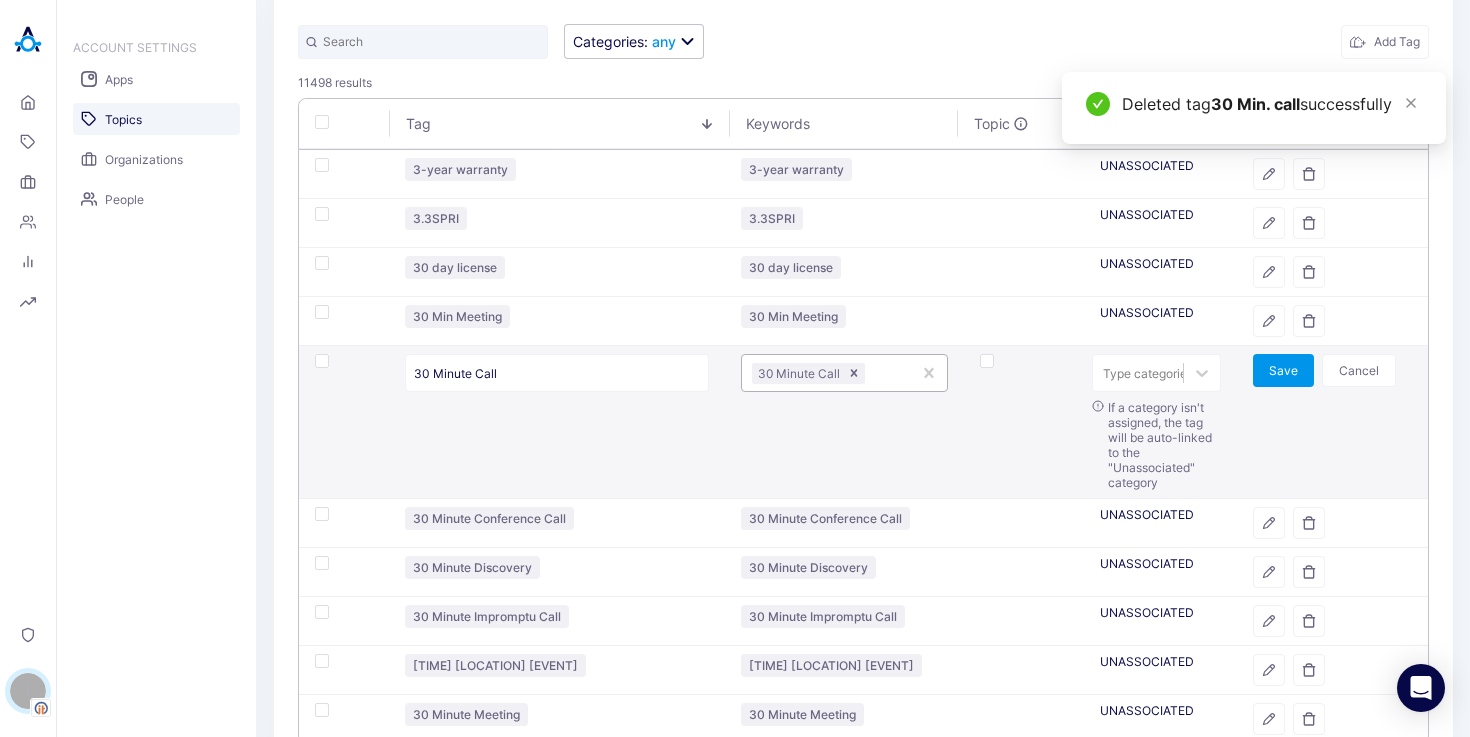 click at bounding box center [885, 373] 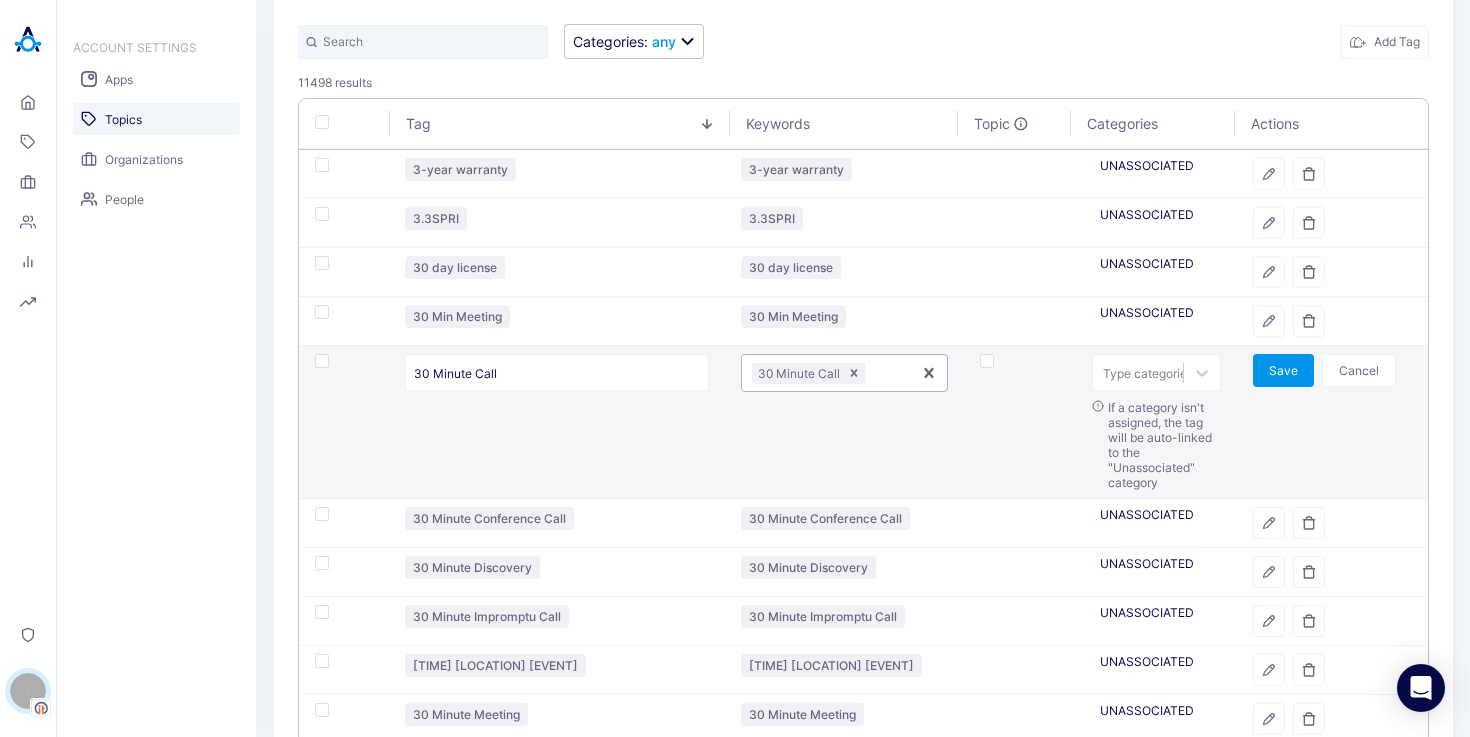 paste on "30 MIN. CALL" 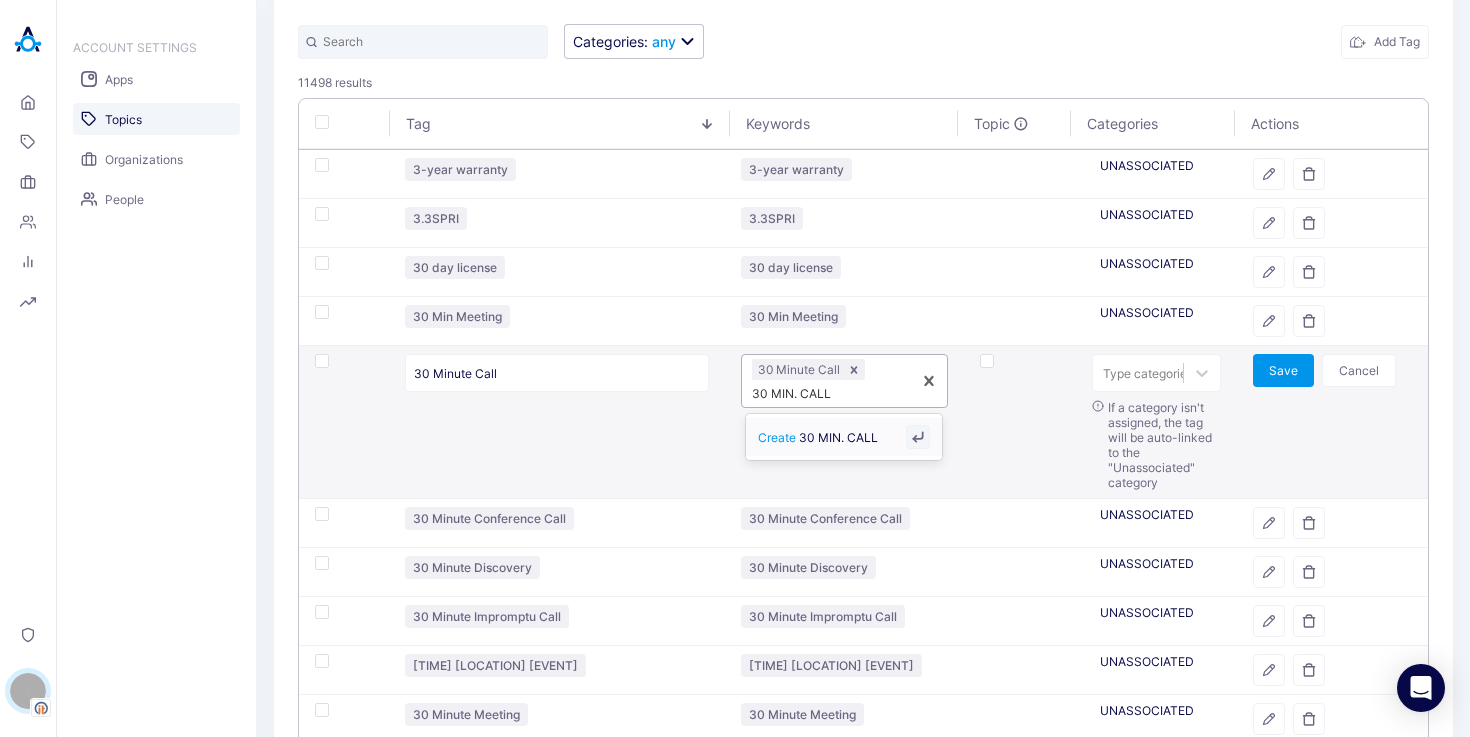 type 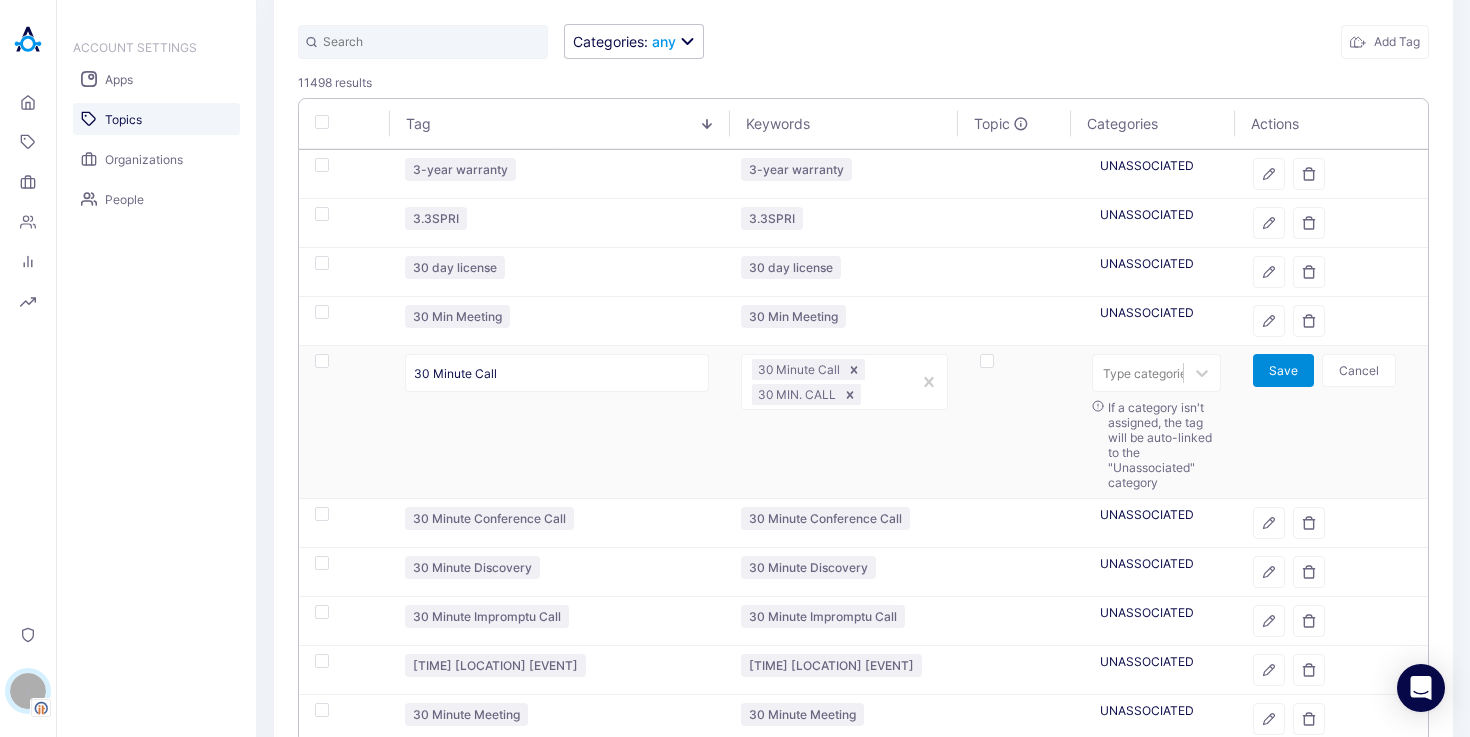 click on "Save" at bounding box center [1283, 370] 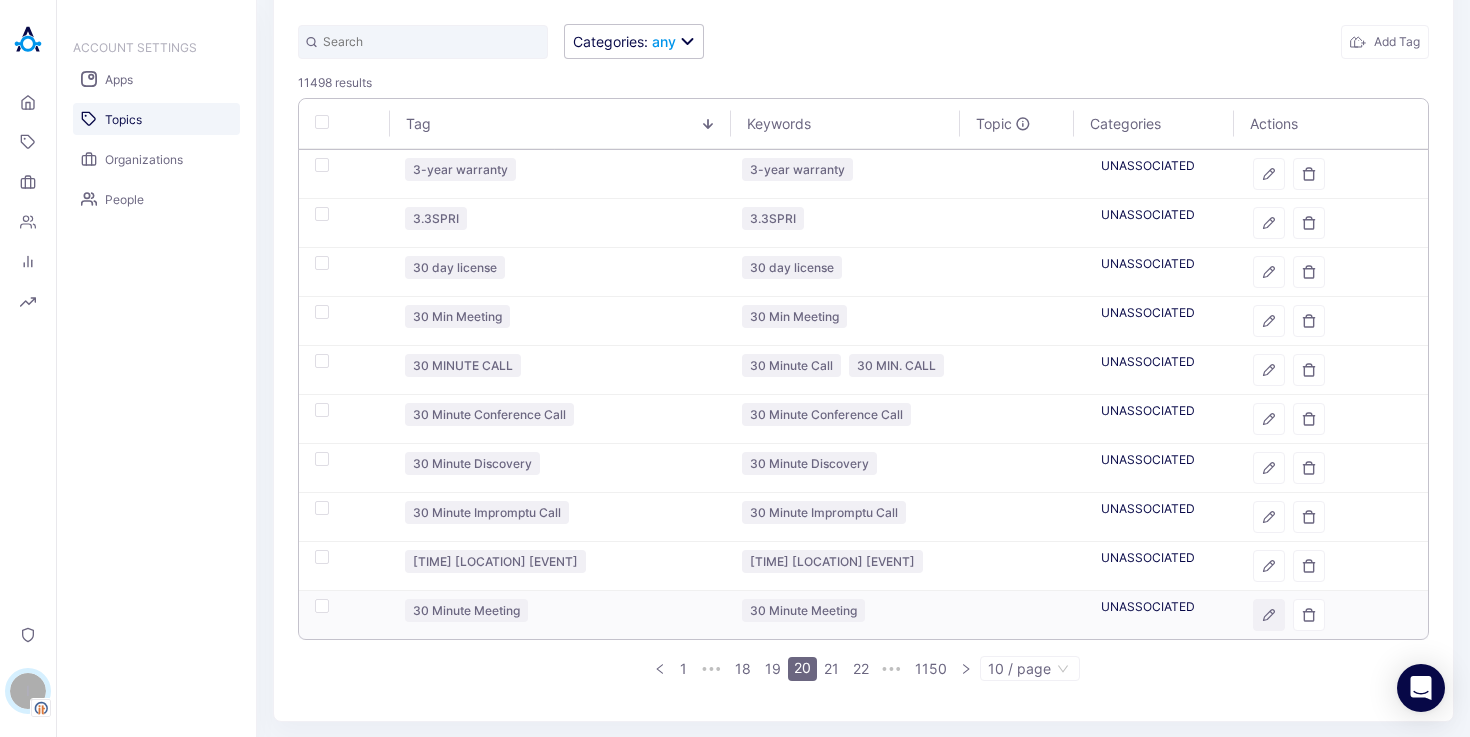 click at bounding box center (1269, 615) 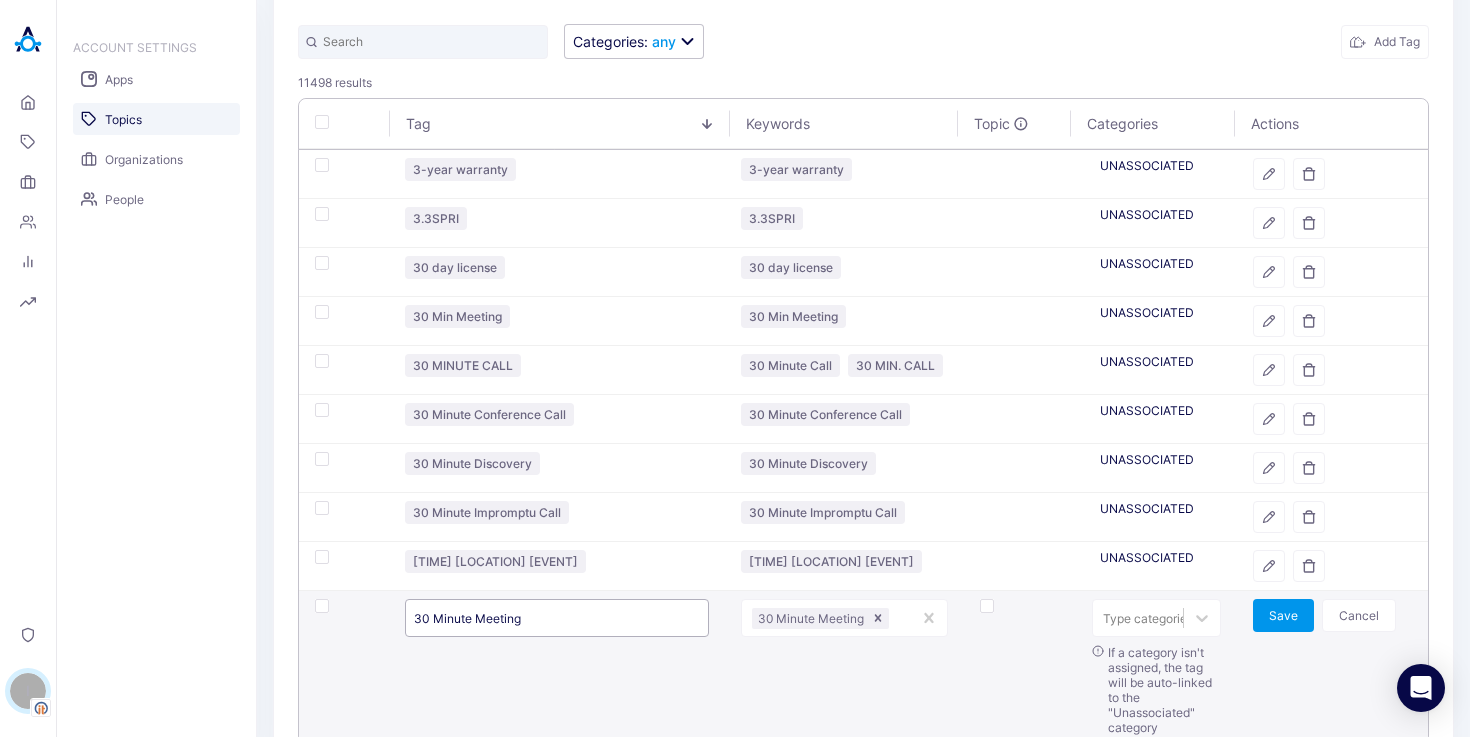 click on "30 Minute Meeting" at bounding box center [557, 618] 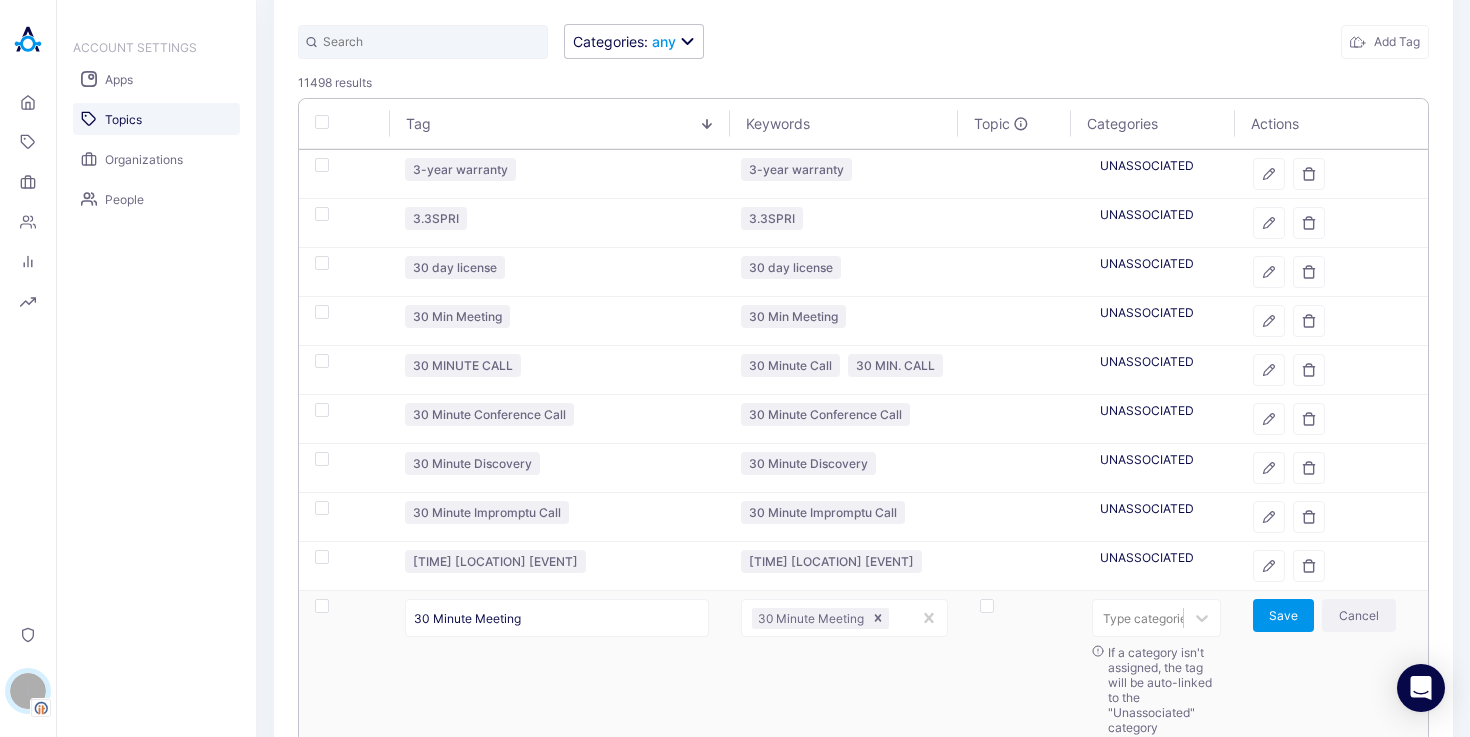 click on "Cancel" at bounding box center [1359, 615] 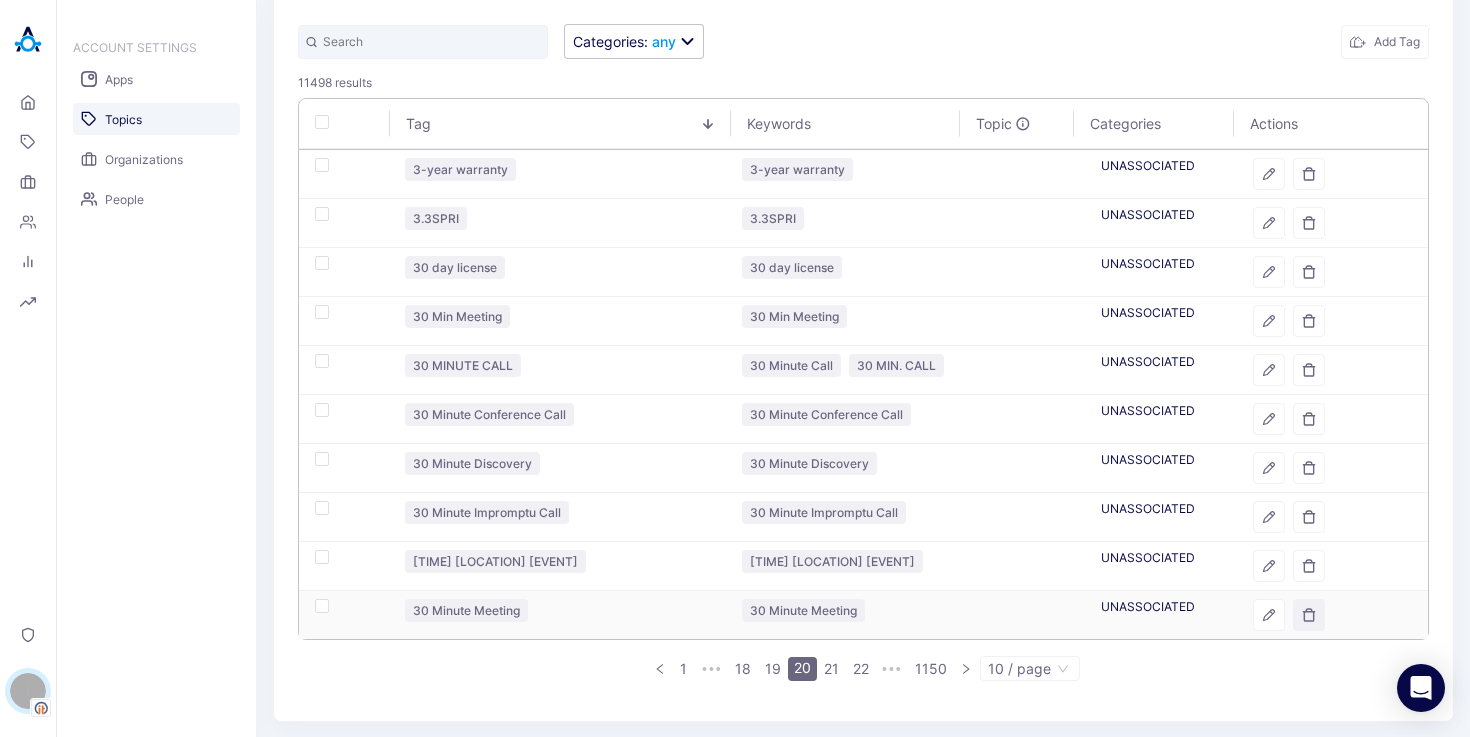 click at bounding box center [1309, 615] 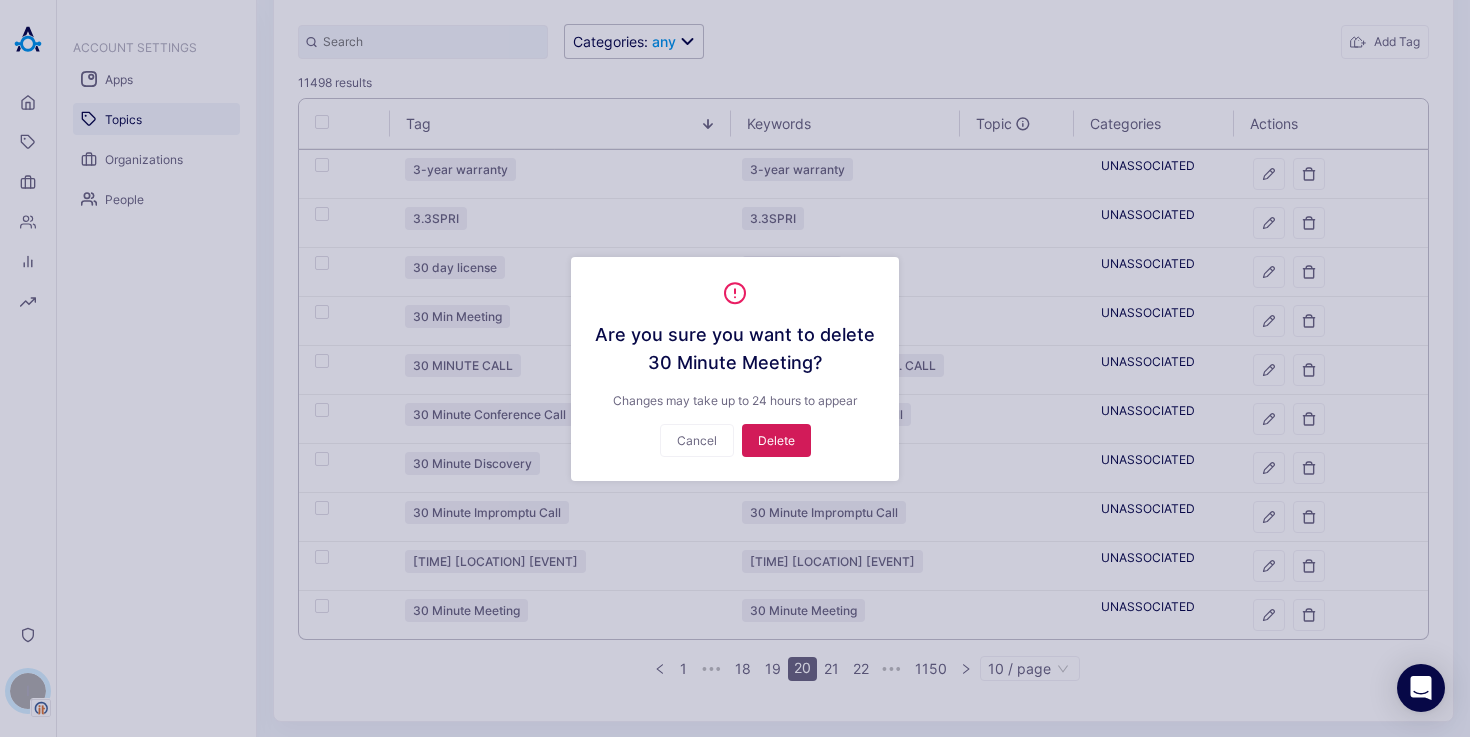 click on "Delete" at bounding box center [776, 440] 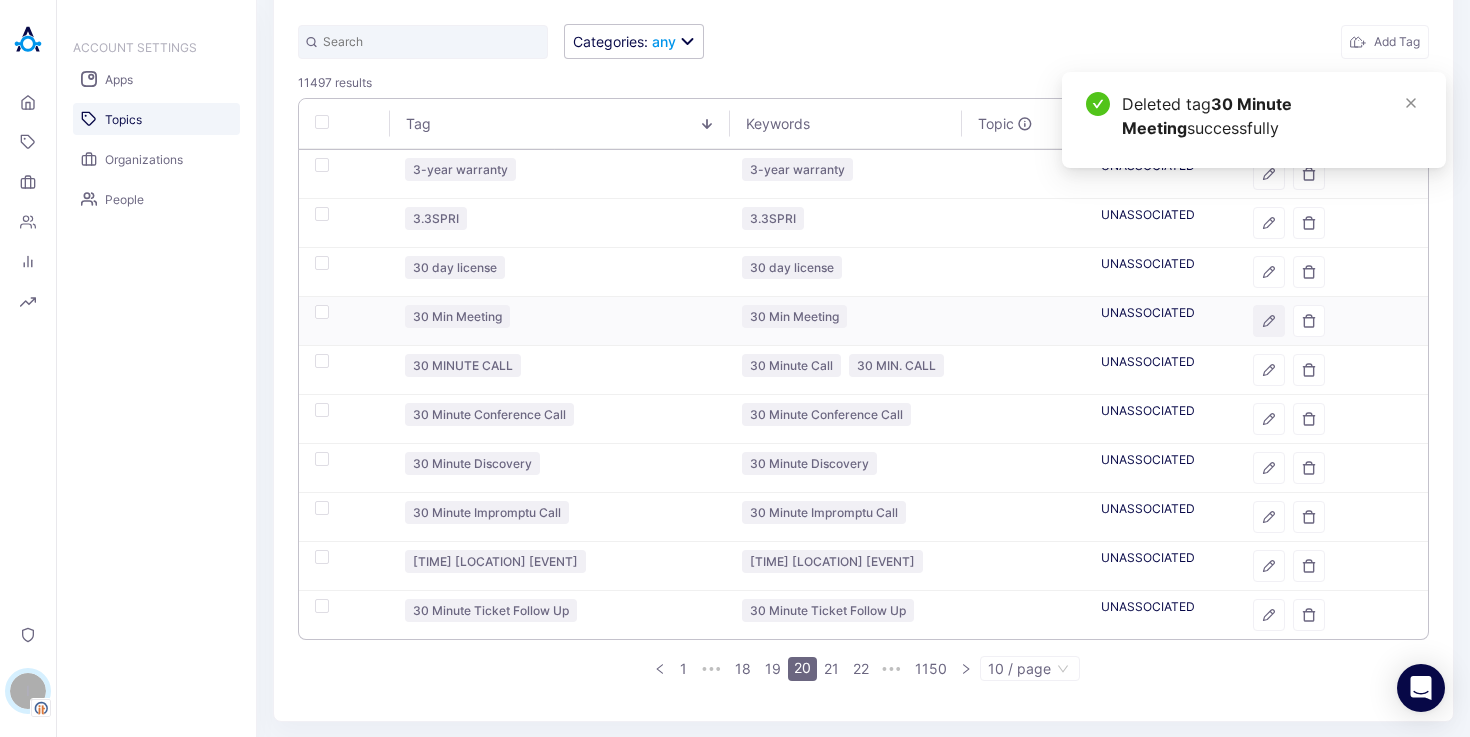 click 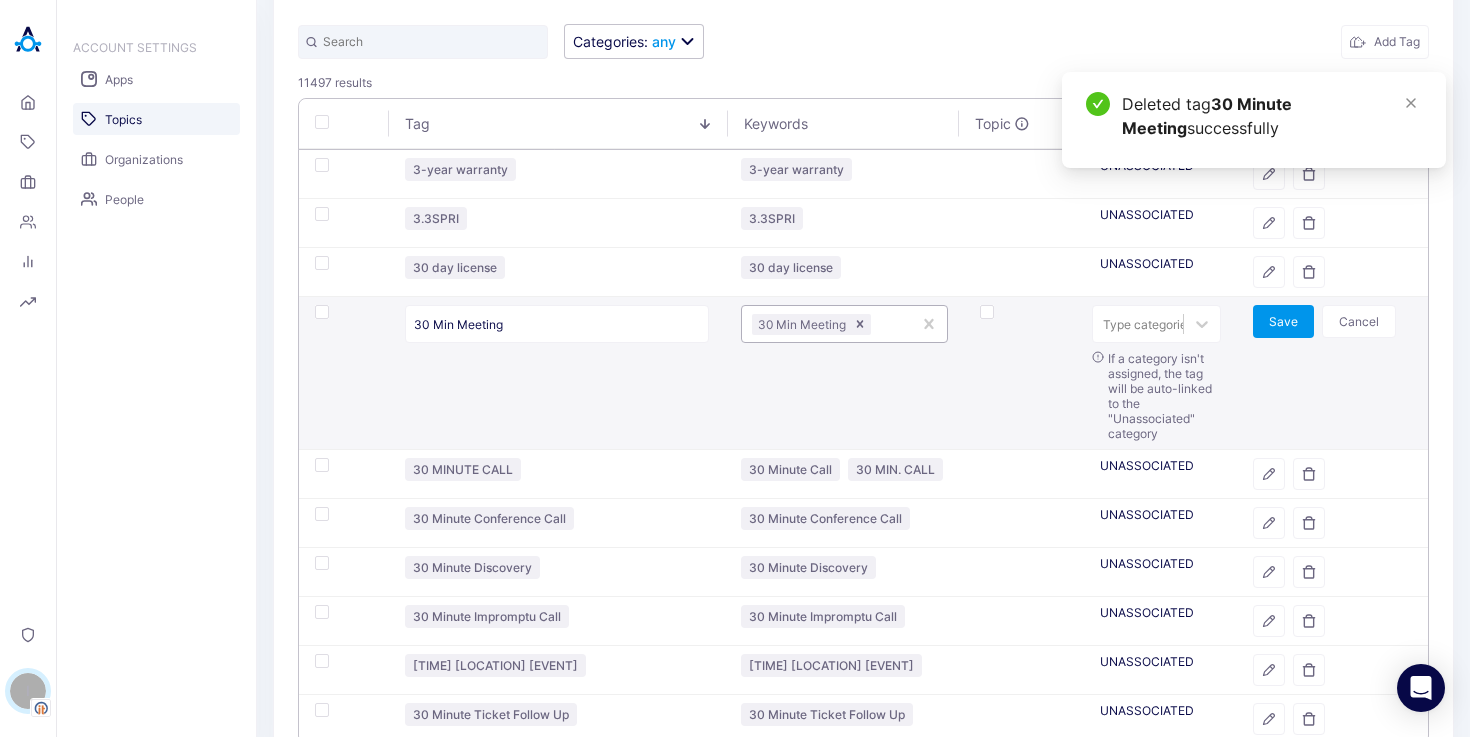 click at bounding box center [888, 324] 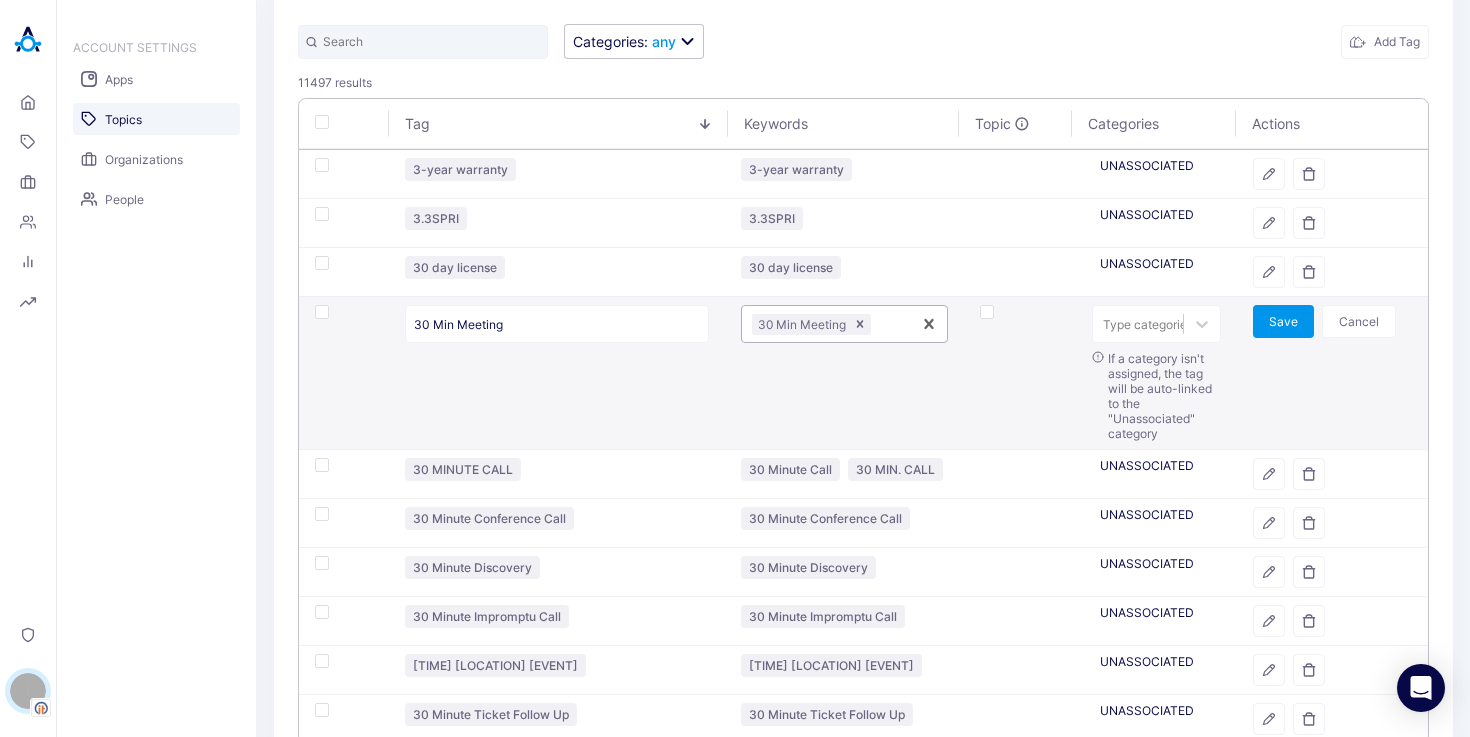 paste on "30 MINUTE MEETING" 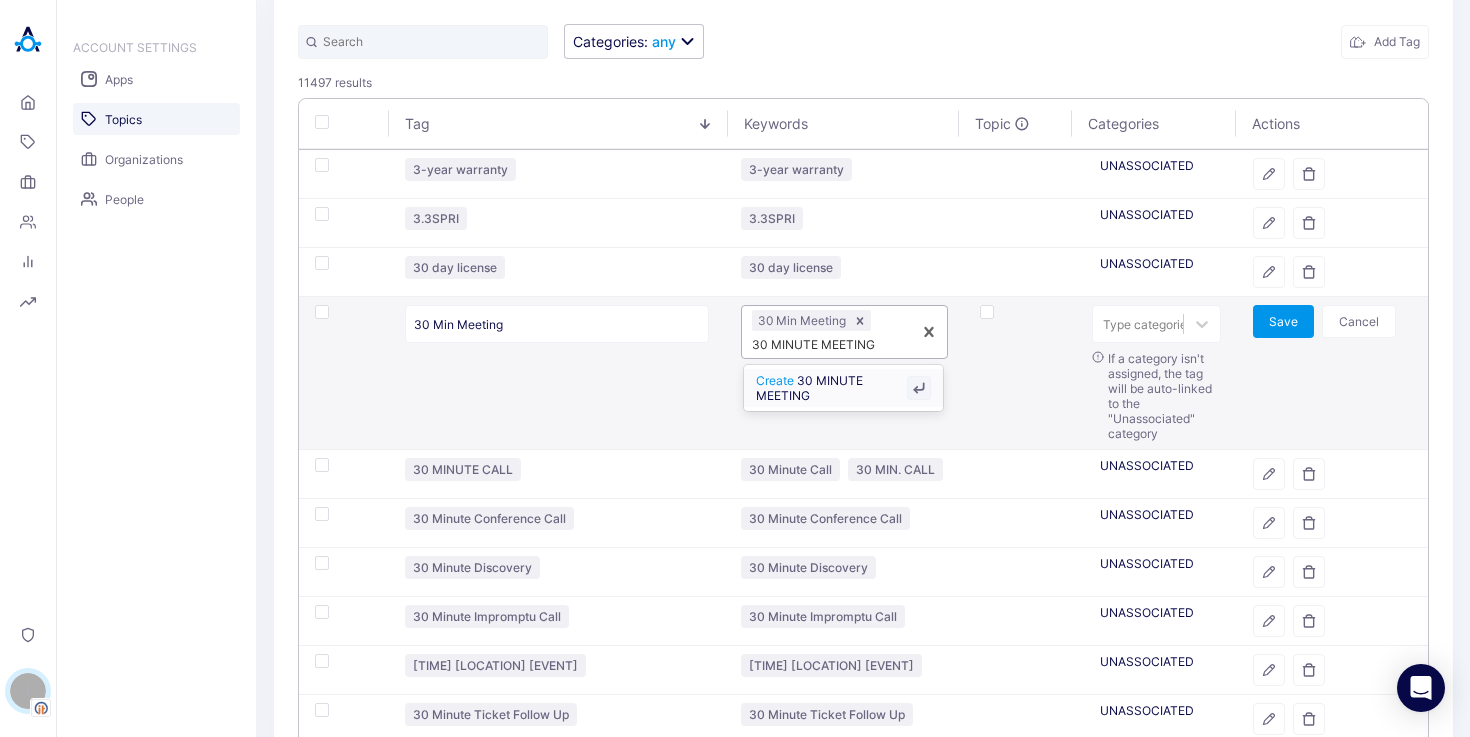 type 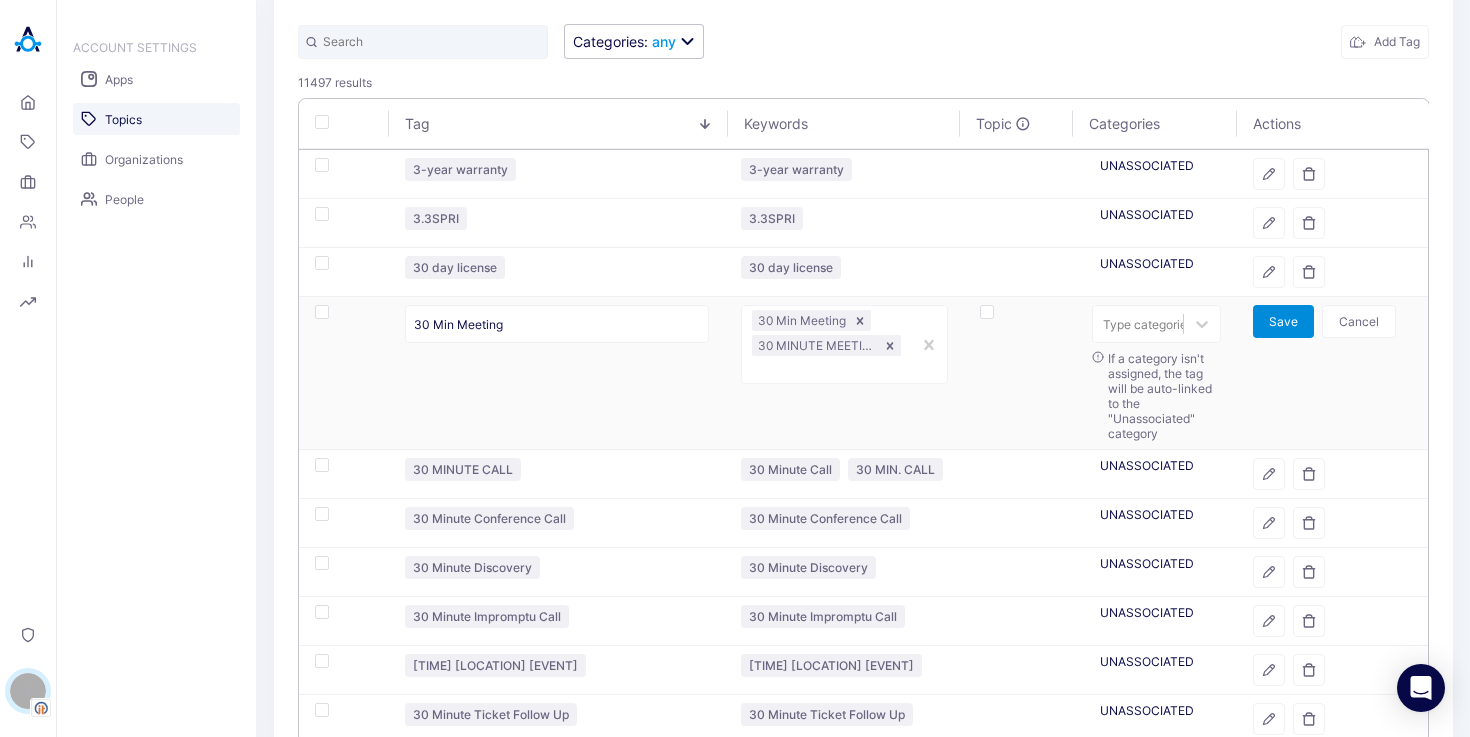 click on "Save" at bounding box center [1283, 321] 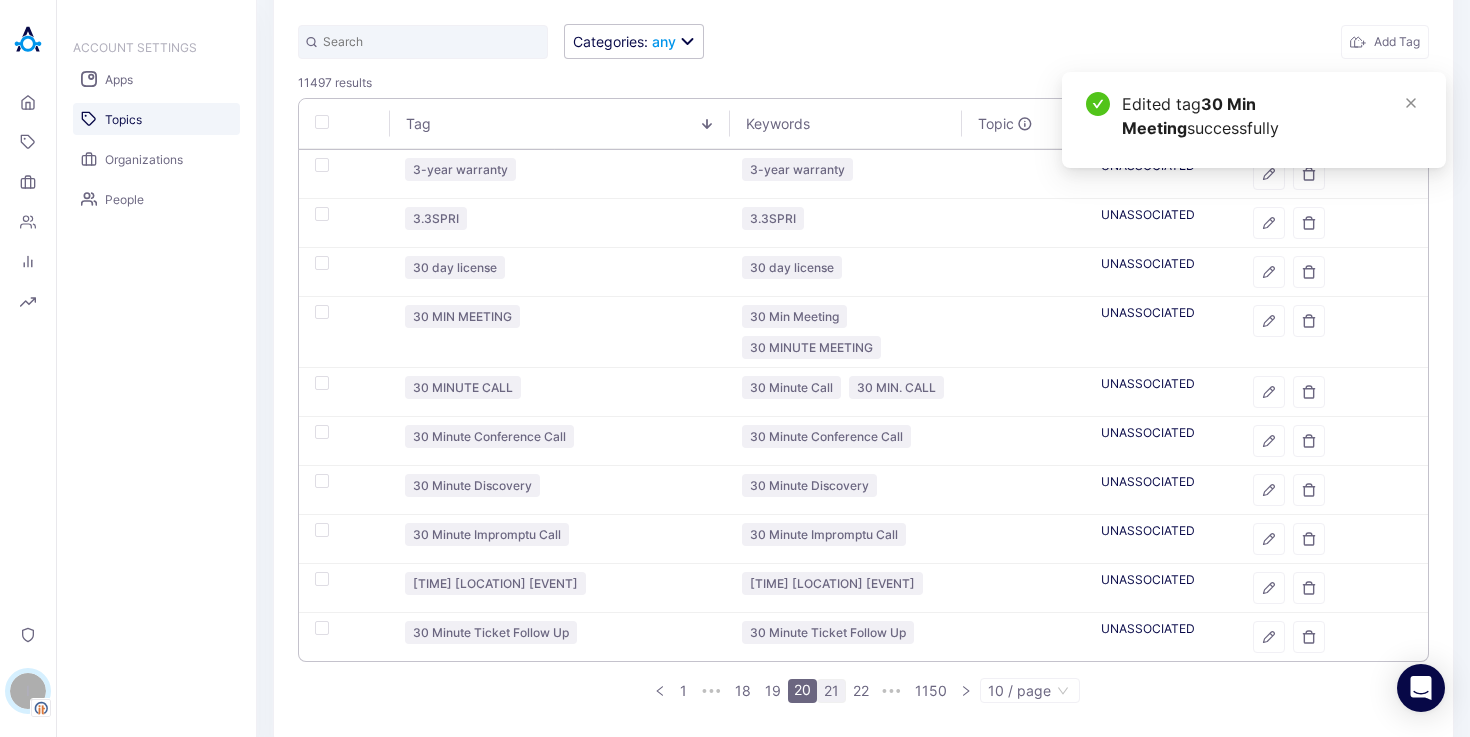 click on "21" at bounding box center (831, 691) 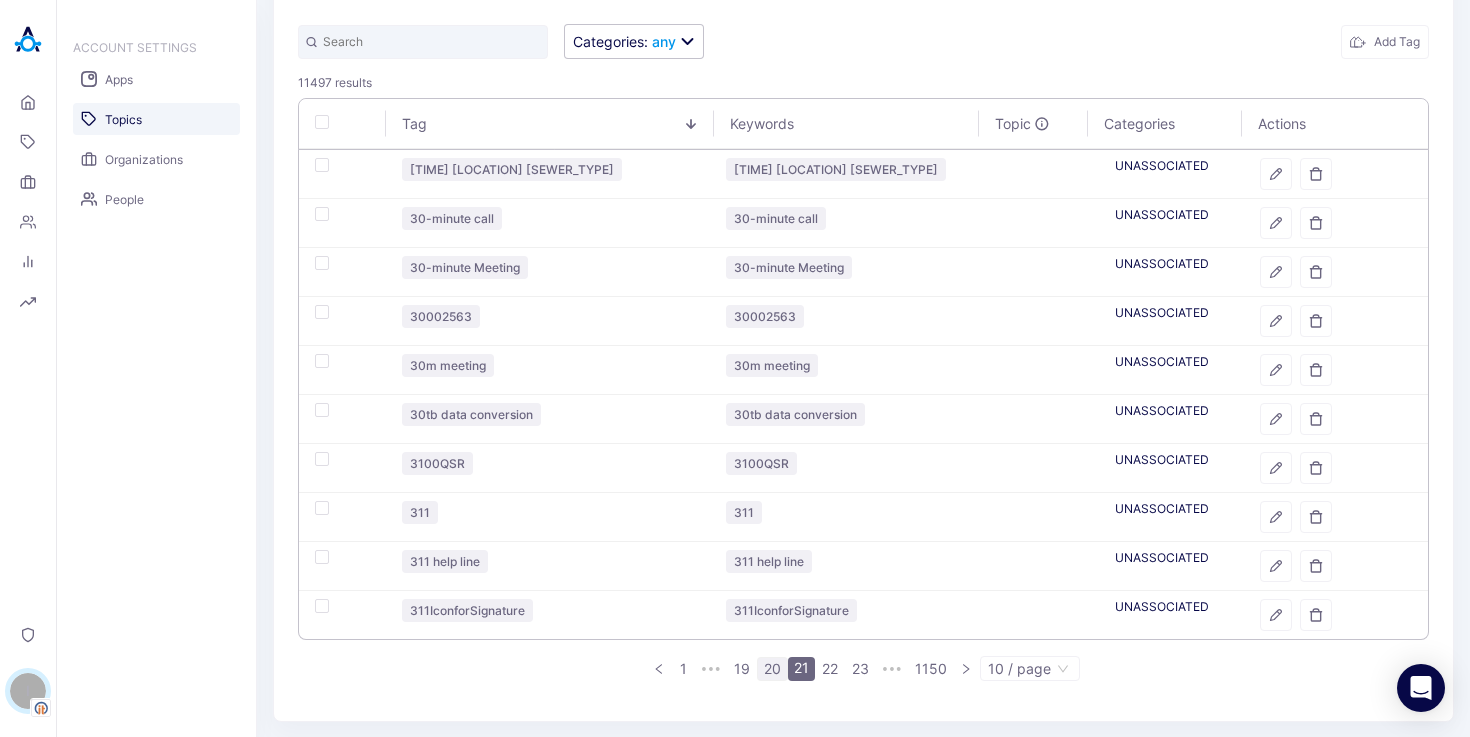click on "20" at bounding box center (772, 669) 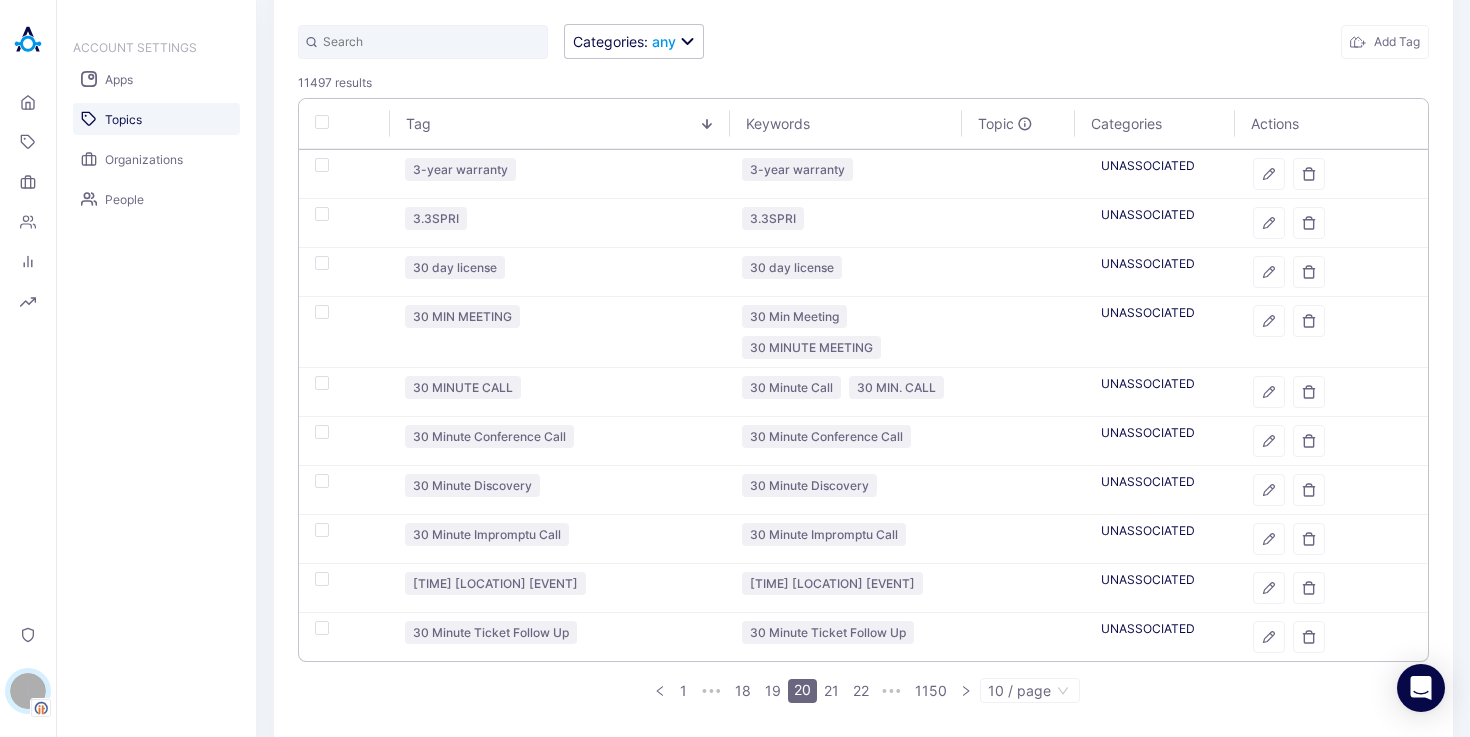 click on "1 ••• 18 19 20 21 22 ••• 1150 10 / page" at bounding box center (863, 690) 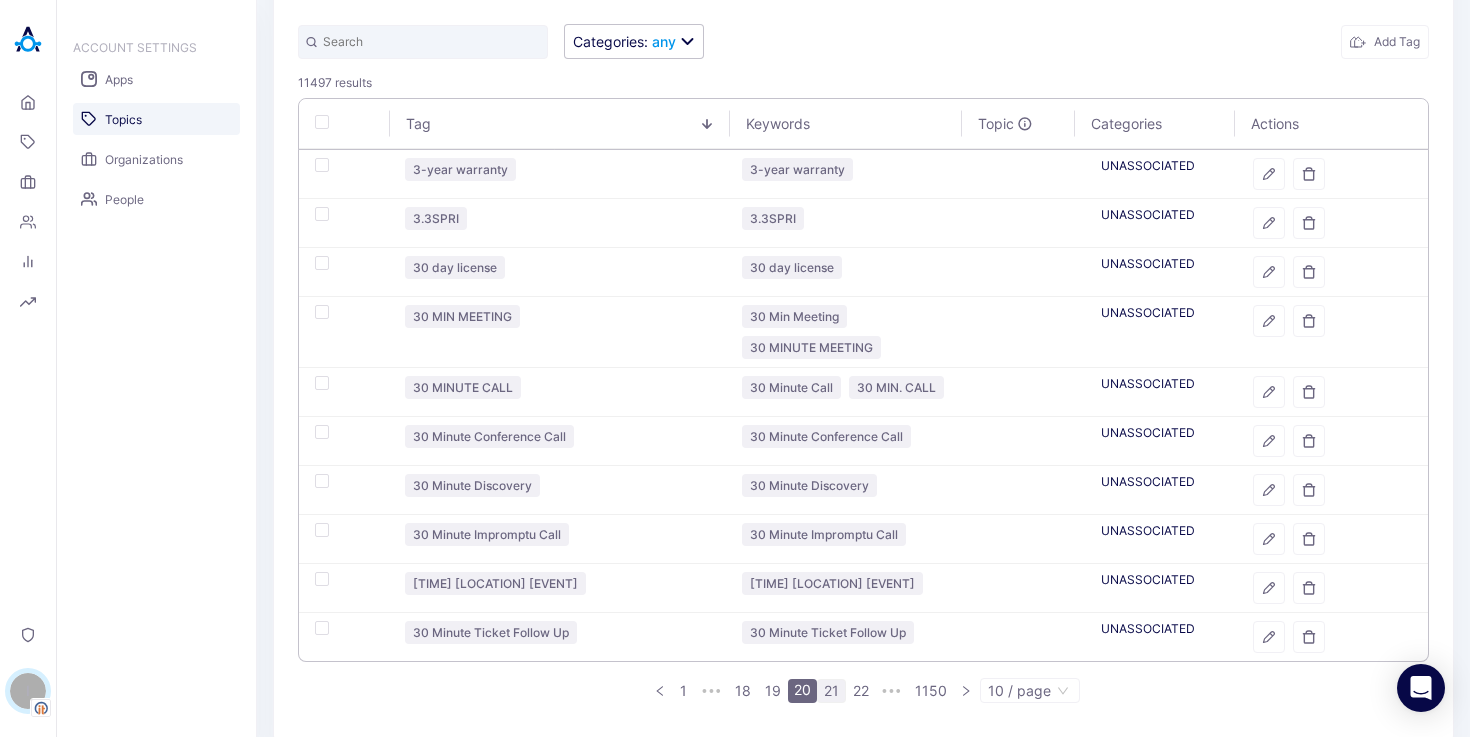 click on "21" at bounding box center (831, 691) 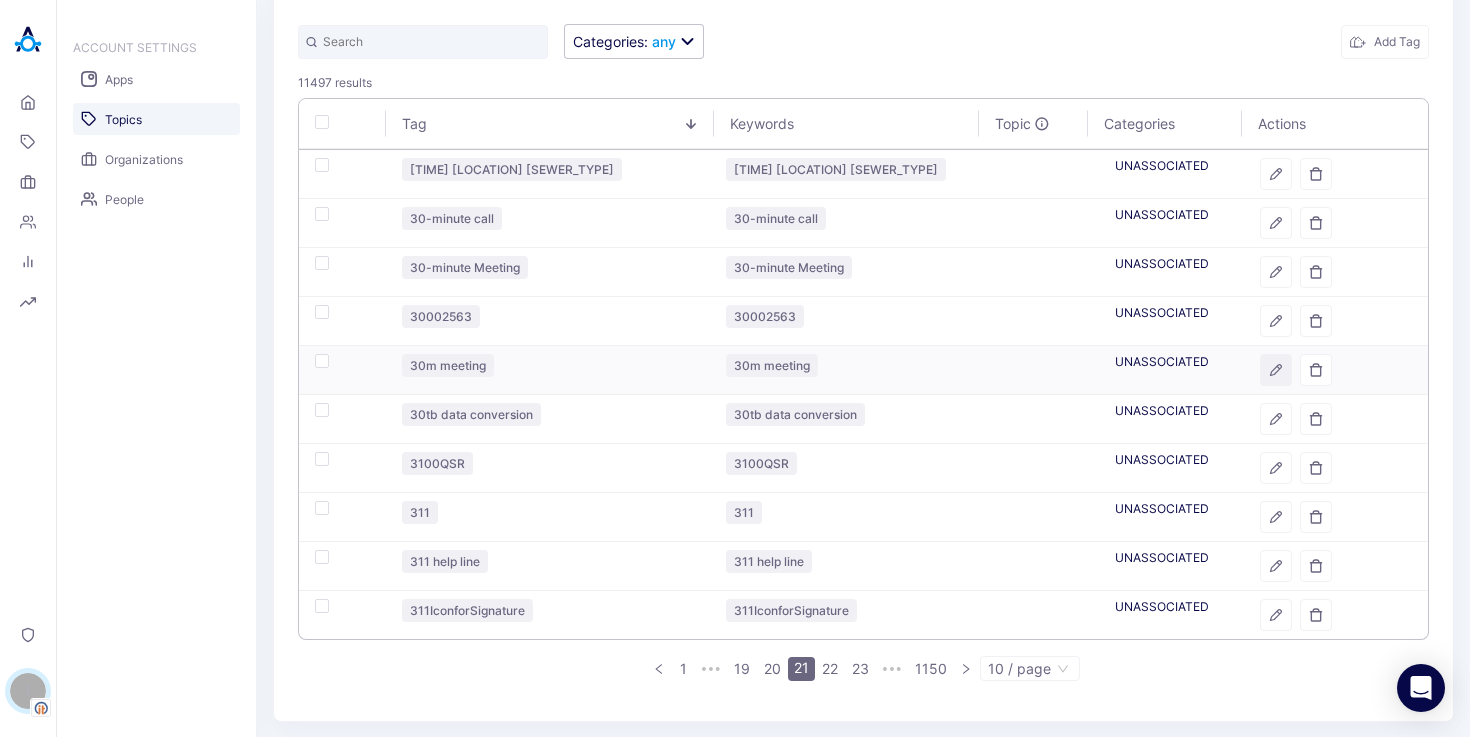click 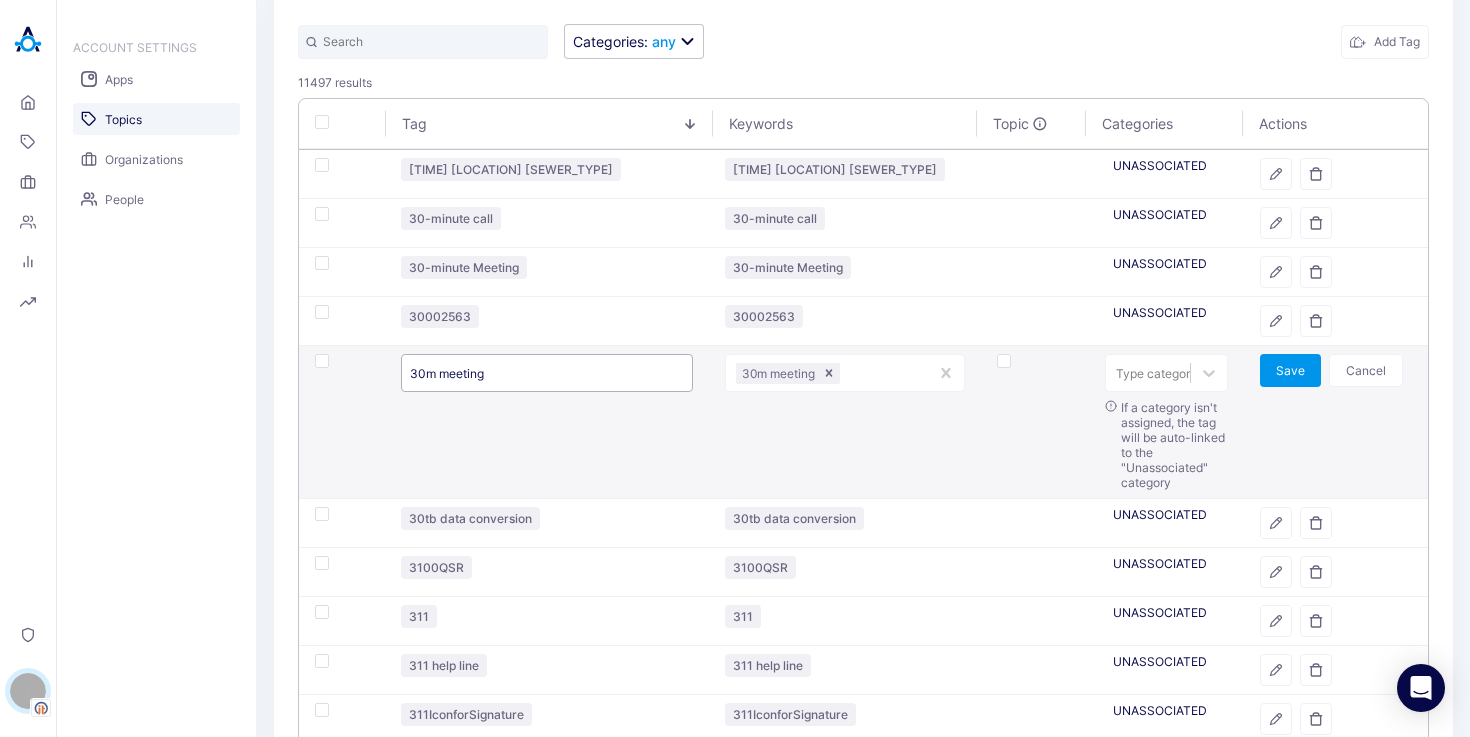 click on "30m meeting" at bounding box center (547, 373) 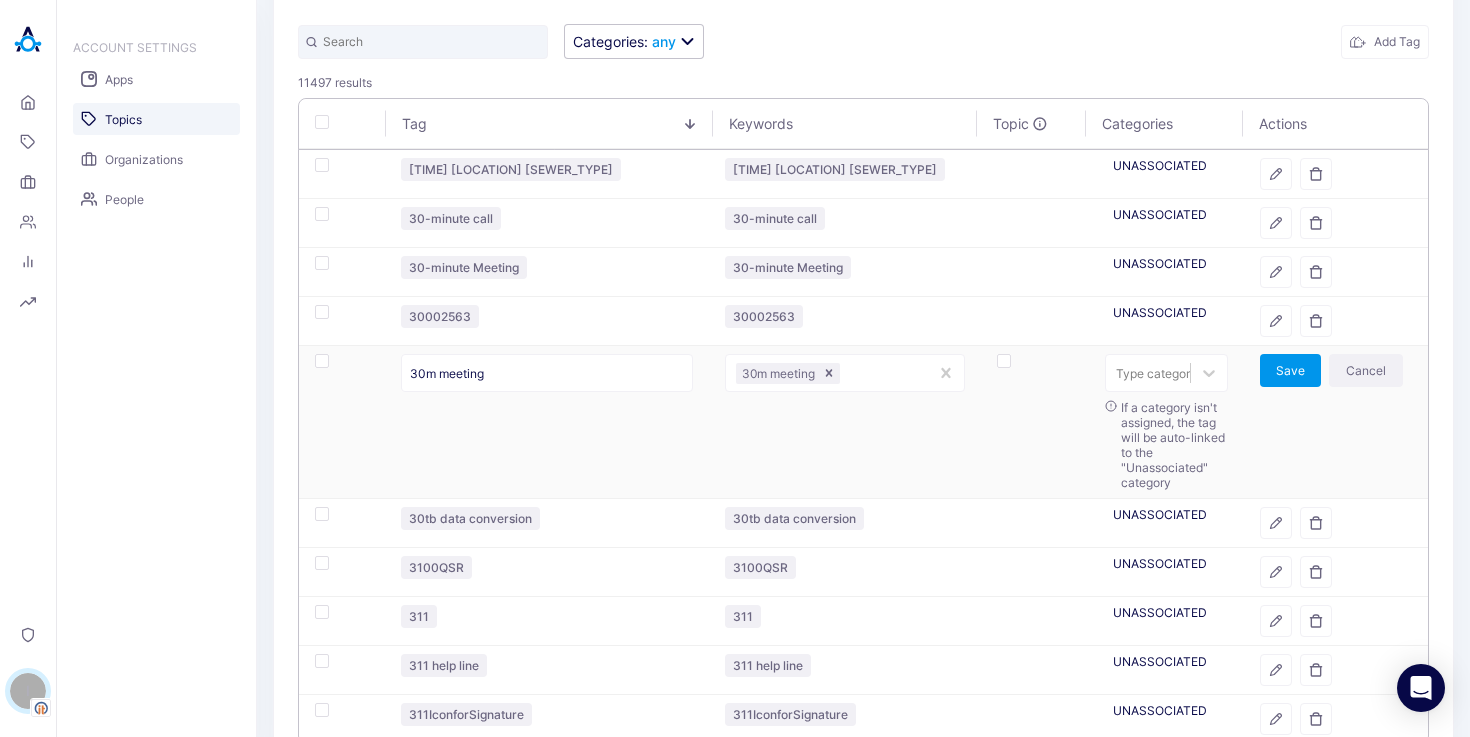 click on "Cancel" at bounding box center (1366, 370) 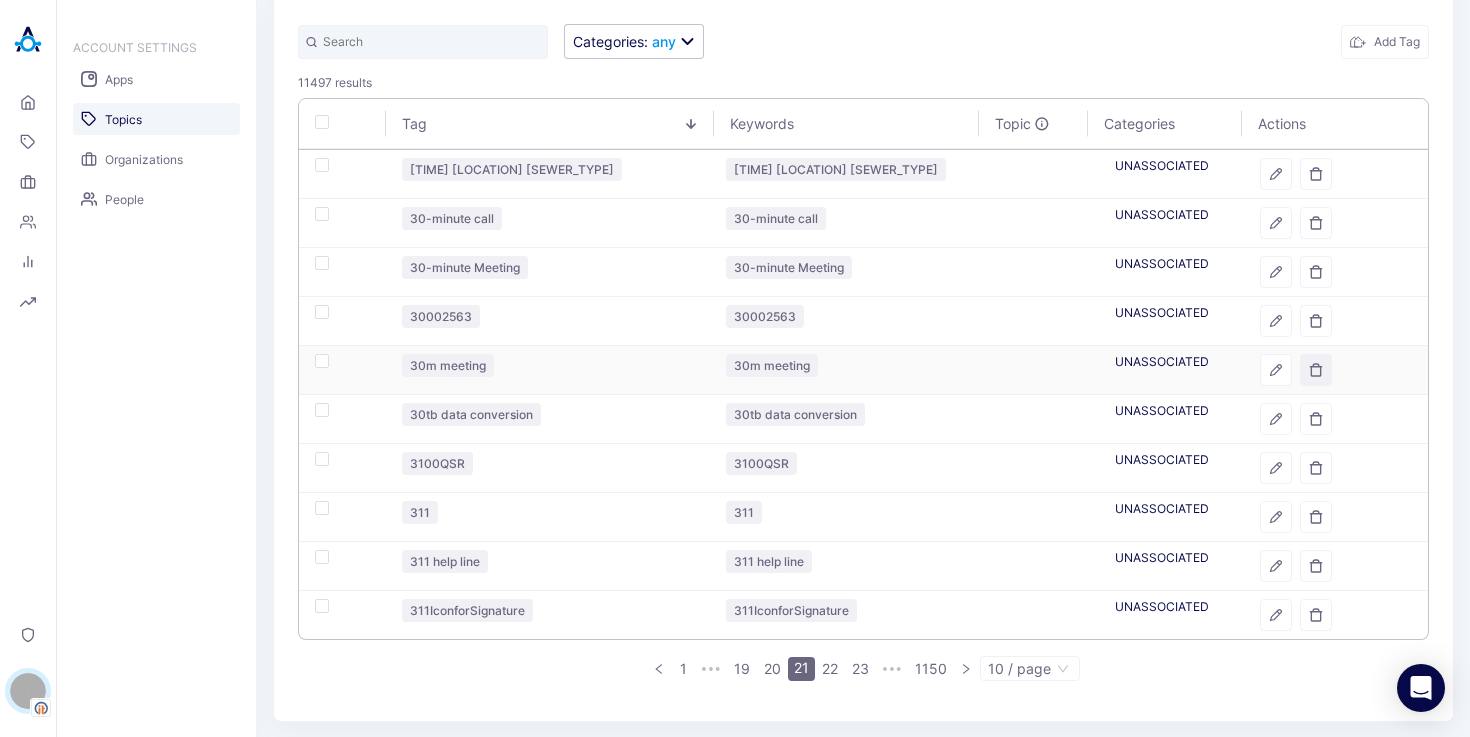 click at bounding box center (1316, 370) 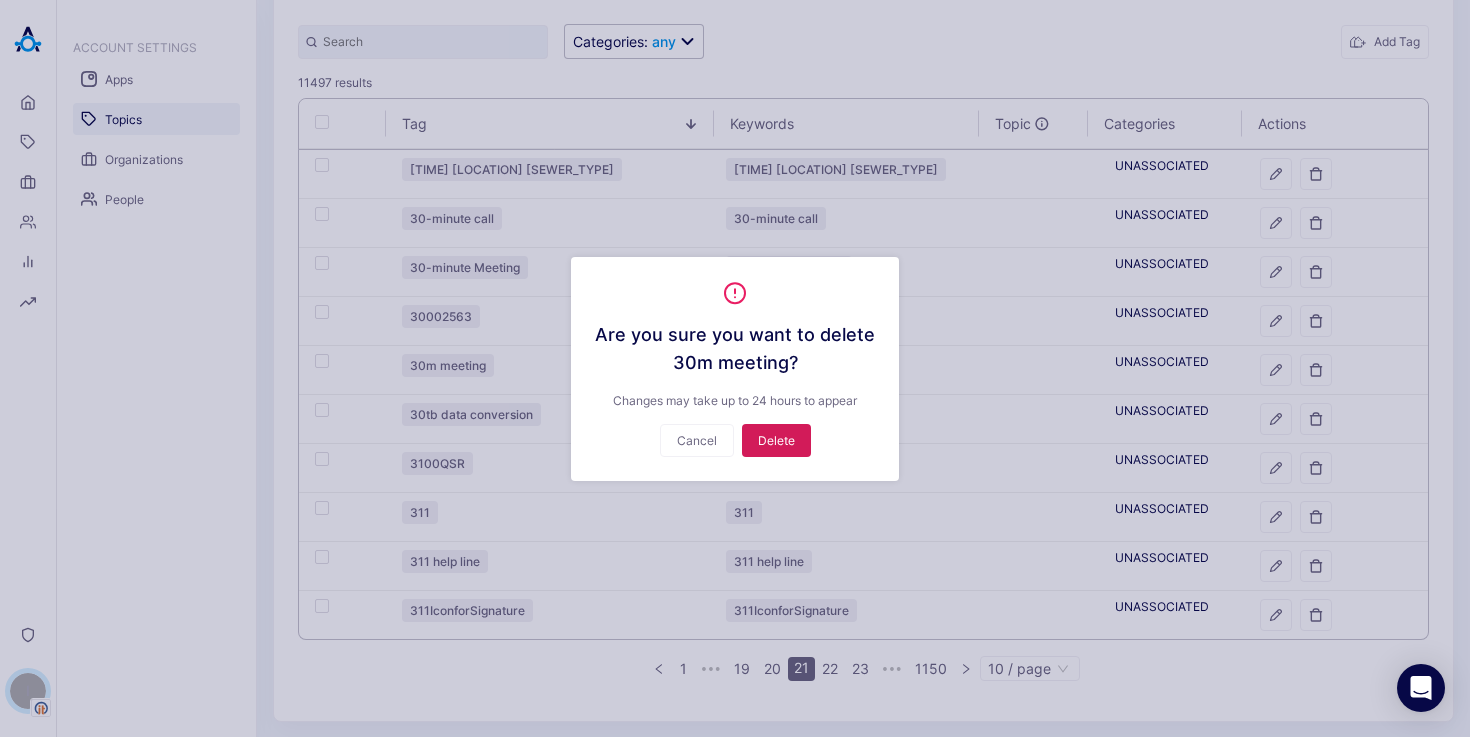 click on "Delete" at bounding box center (776, 440) 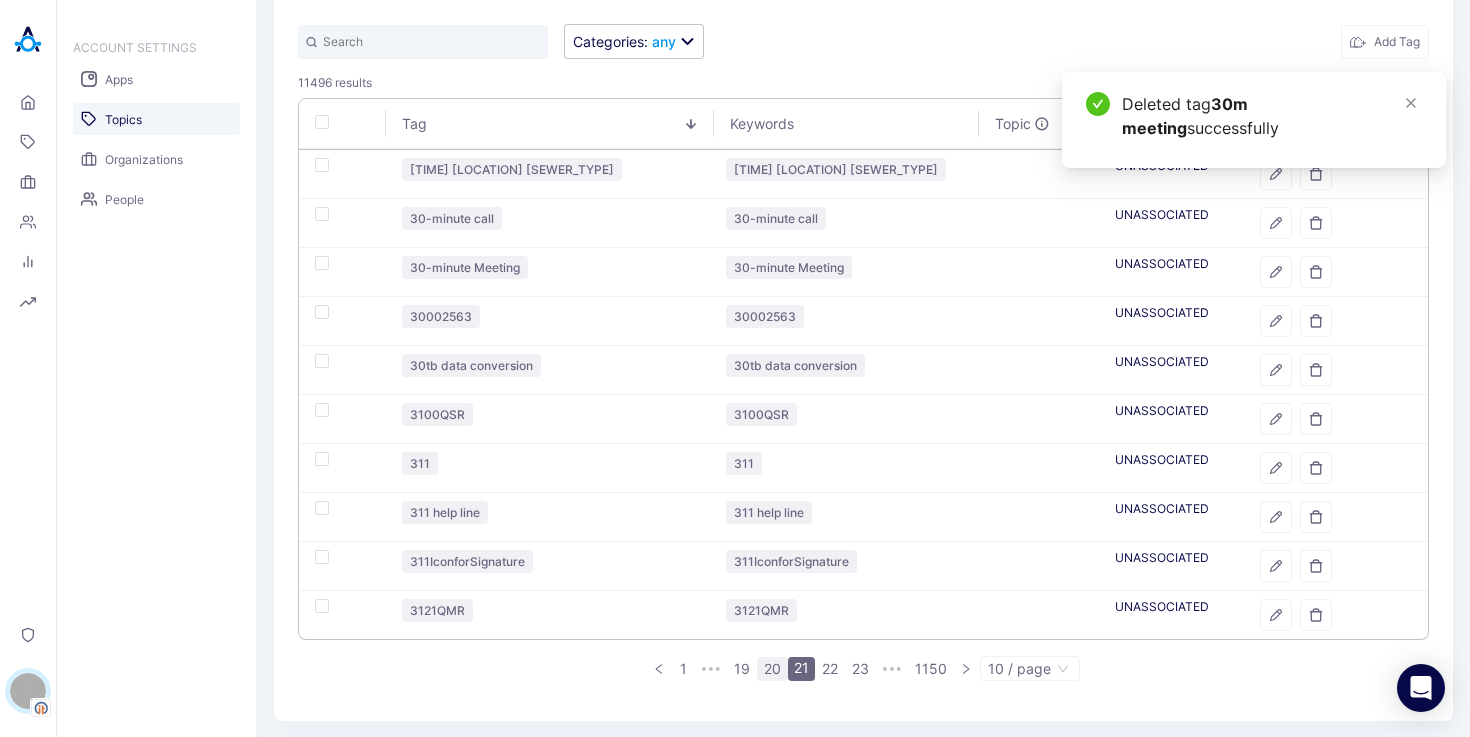 click on "20" at bounding box center [772, 669] 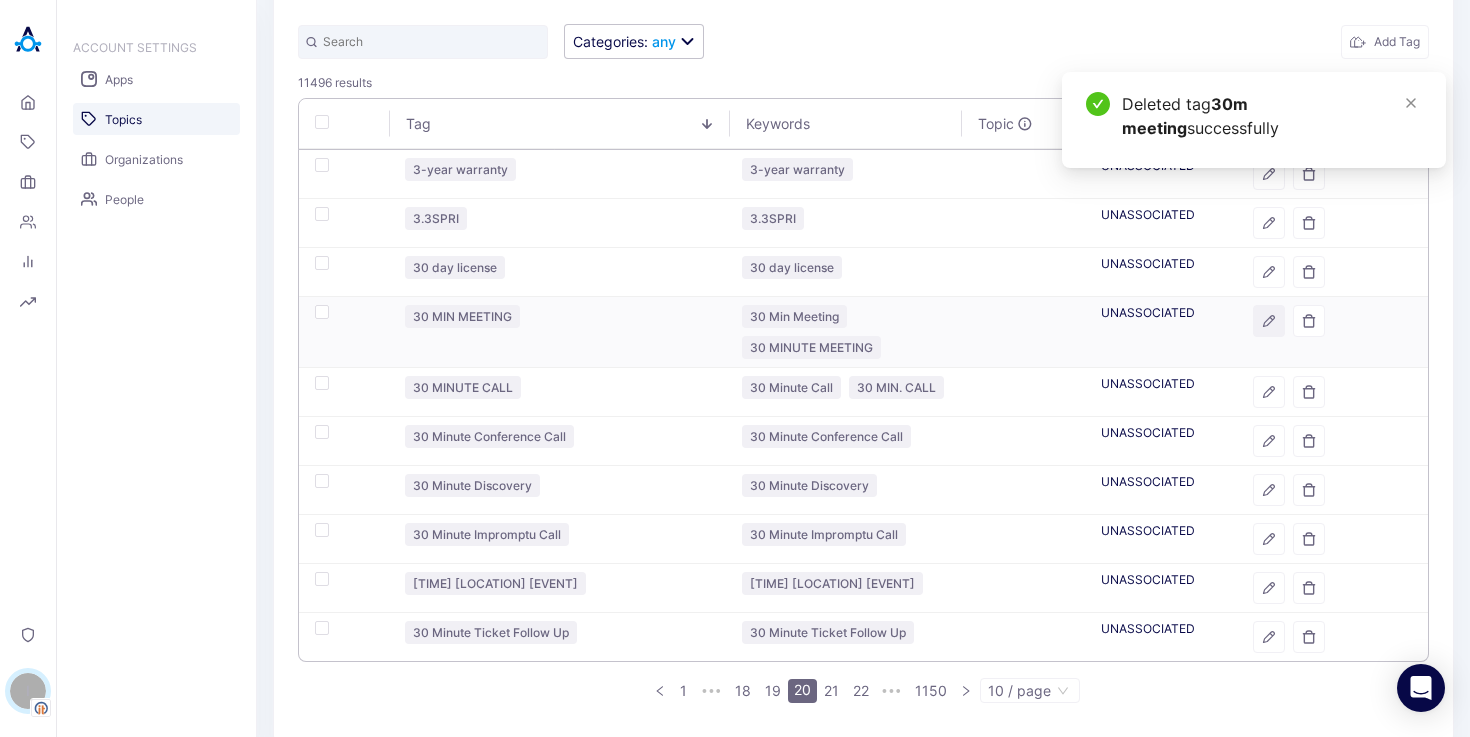 click 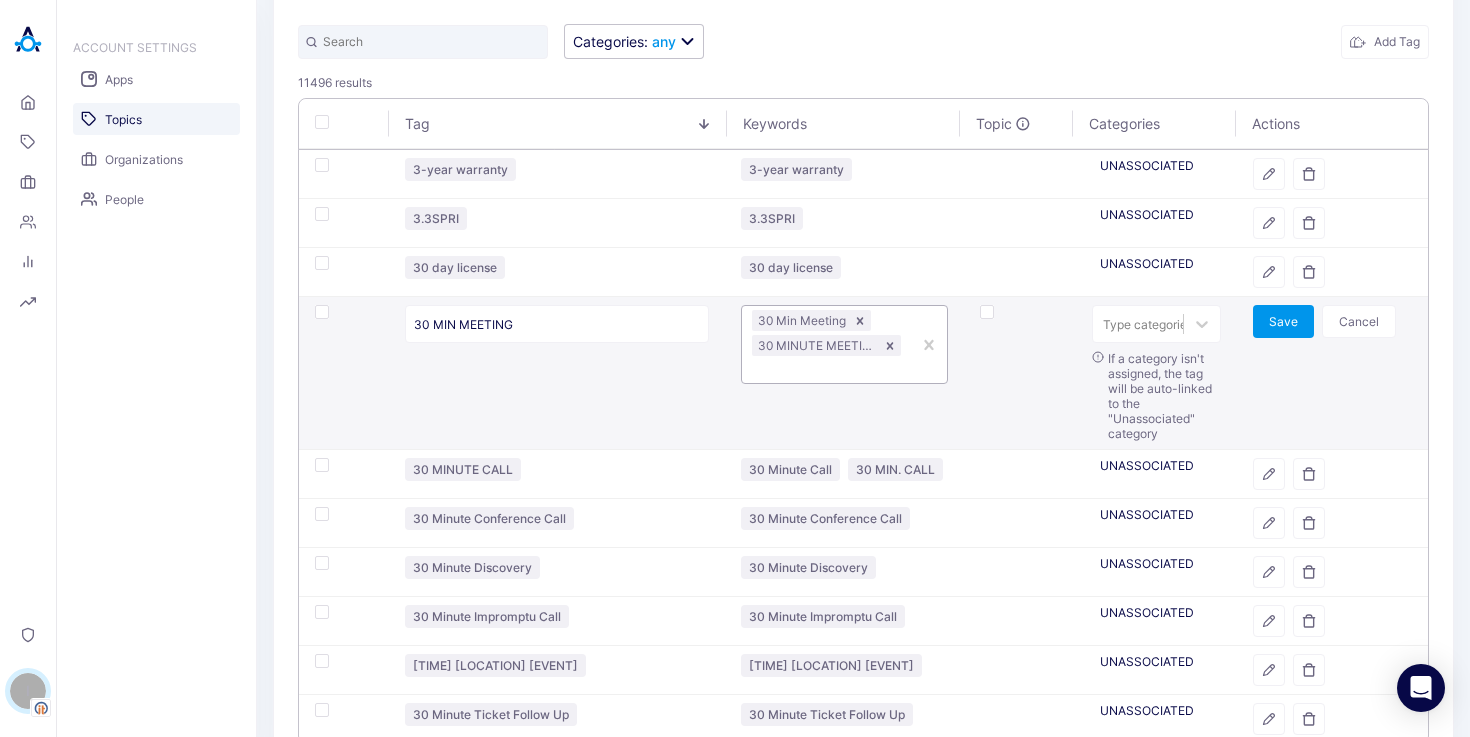 click at bounding box center (826, 369) 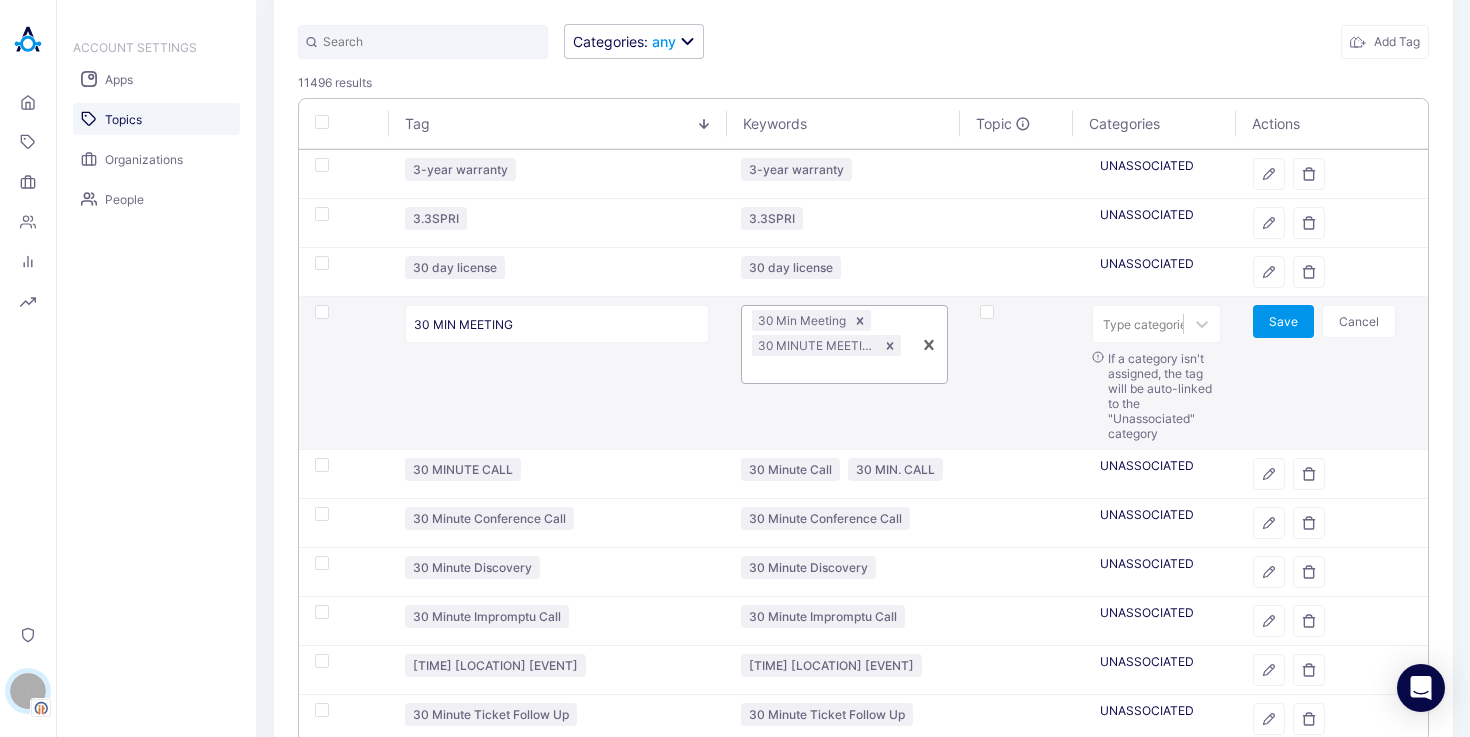 paste on "30M MEETING" 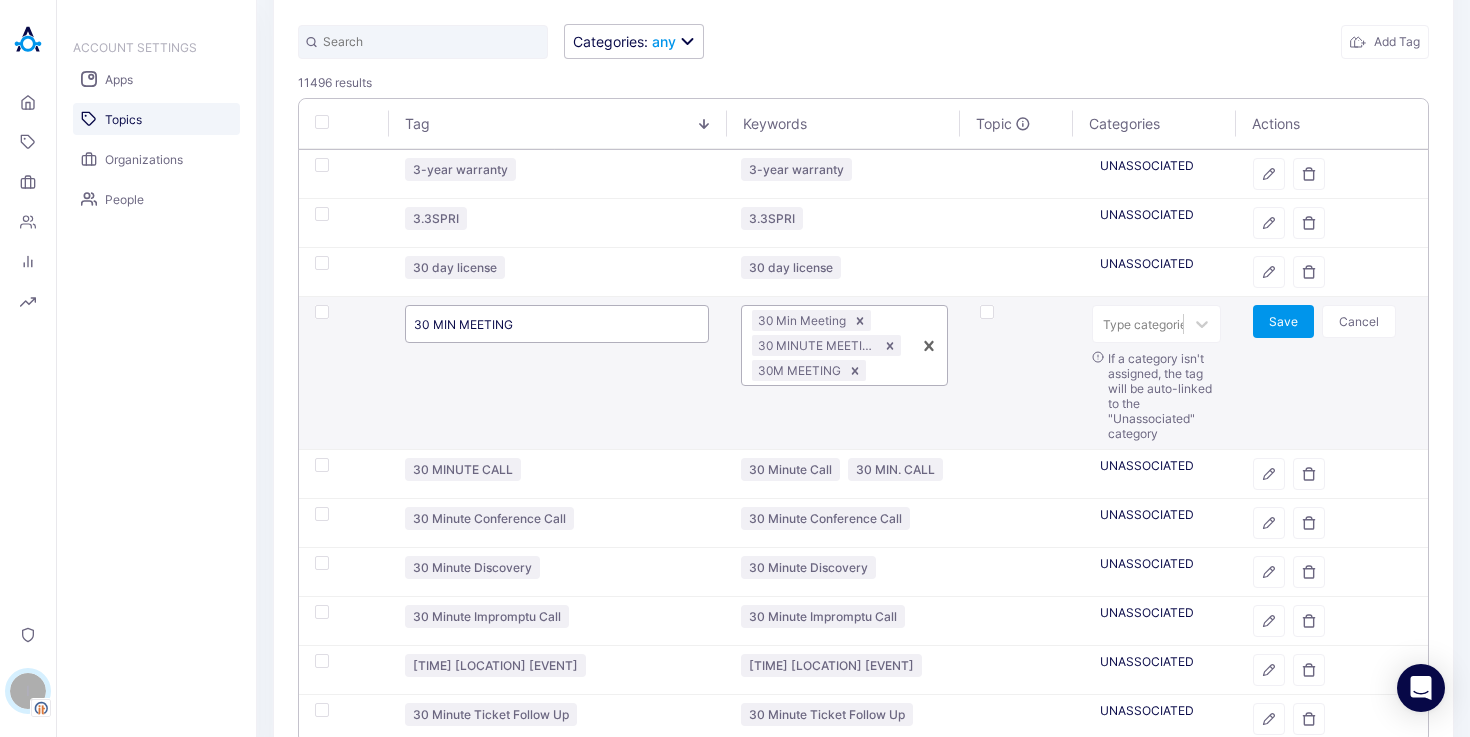 click on "30 MIN MEETING" at bounding box center [557, 324] 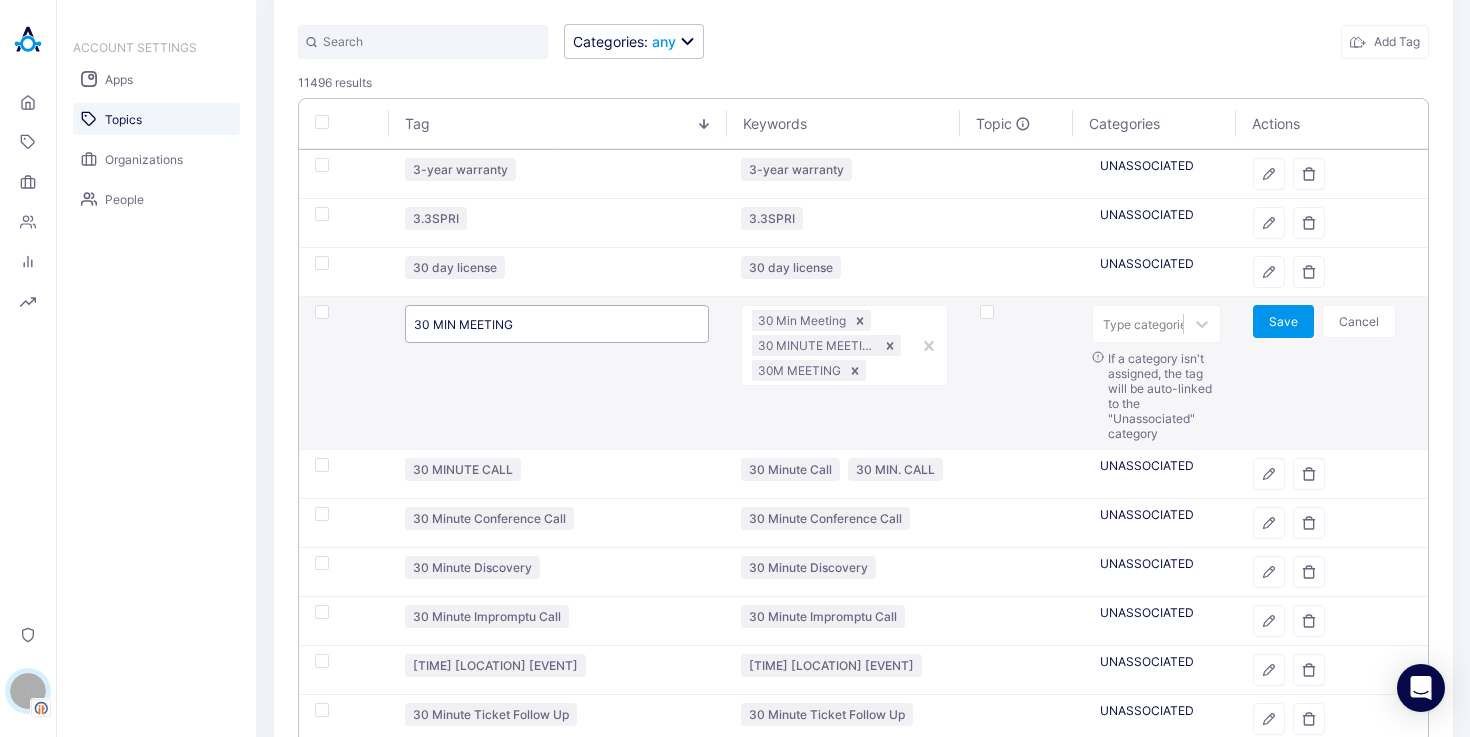 click on "30 MIN MEETING" at bounding box center [557, 324] 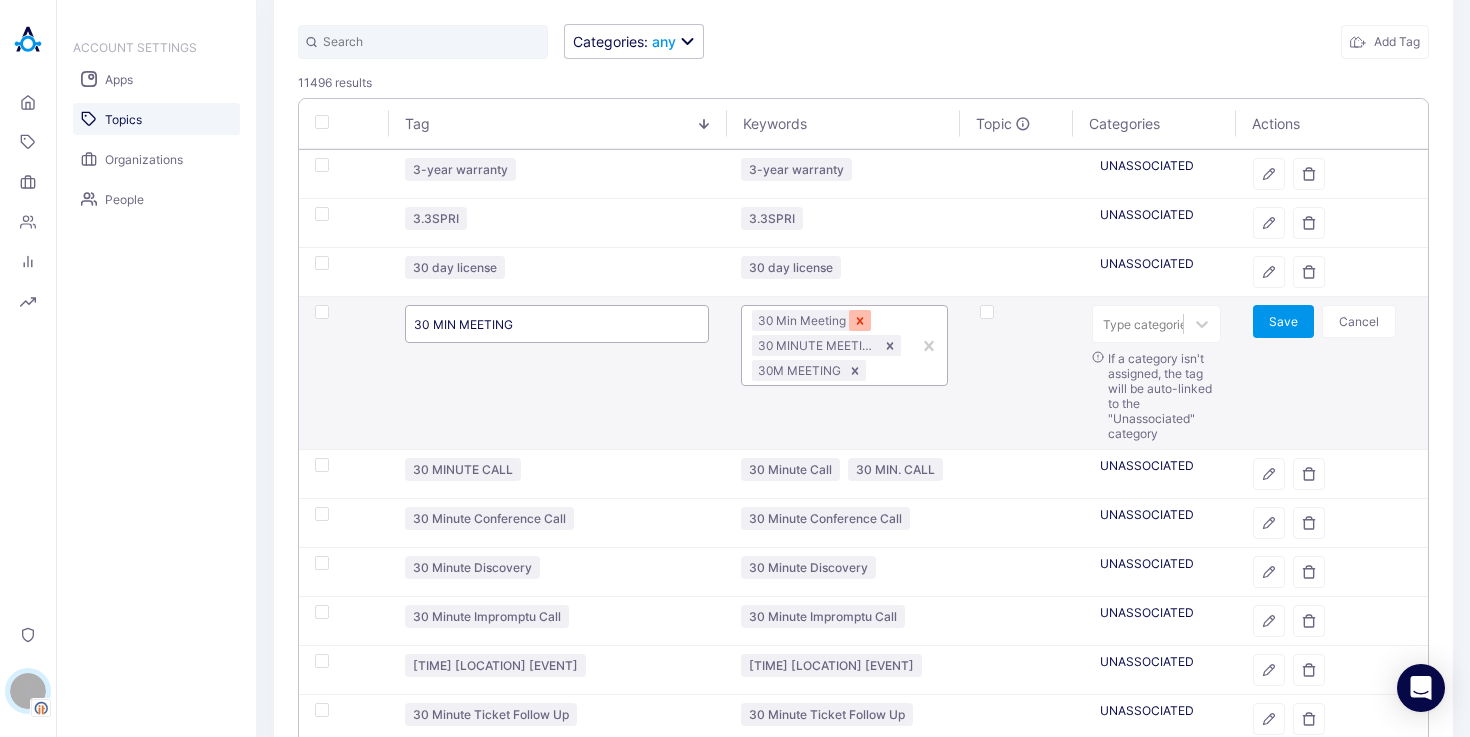 click 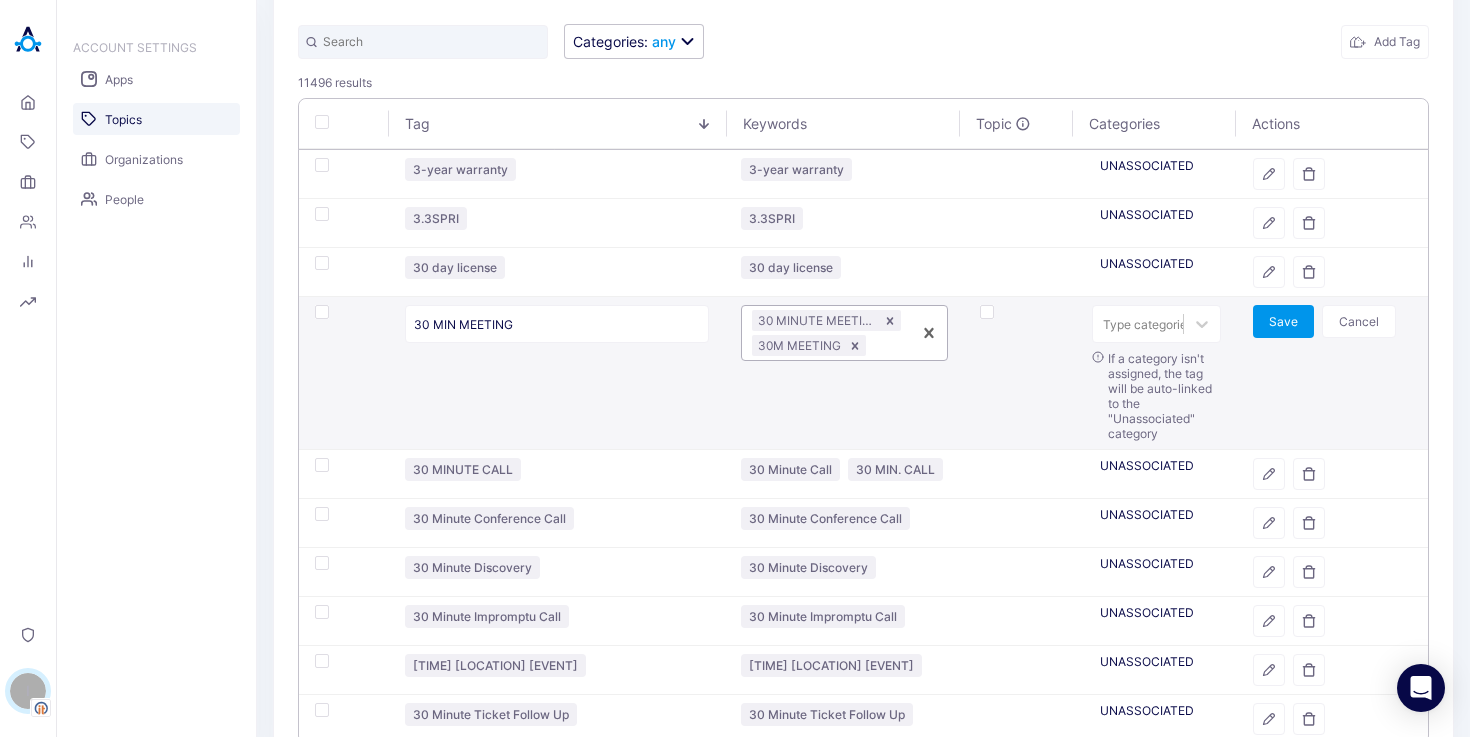 paste on "30 MIN MEETING" 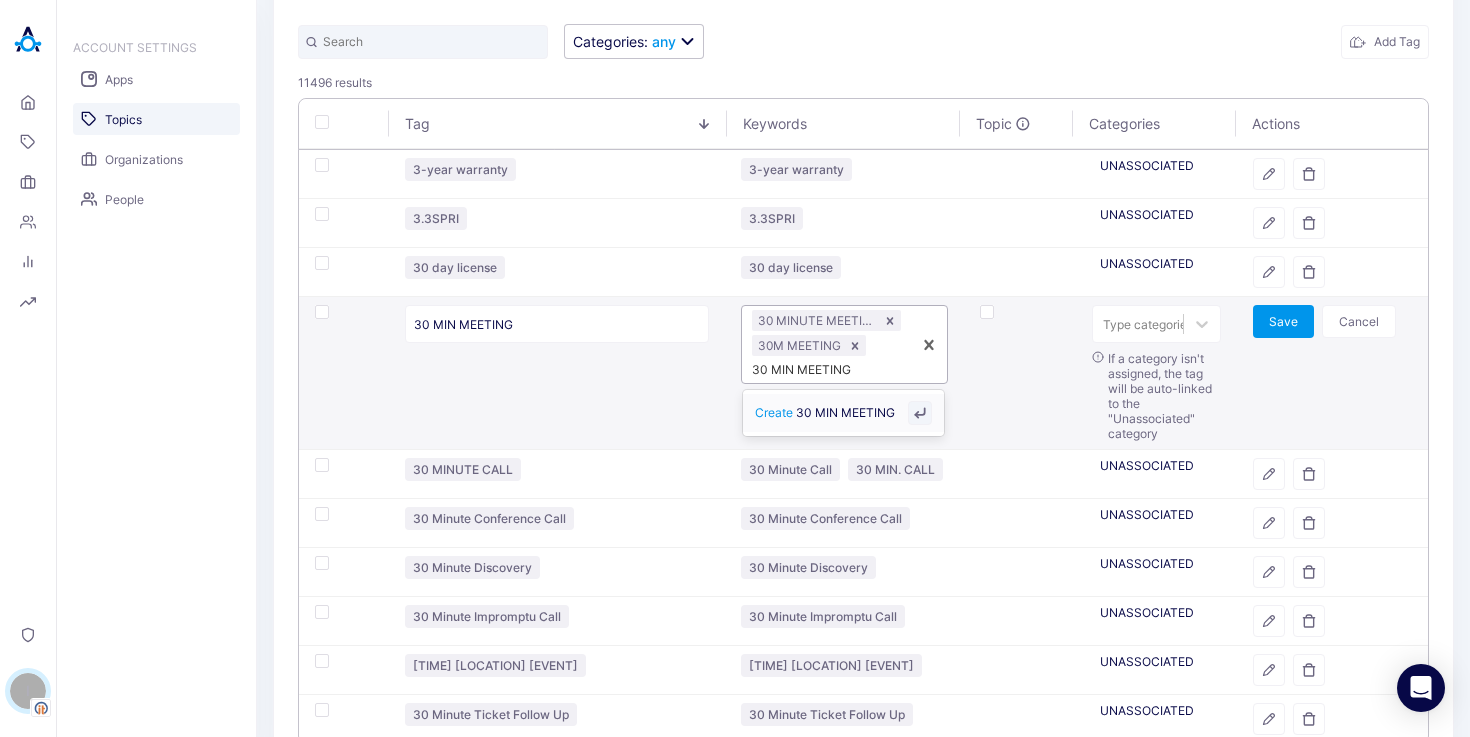 type 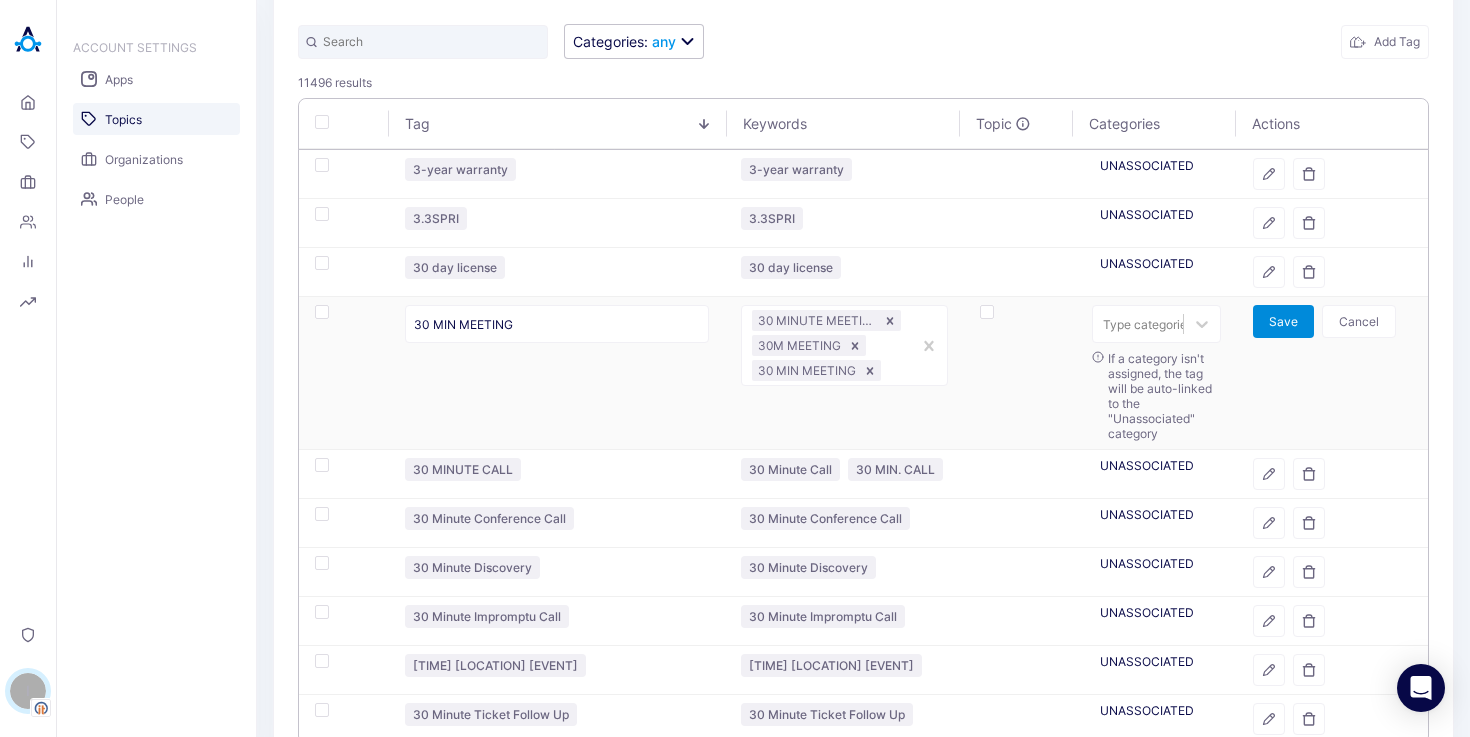 click on "Save" at bounding box center (1283, 321) 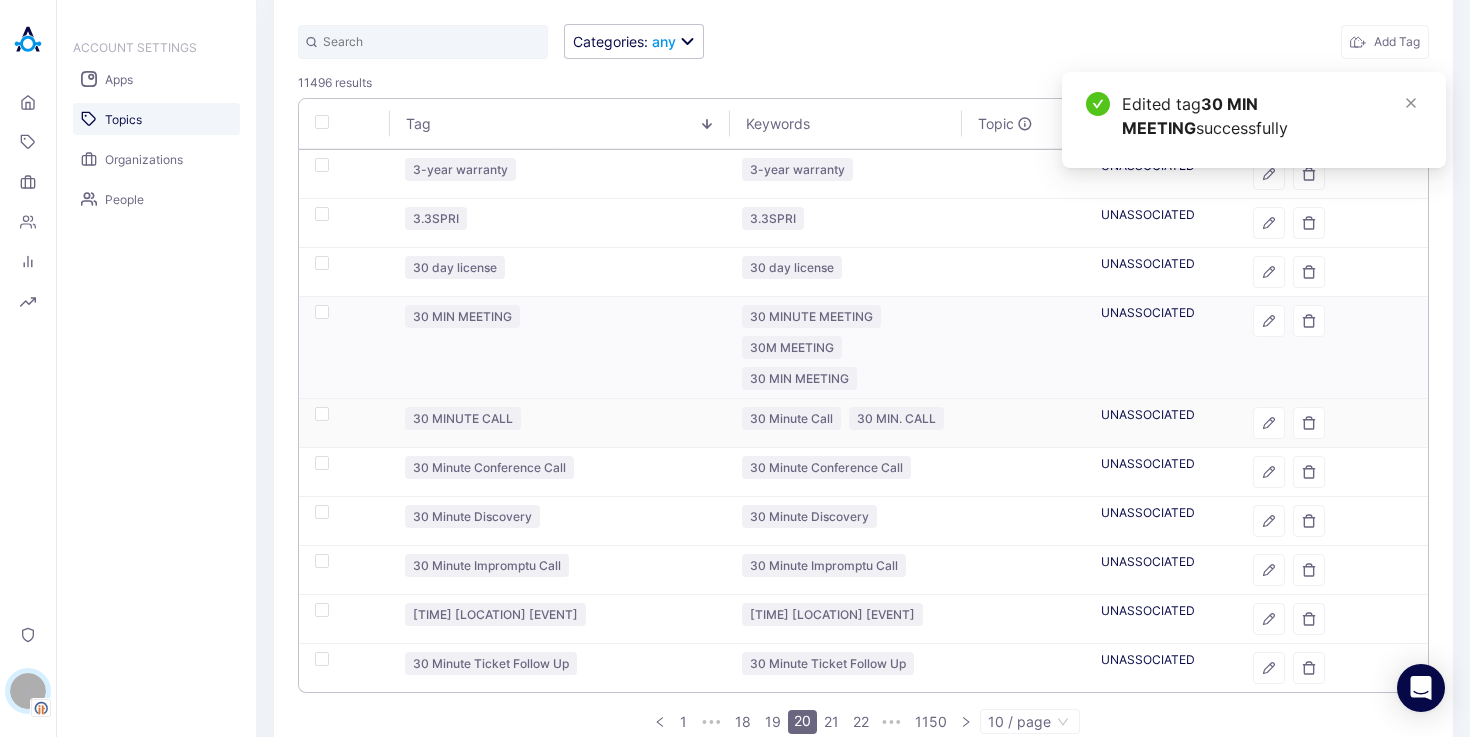 scroll, scrollTop: 241, scrollLeft: 0, axis: vertical 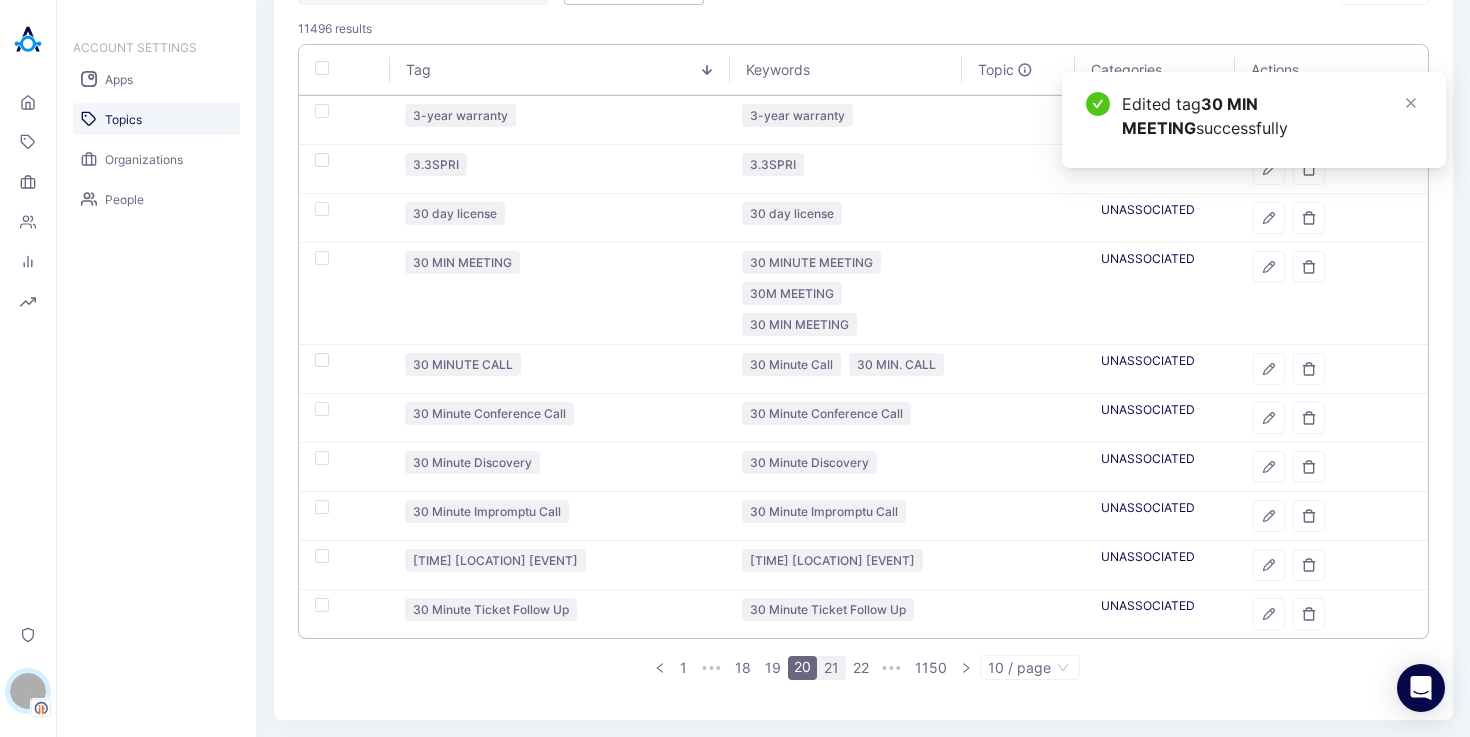 click on "21" at bounding box center [831, 668] 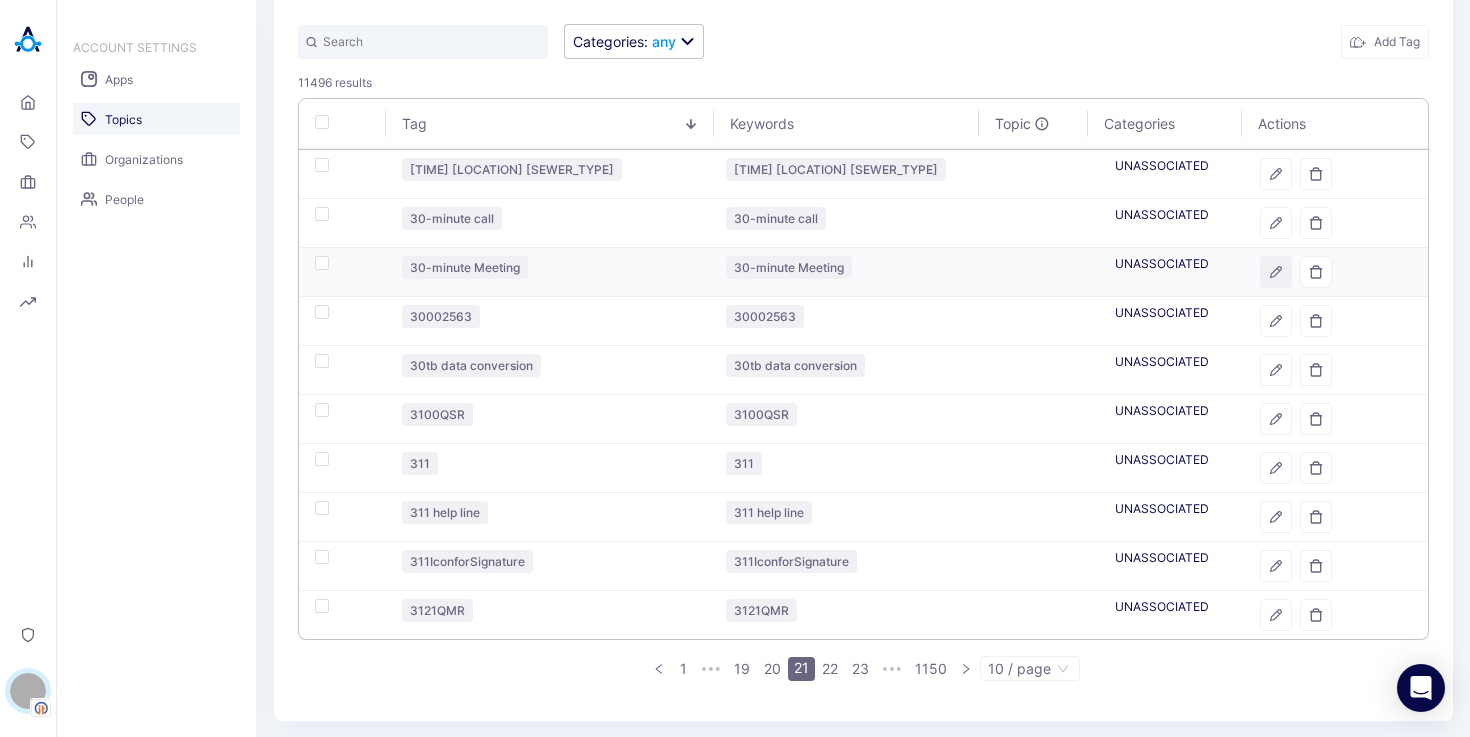 click 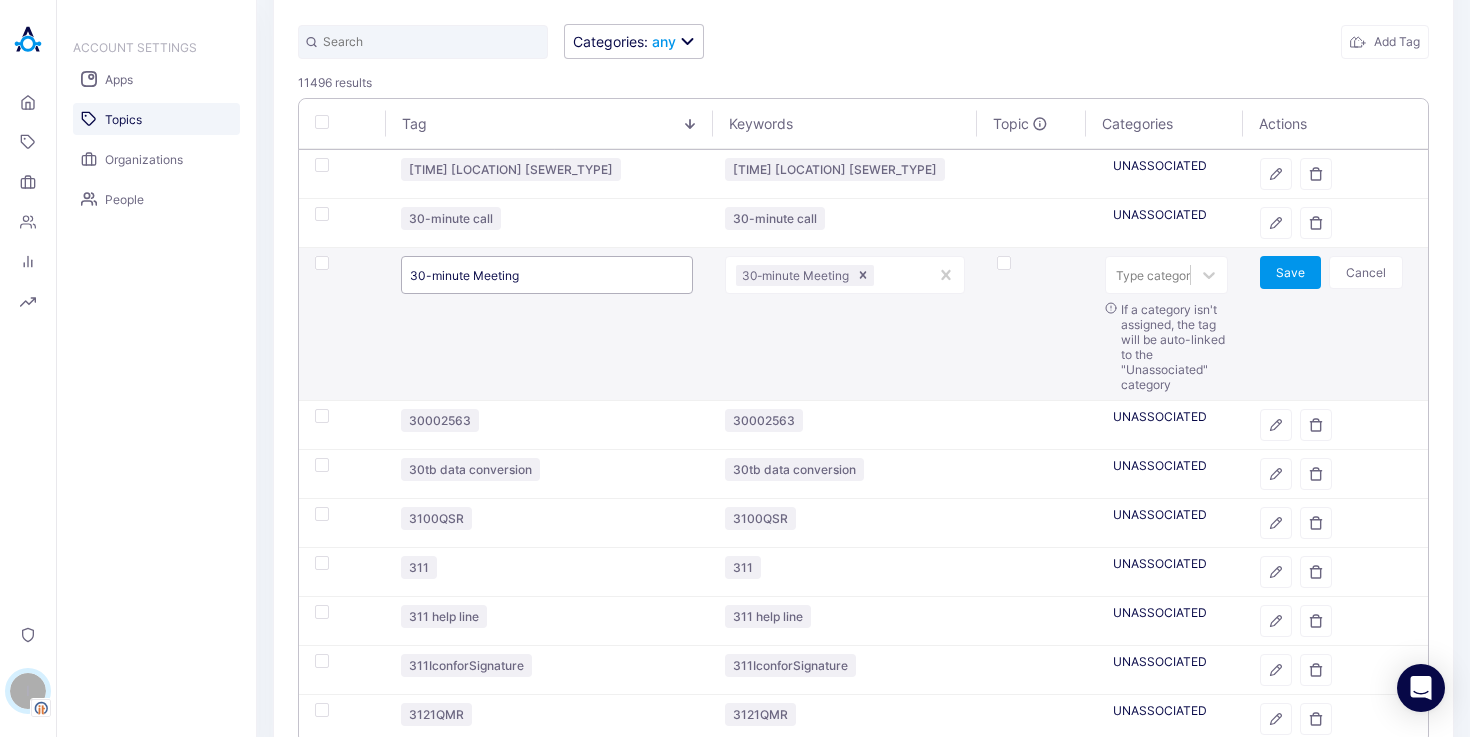 click on "30-minute Meeting" at bounding box center [547, 275] 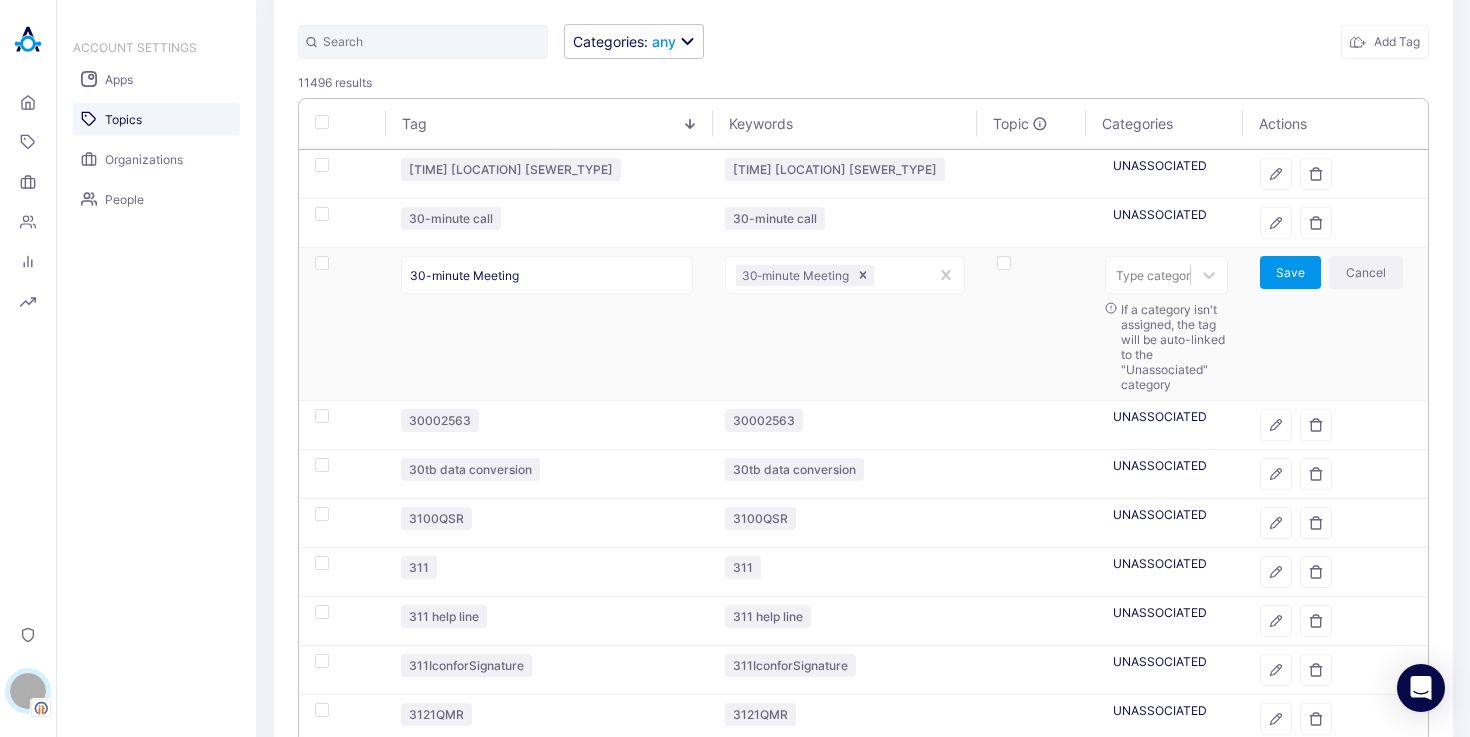 click on "Cancel" at bounding box center (1366, 272) 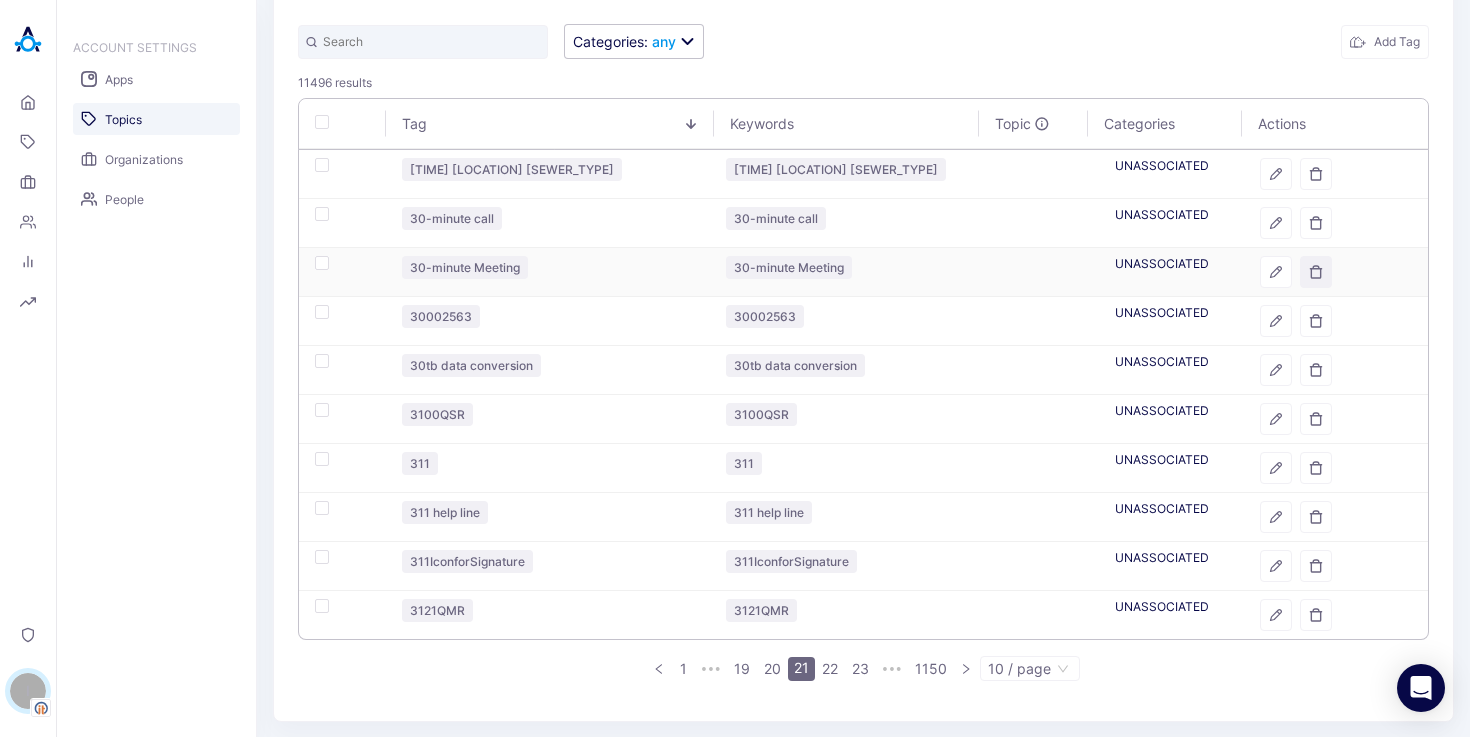 click 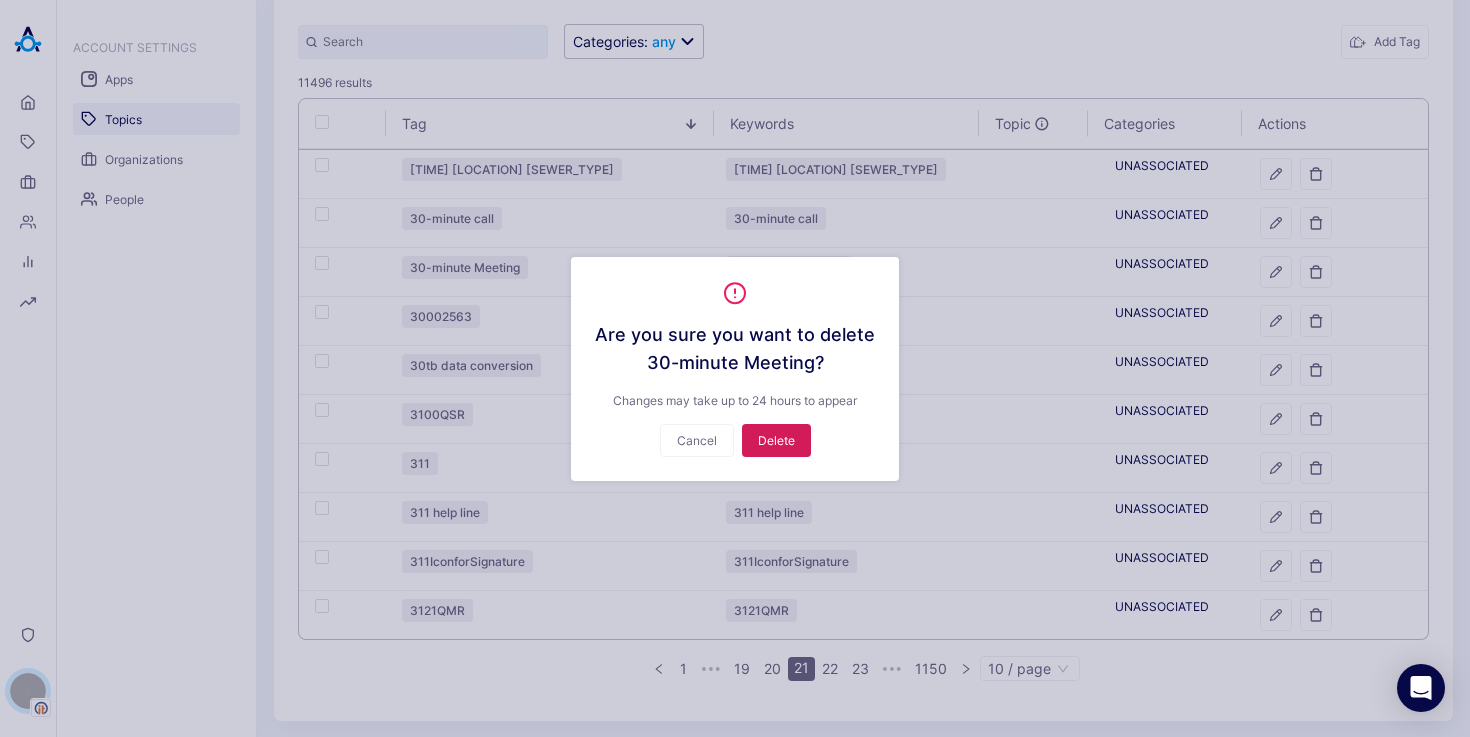 click on "Delete" at bounding box center (776, 440) 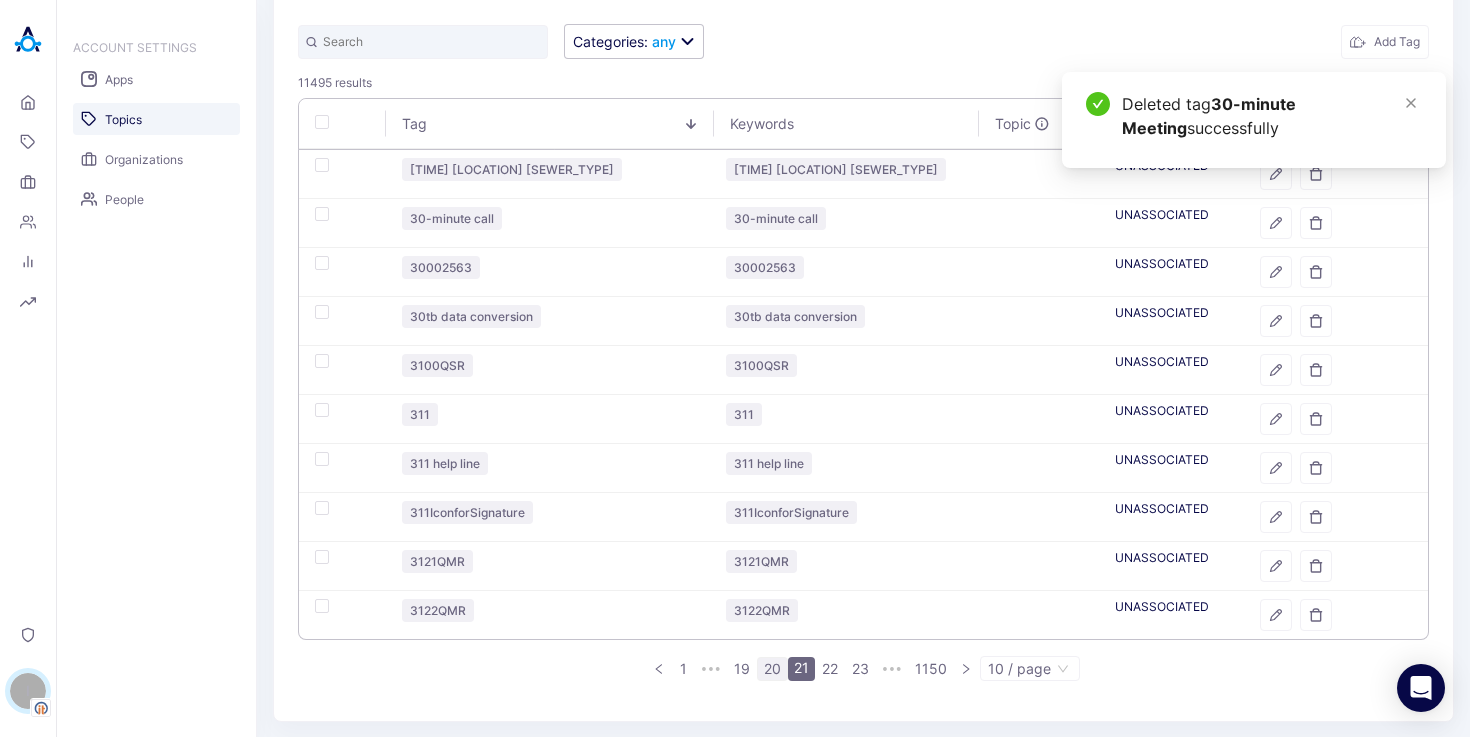 click on "20" at bounding box center (772, 669) 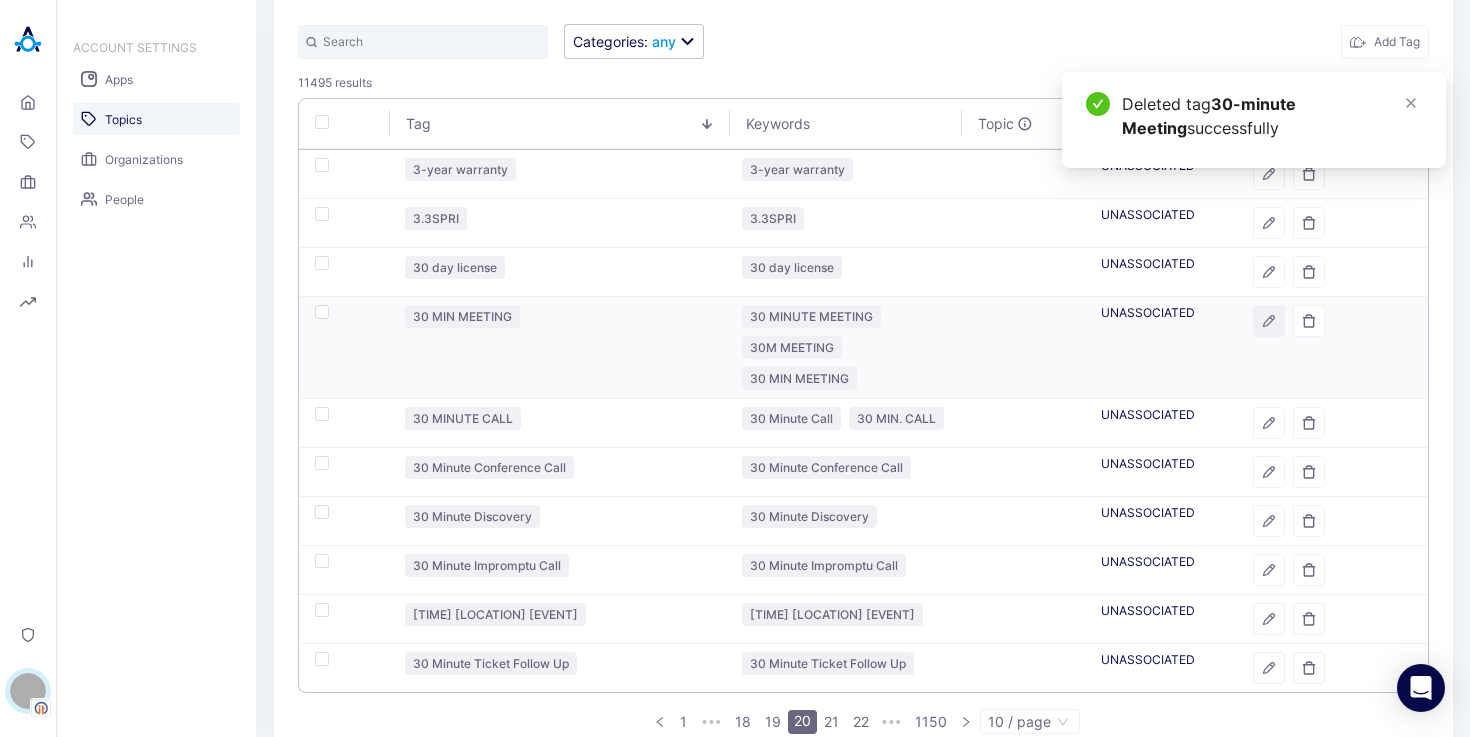 click at bounding box center [1269, 321] 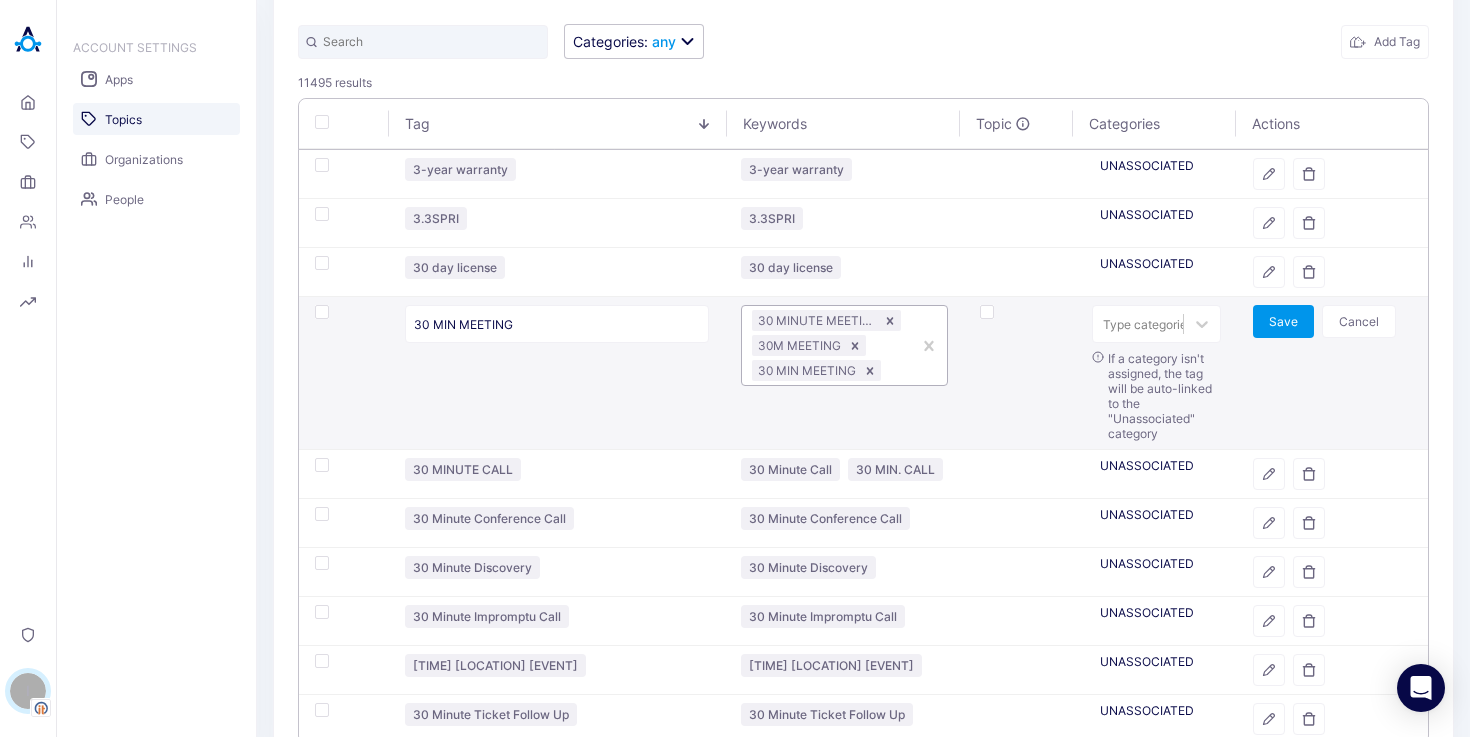 click on "30 MINUTE MEETING 30M MEETING 30 MIN MEETING" at bounding box center (826, 345) 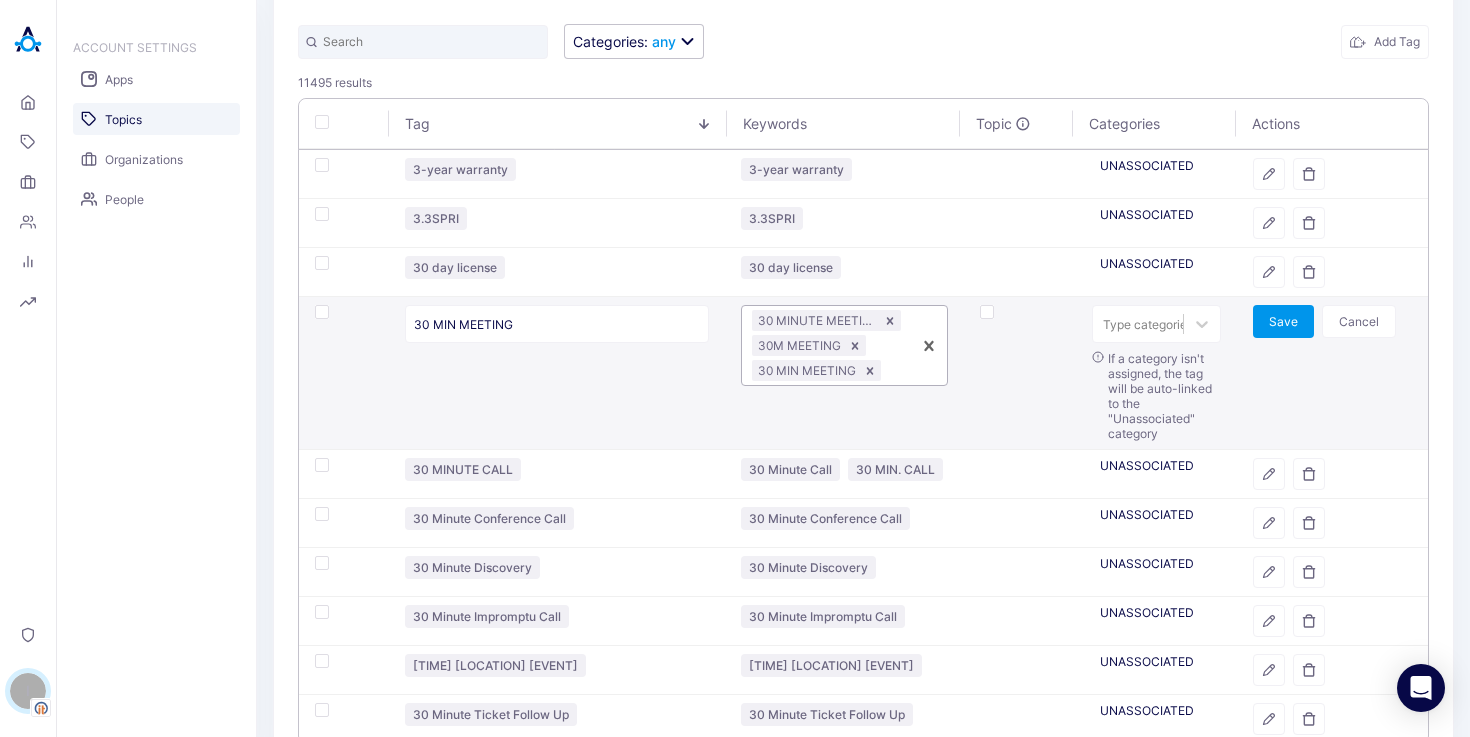 paste on "30-MINUTE MEETING" 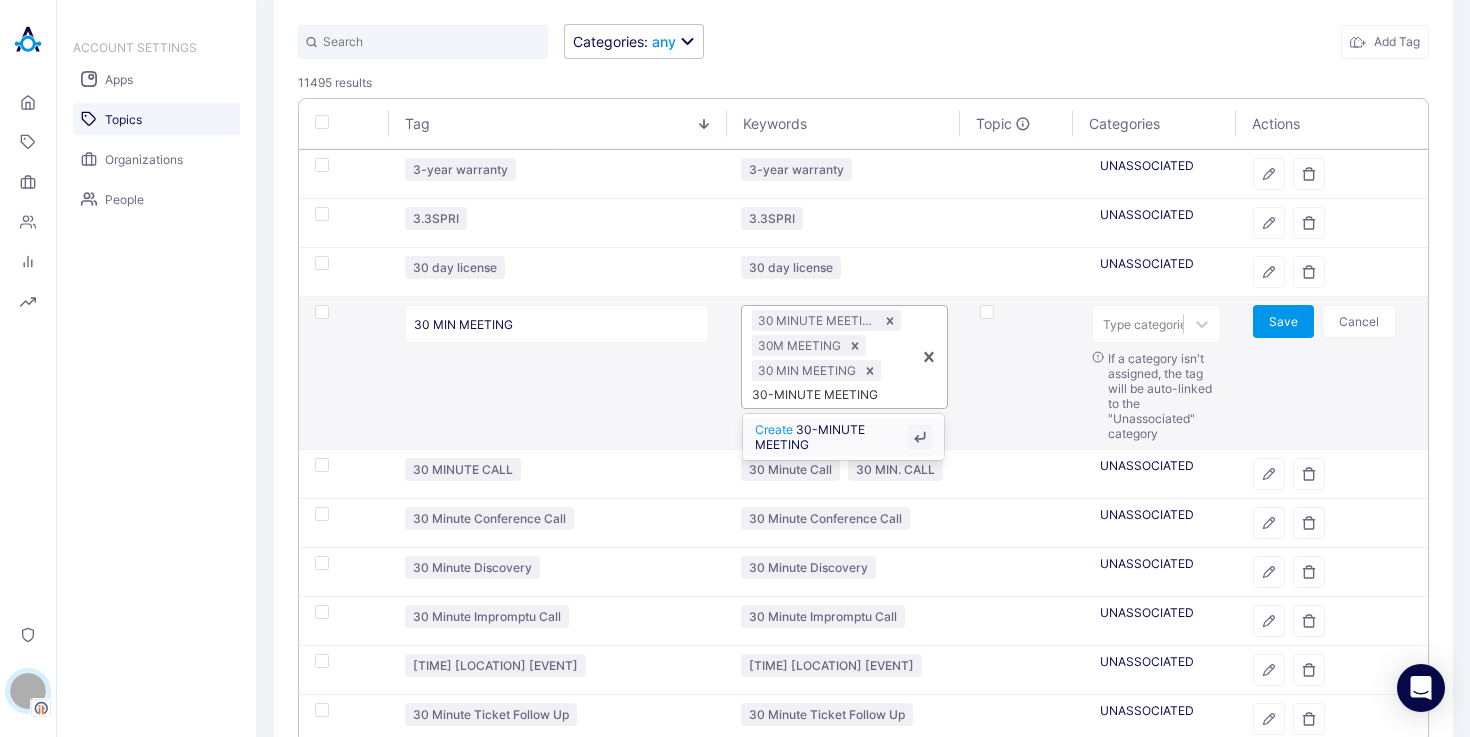 type 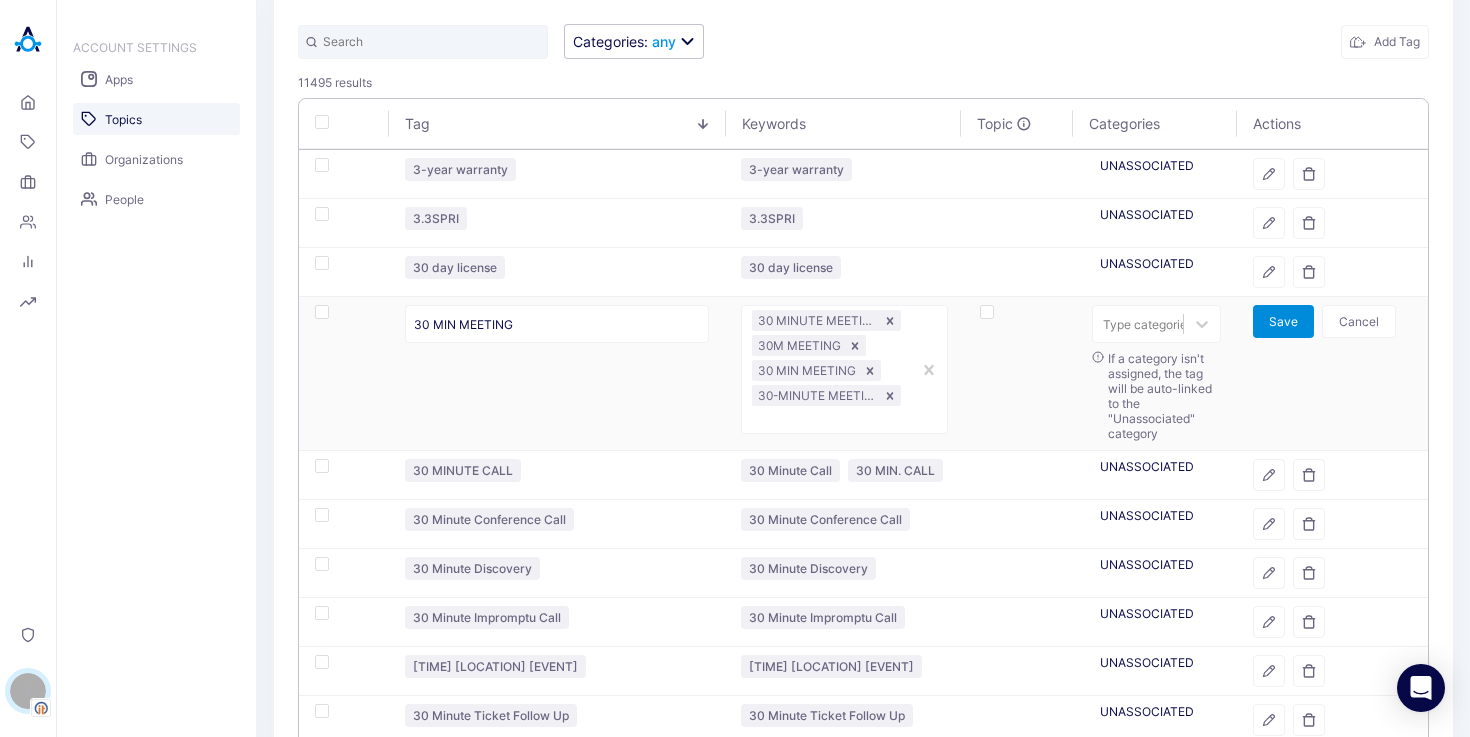 click on "Save" at bounding box center (1283, 321) 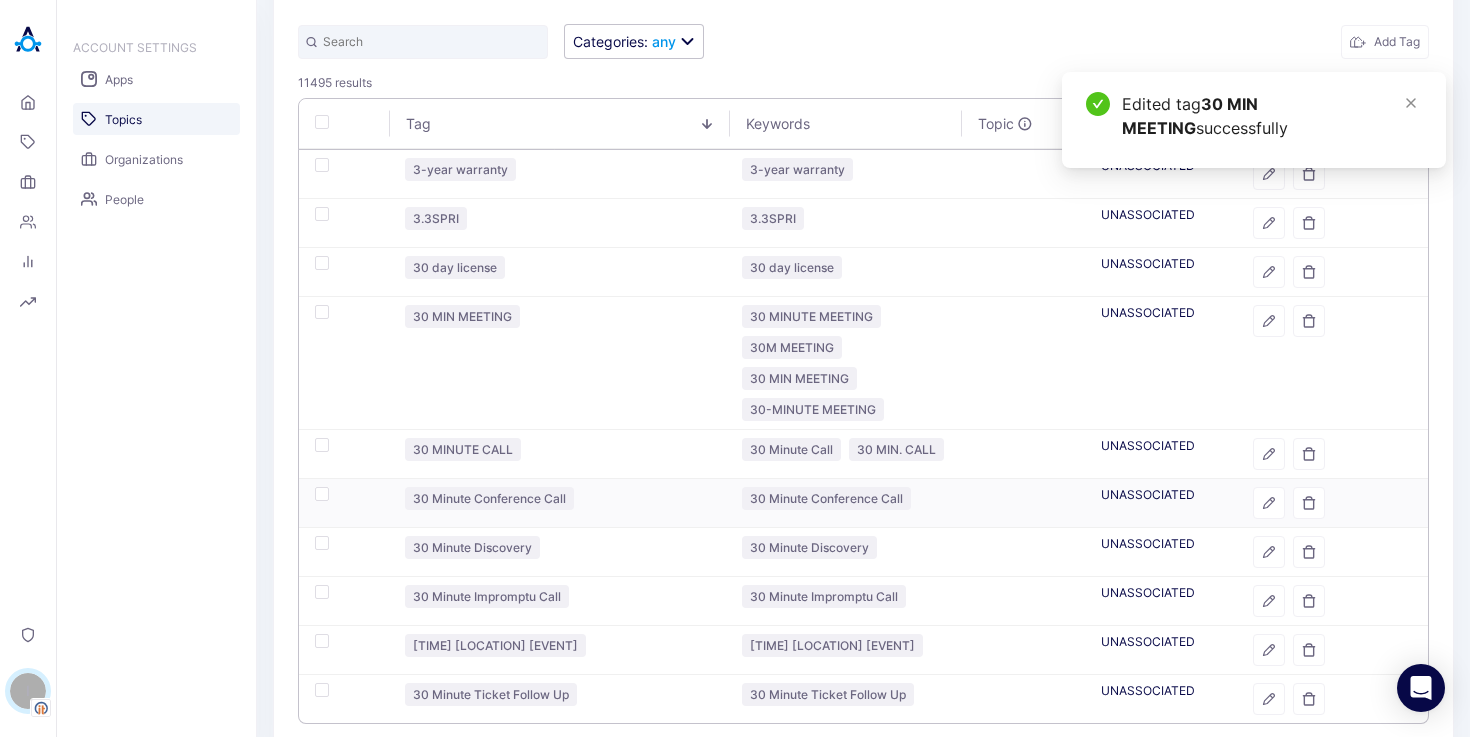 scroll, scrollTop: 271, scrollLeft: 0, axis: vertical 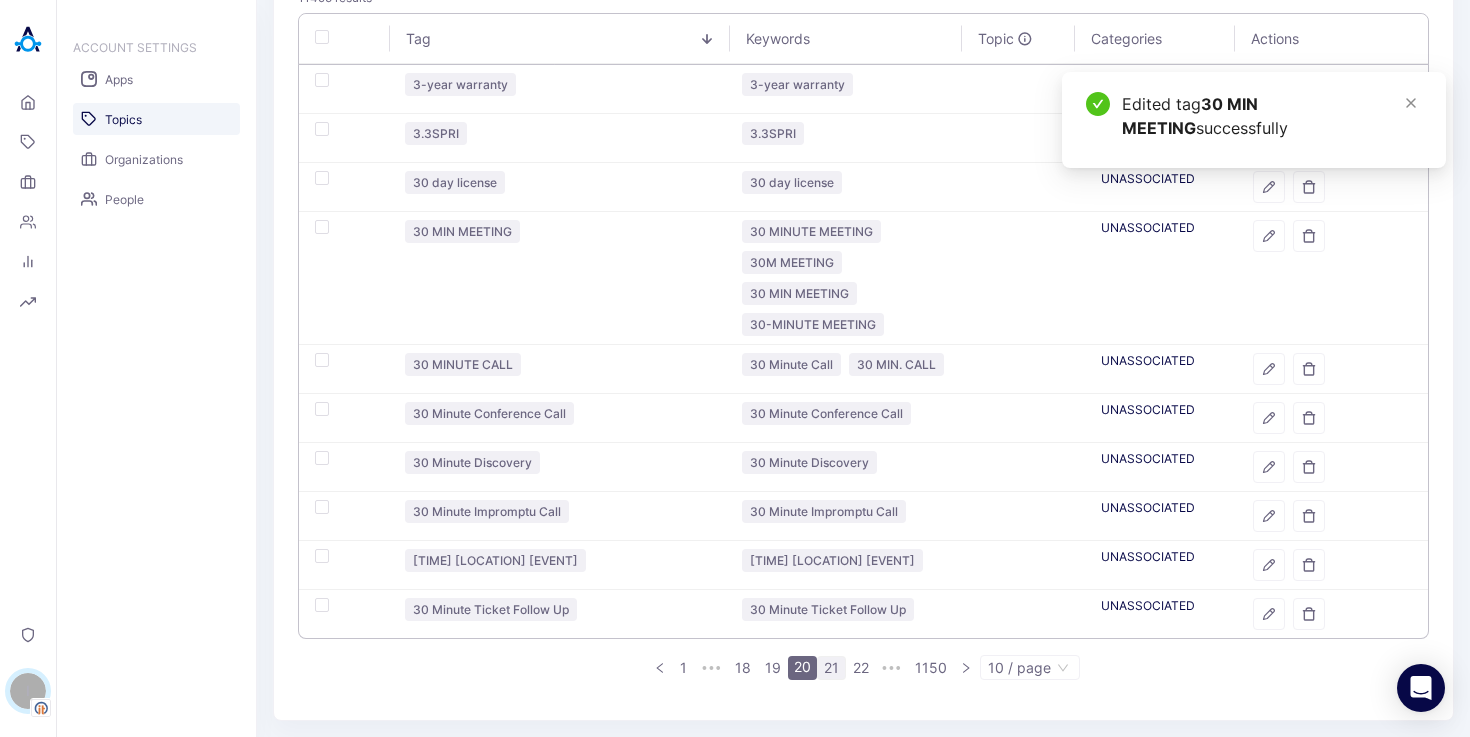 click on "21" at bounding box center [831, 668] 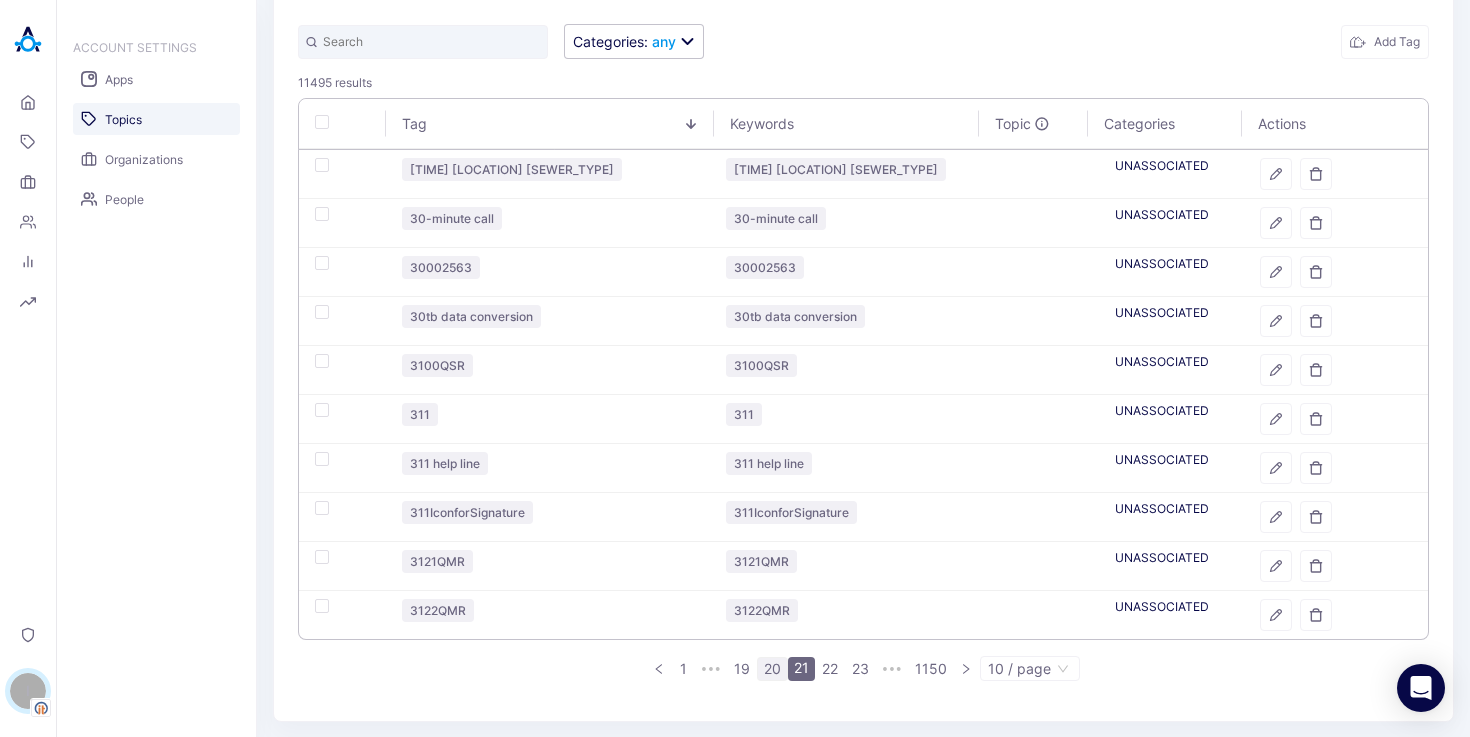 click on "20" at bounding box center [772, 669] 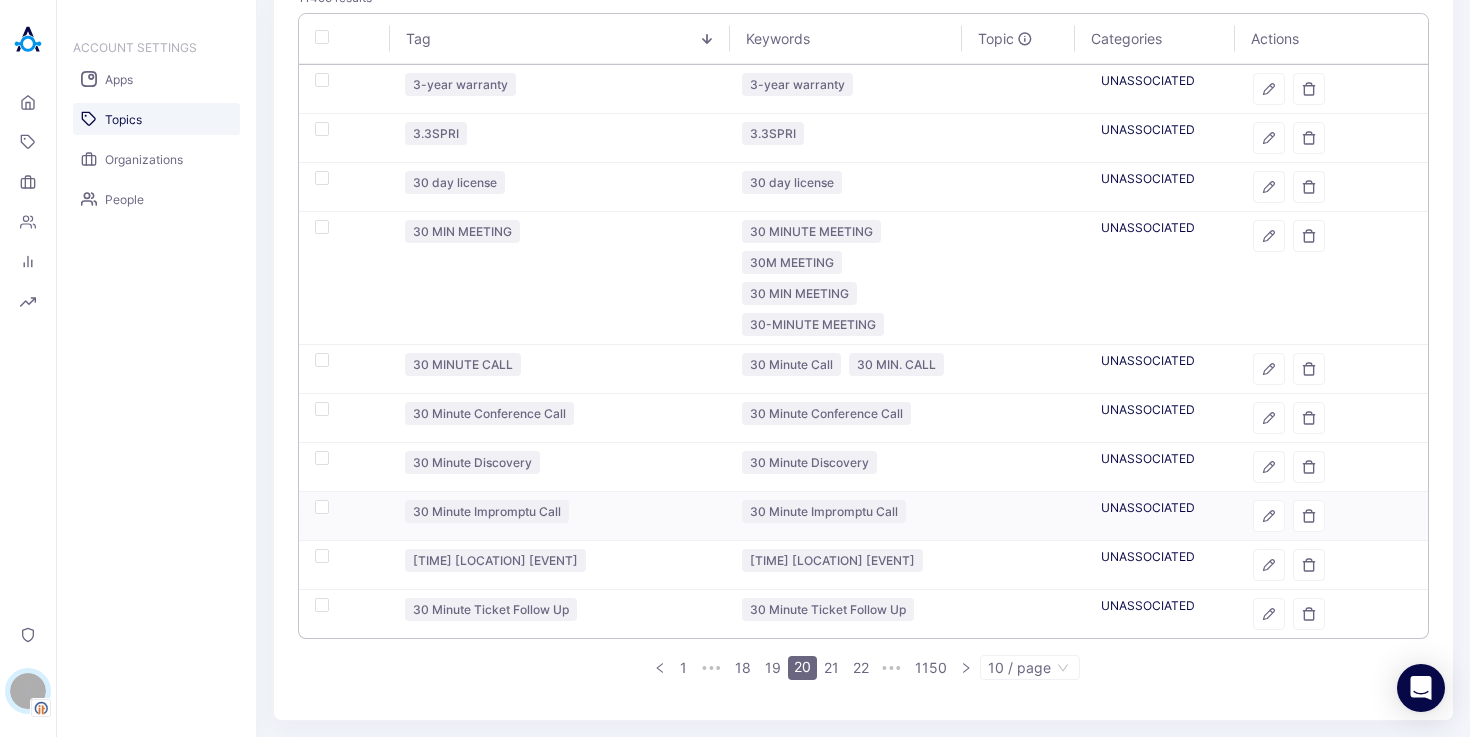 scroll, scrollTop: 271, scrollLeft: 0, axis: vertical 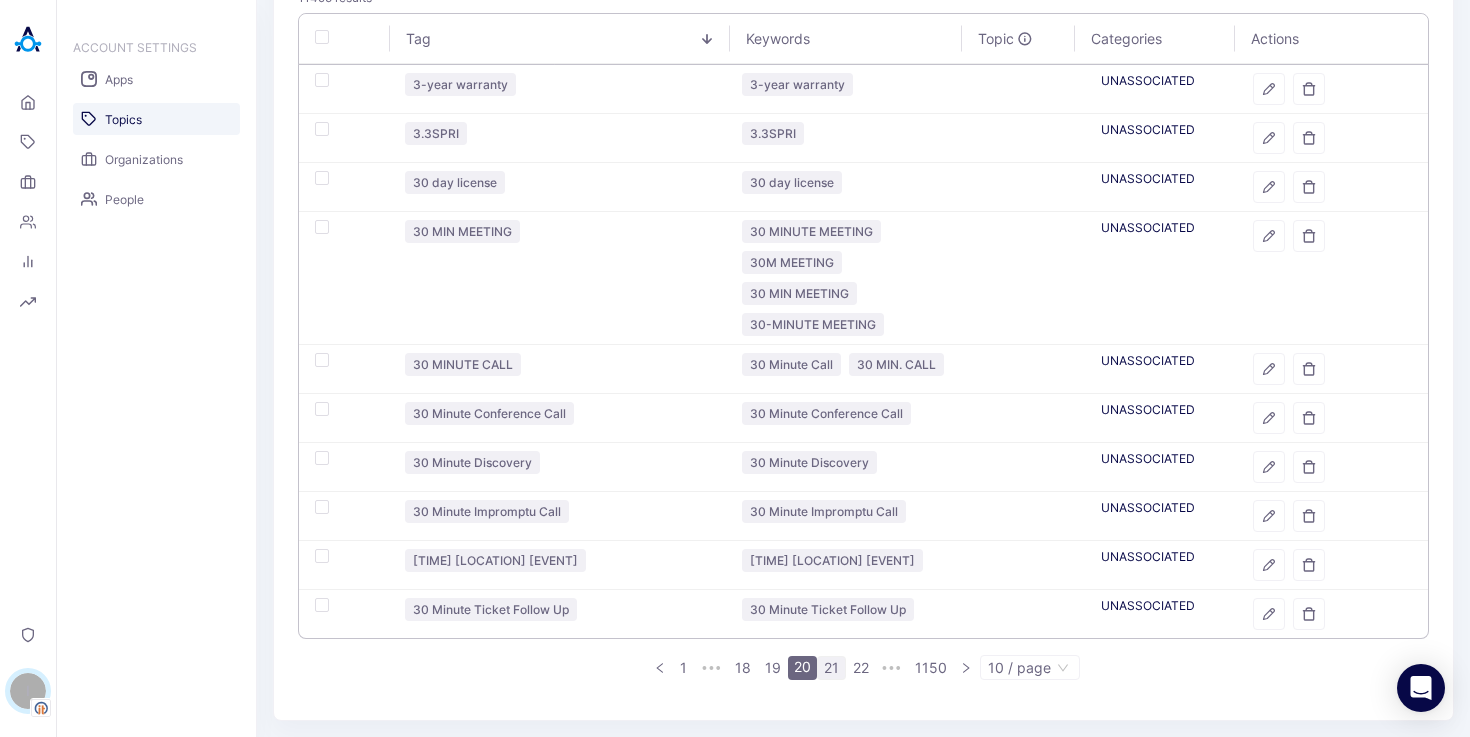 click on "21" at bounding box center (831, 668) 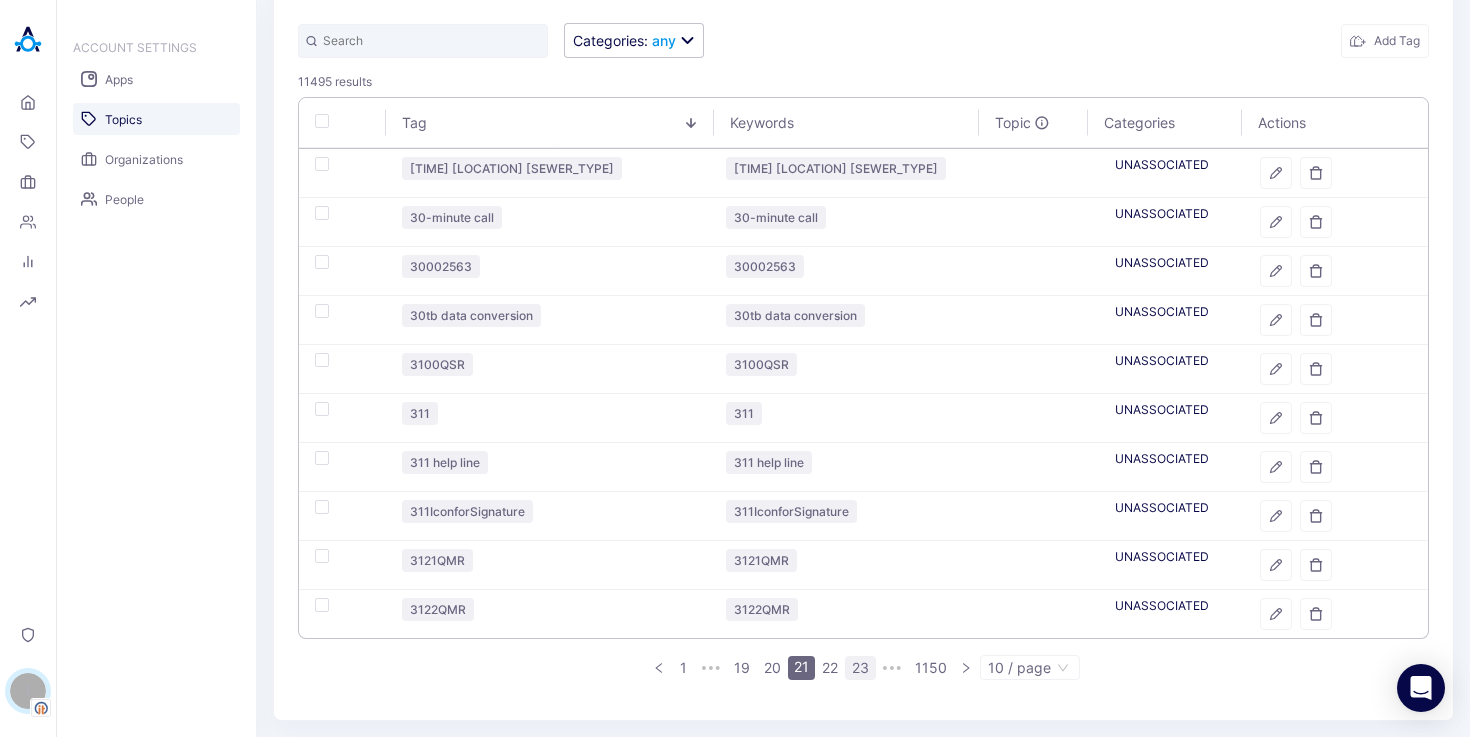 scroll, scrollTop: 168, scrollLeft: 0, axis: vertical 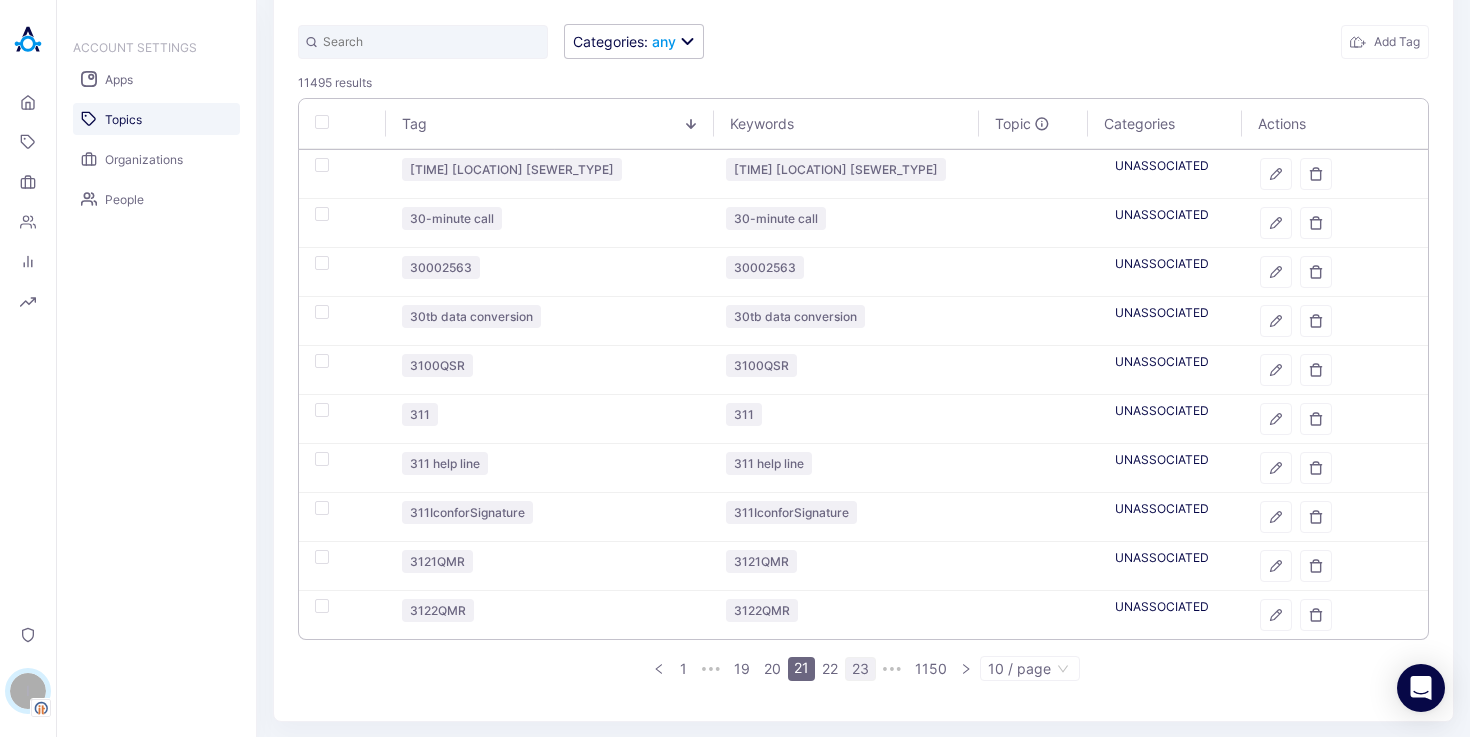 click on "23" at bounding box center (860, 669) 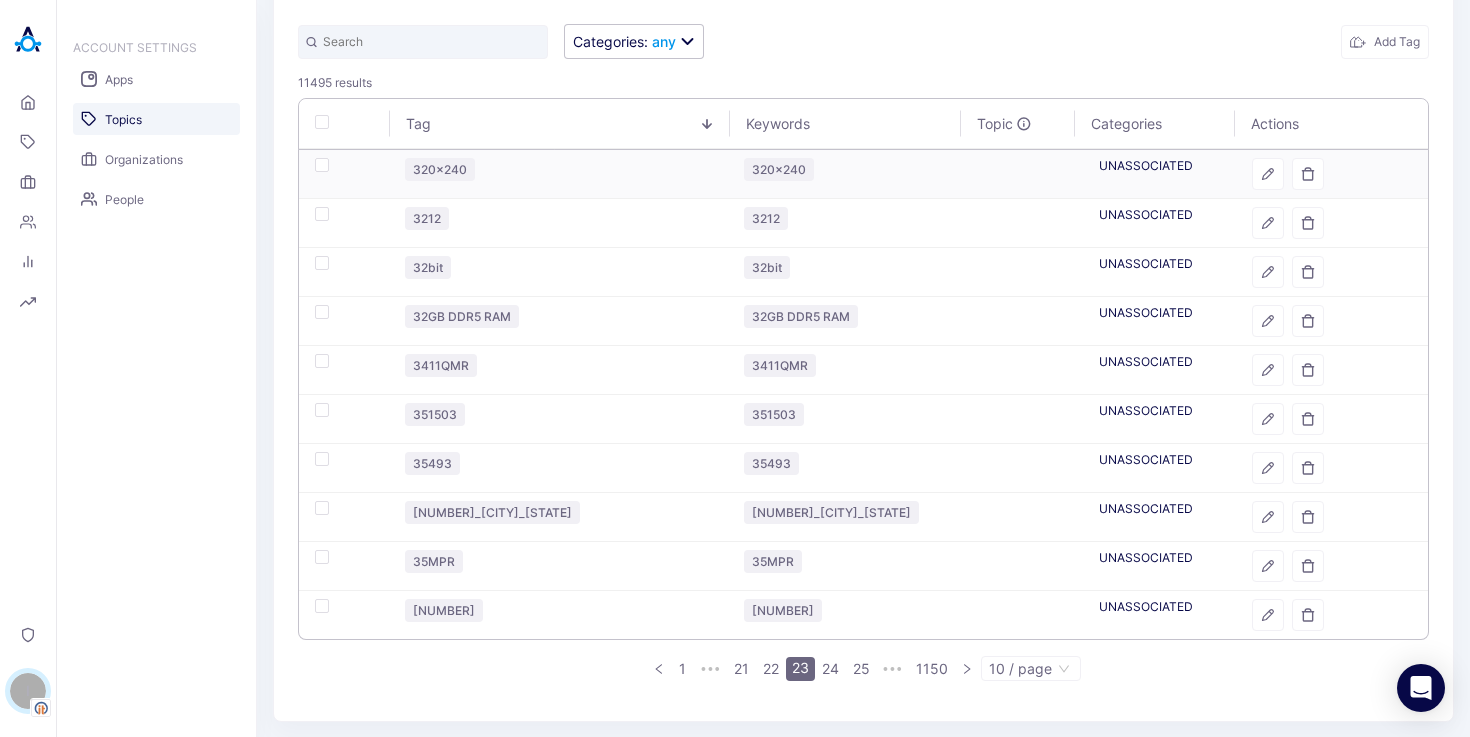 click at bounding box center [344, 174] 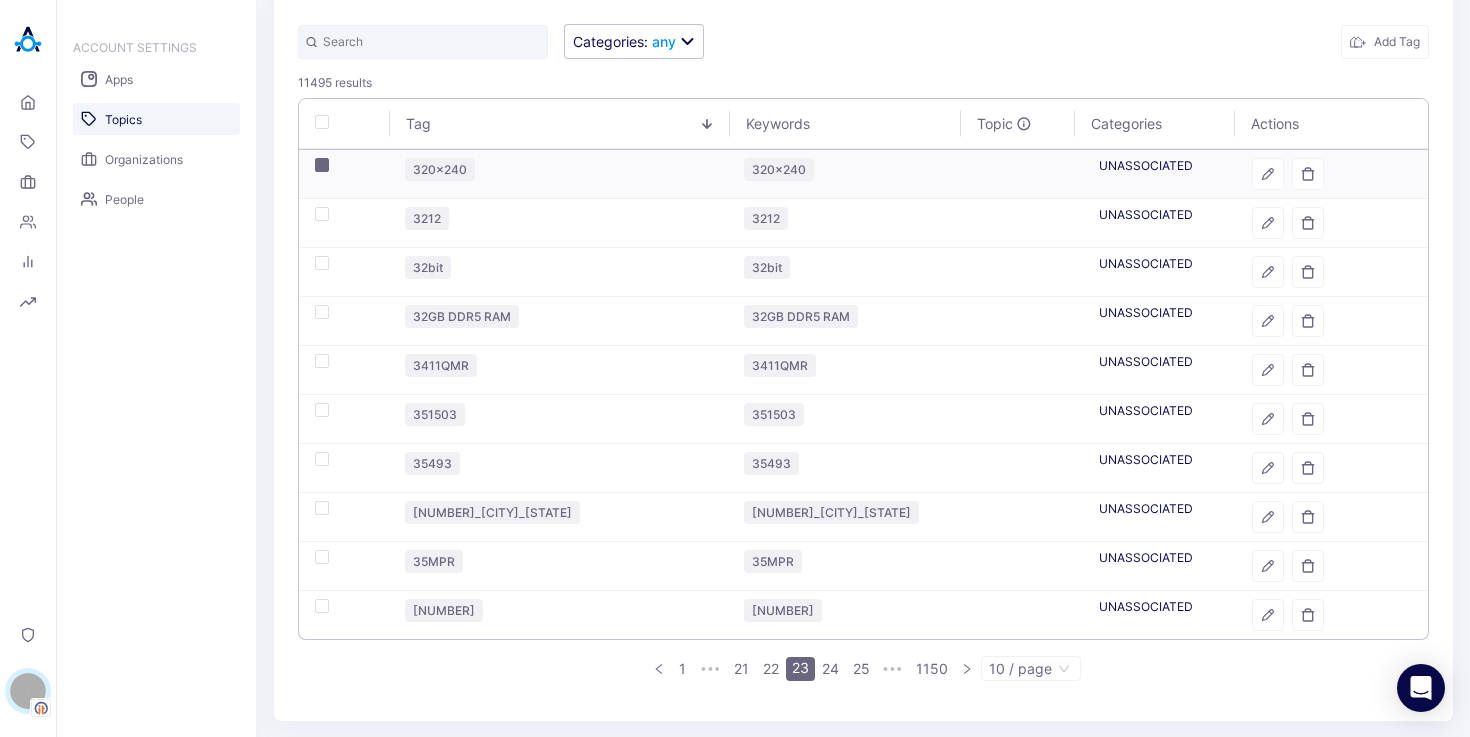 checkbox on "true" 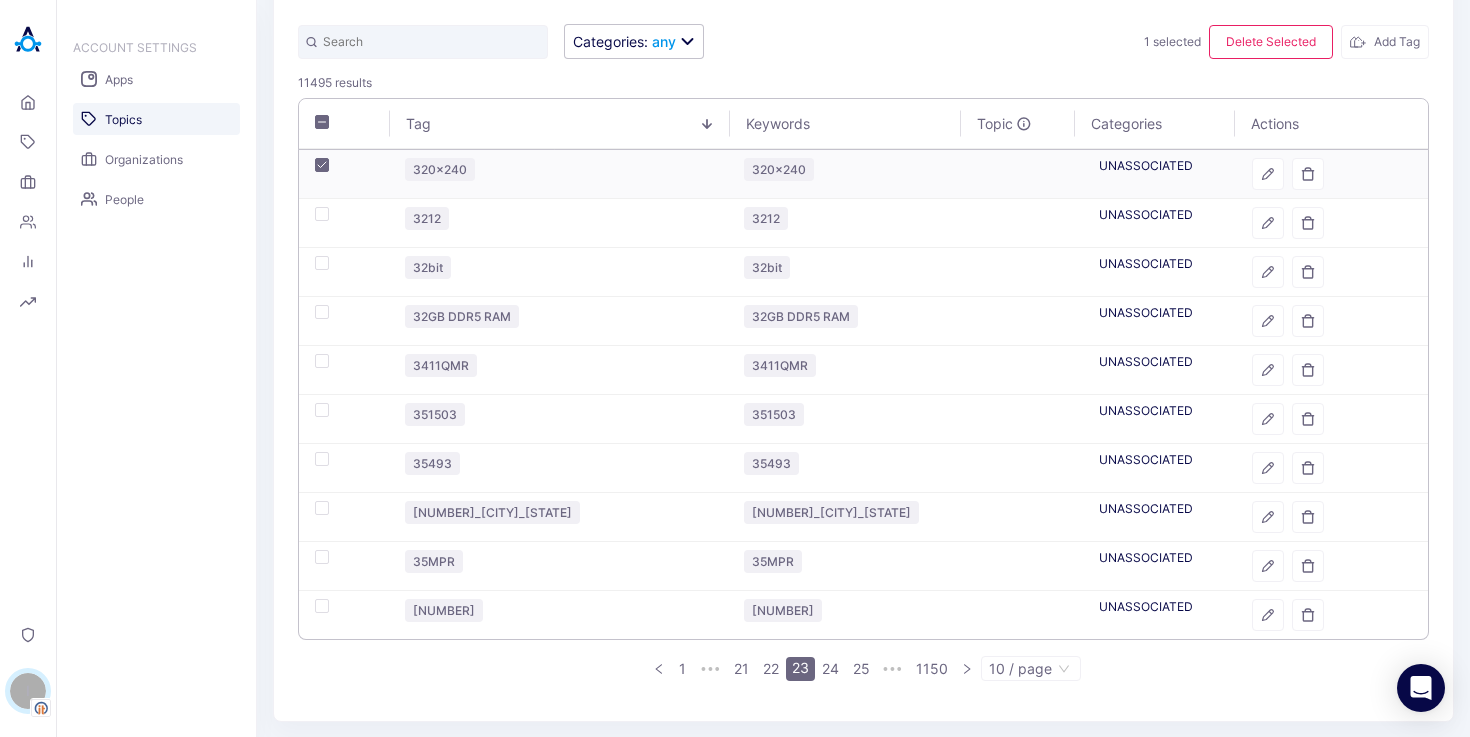 click at bounding box center (344, 174) 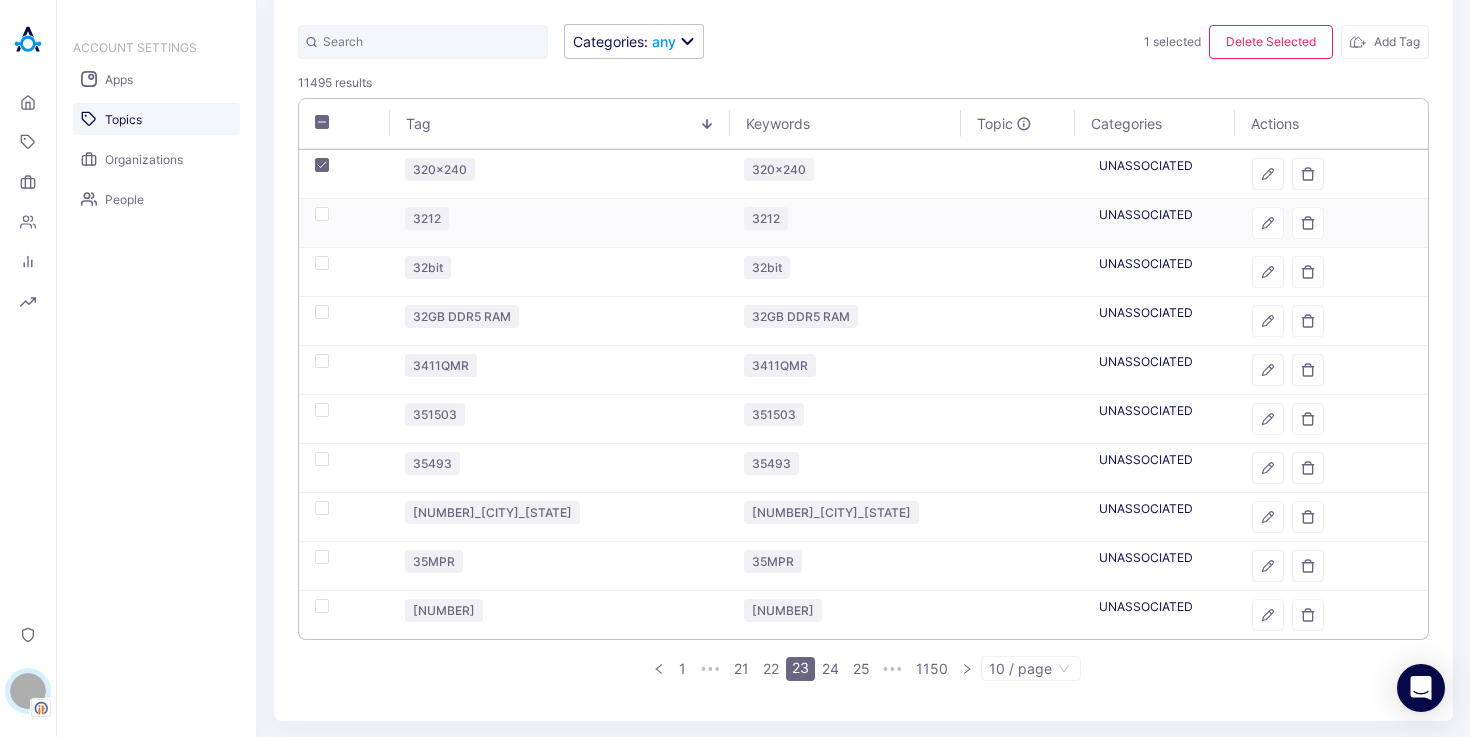 click at bounding box center [344, 223] 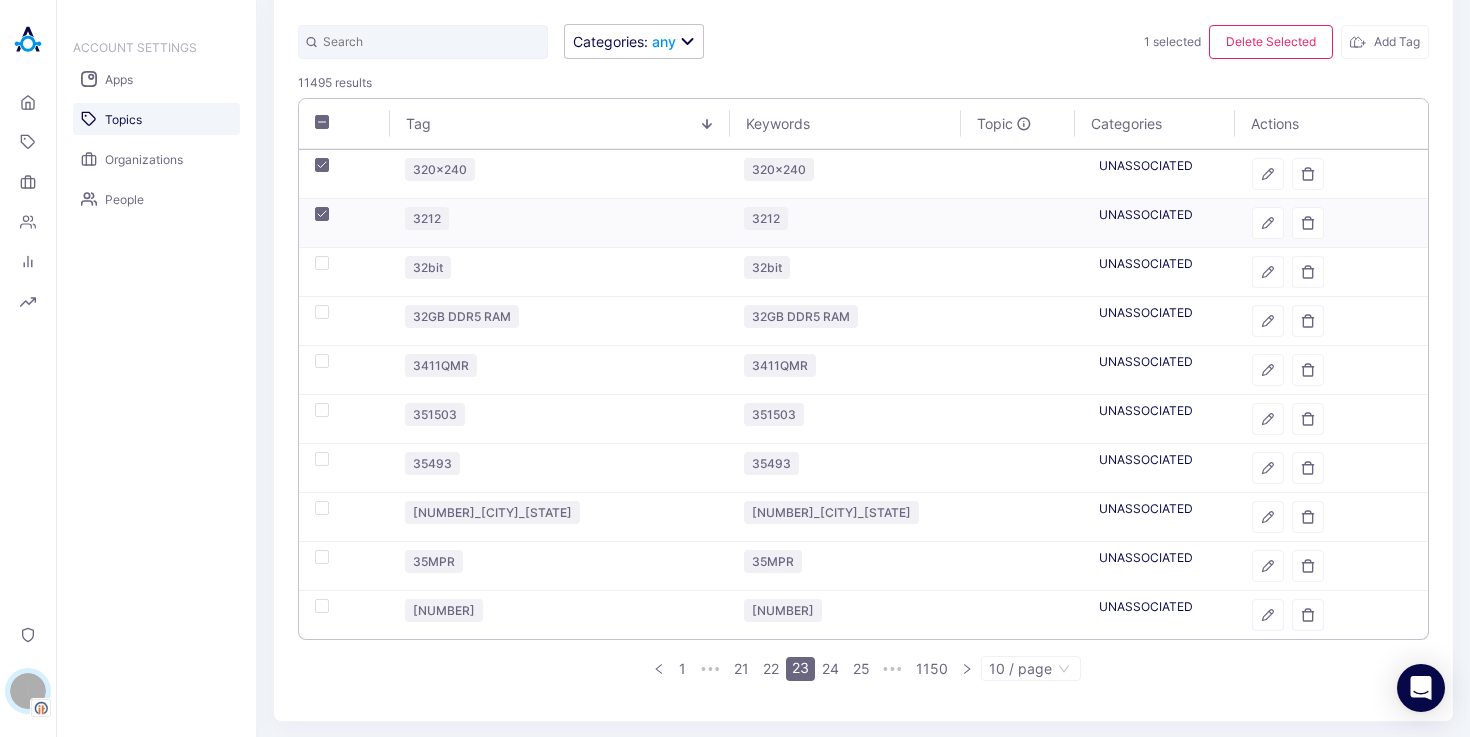 checkbox on "true" 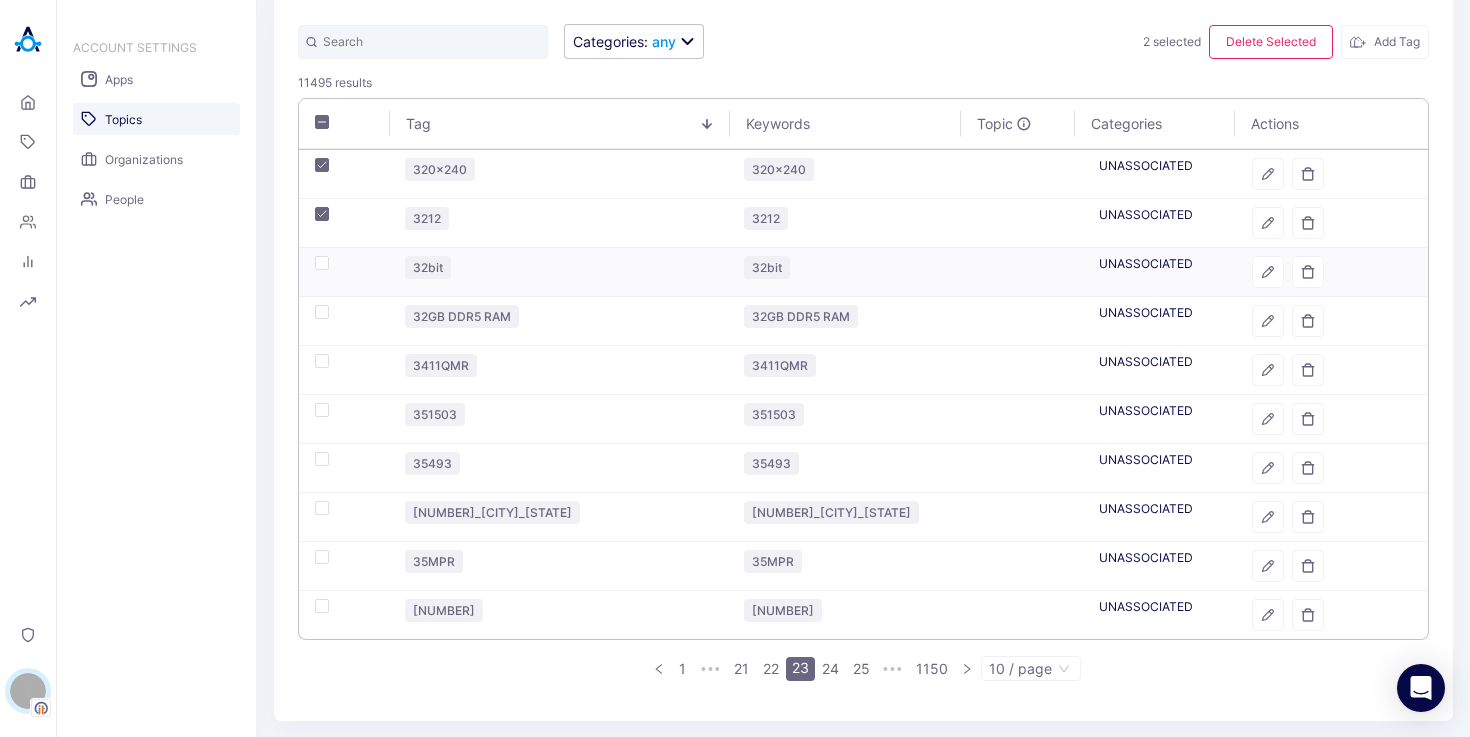 click at bounding box center (344, 272) 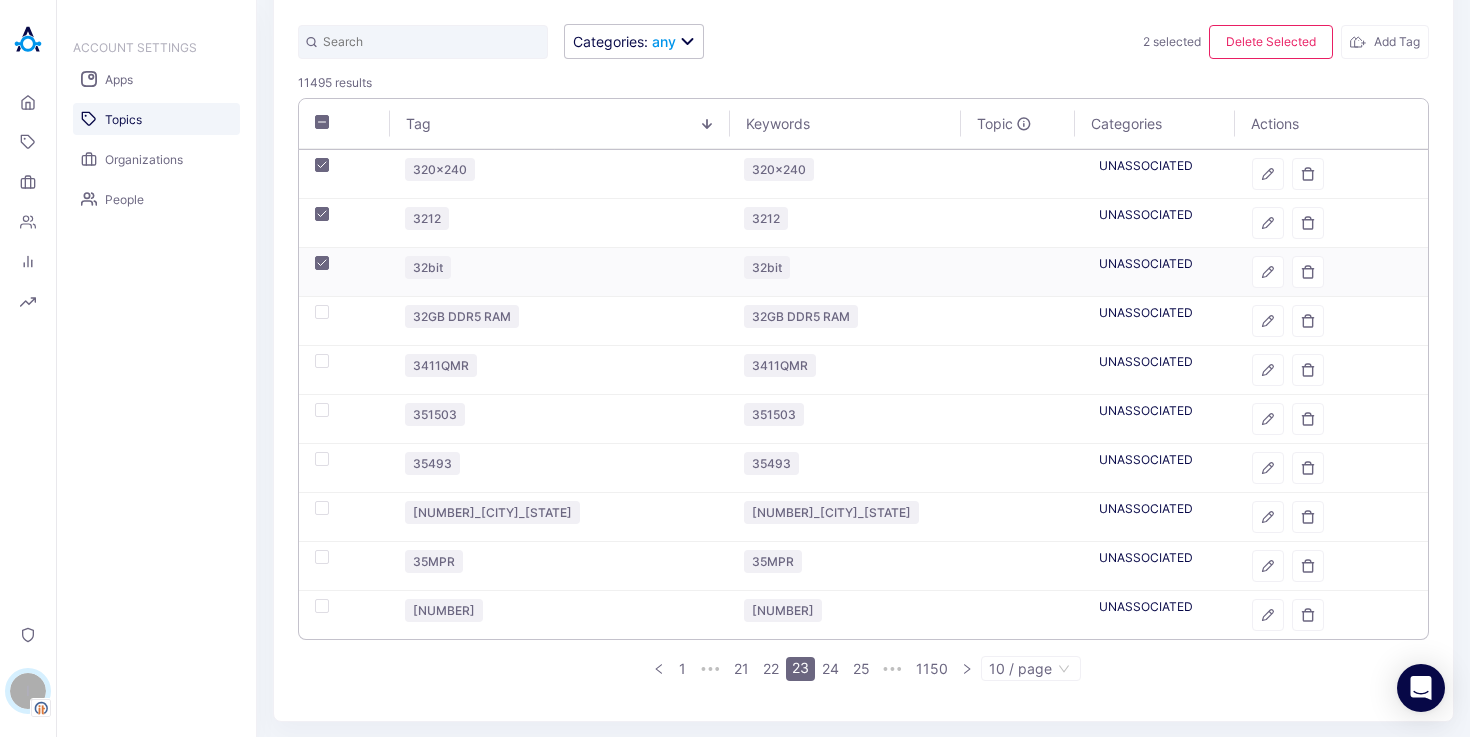 checkbox on "true" 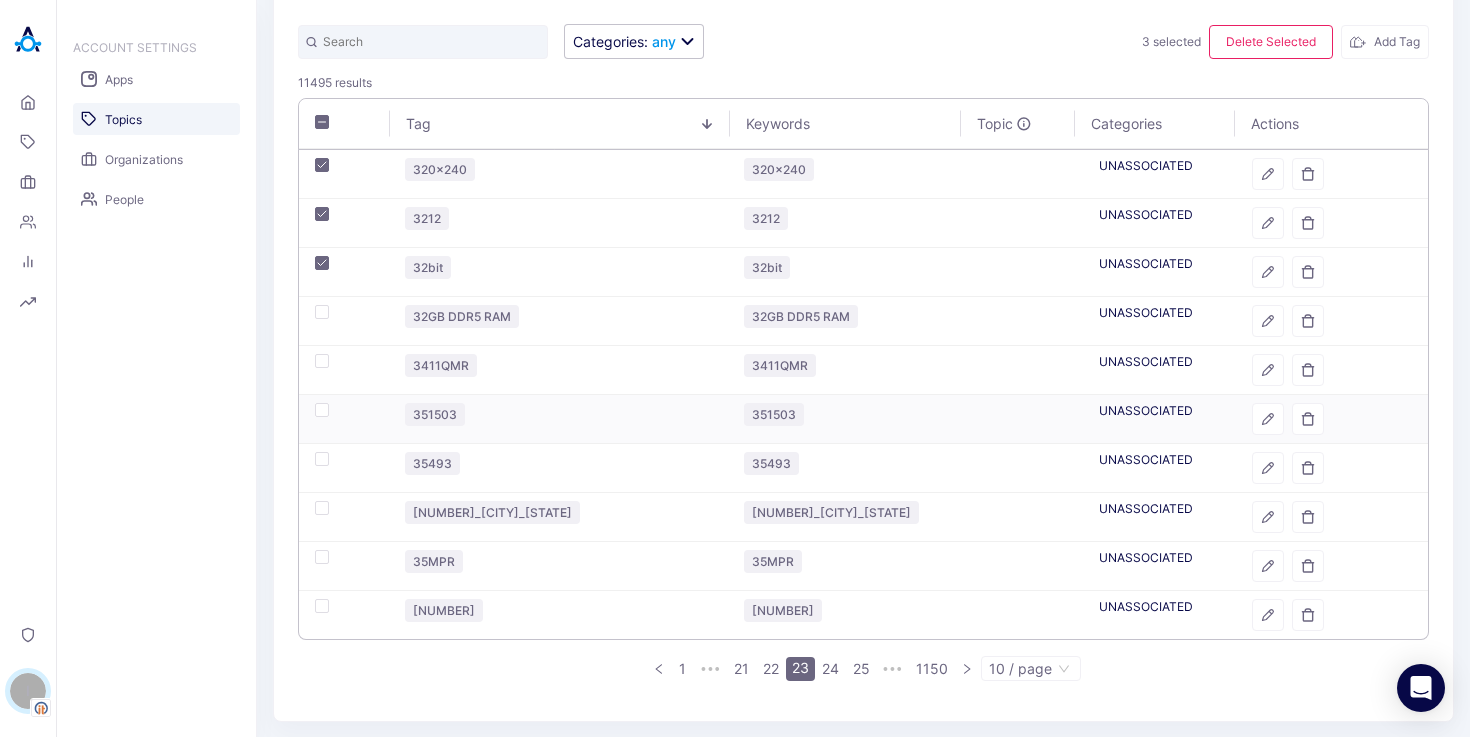 click at bounding box center [322, 410] 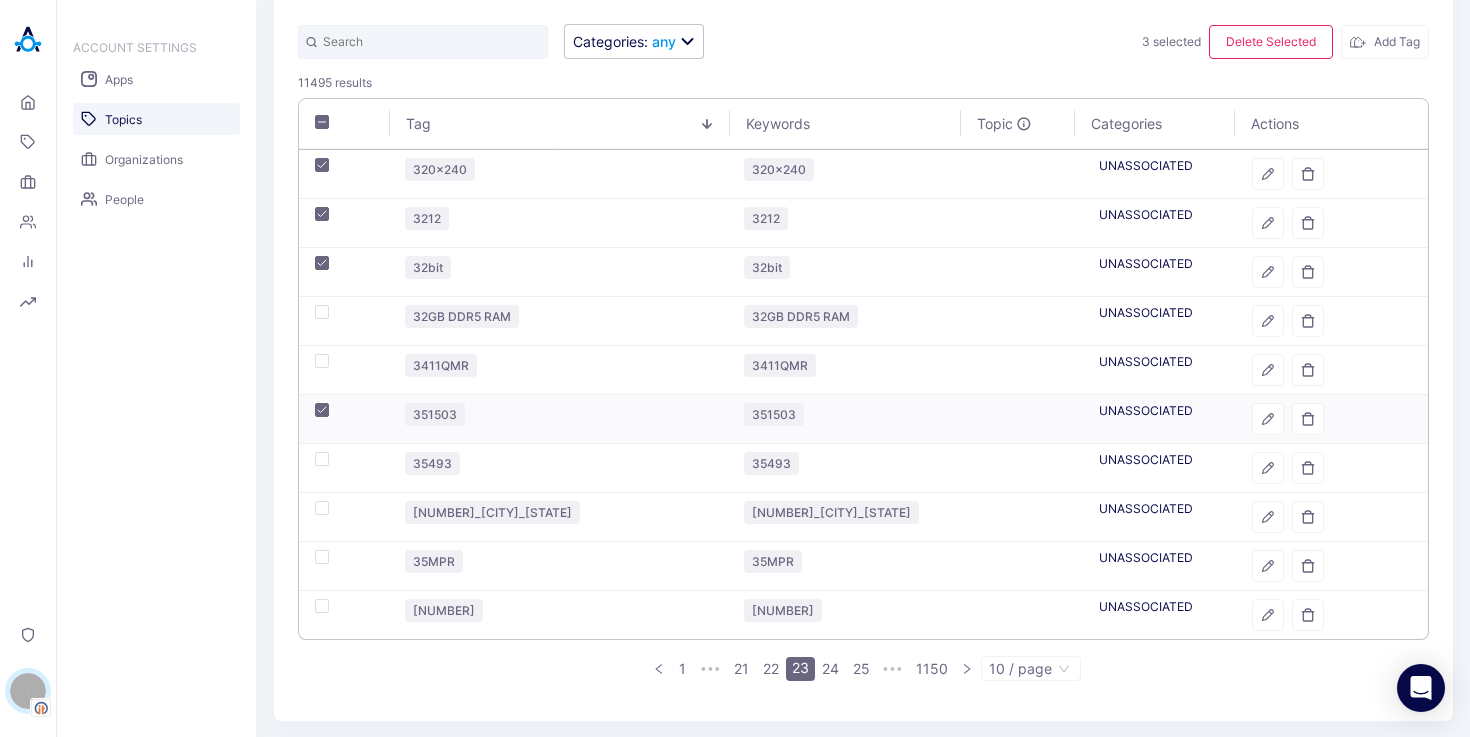 checkbox on "true" 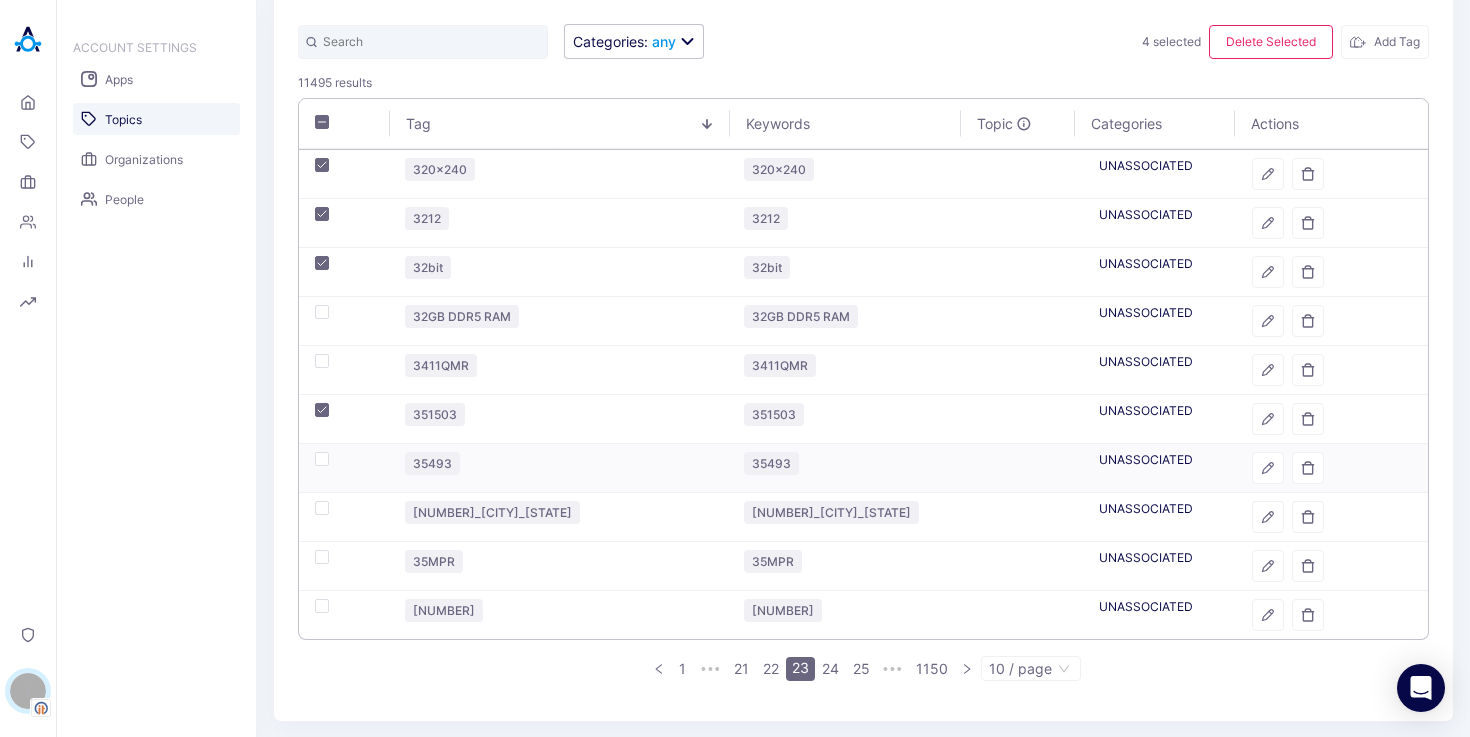 click at bounding box center [322, 459] 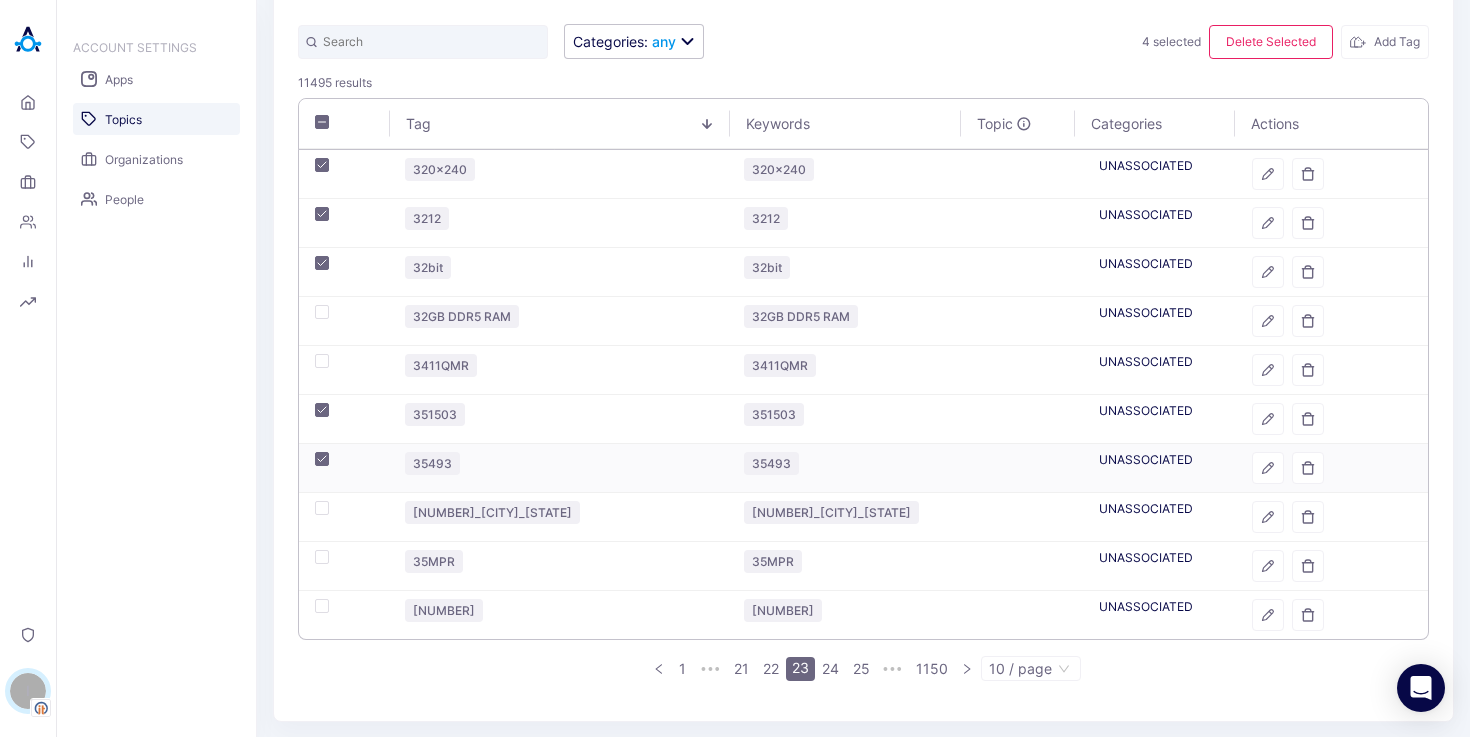 checkbox on "true" 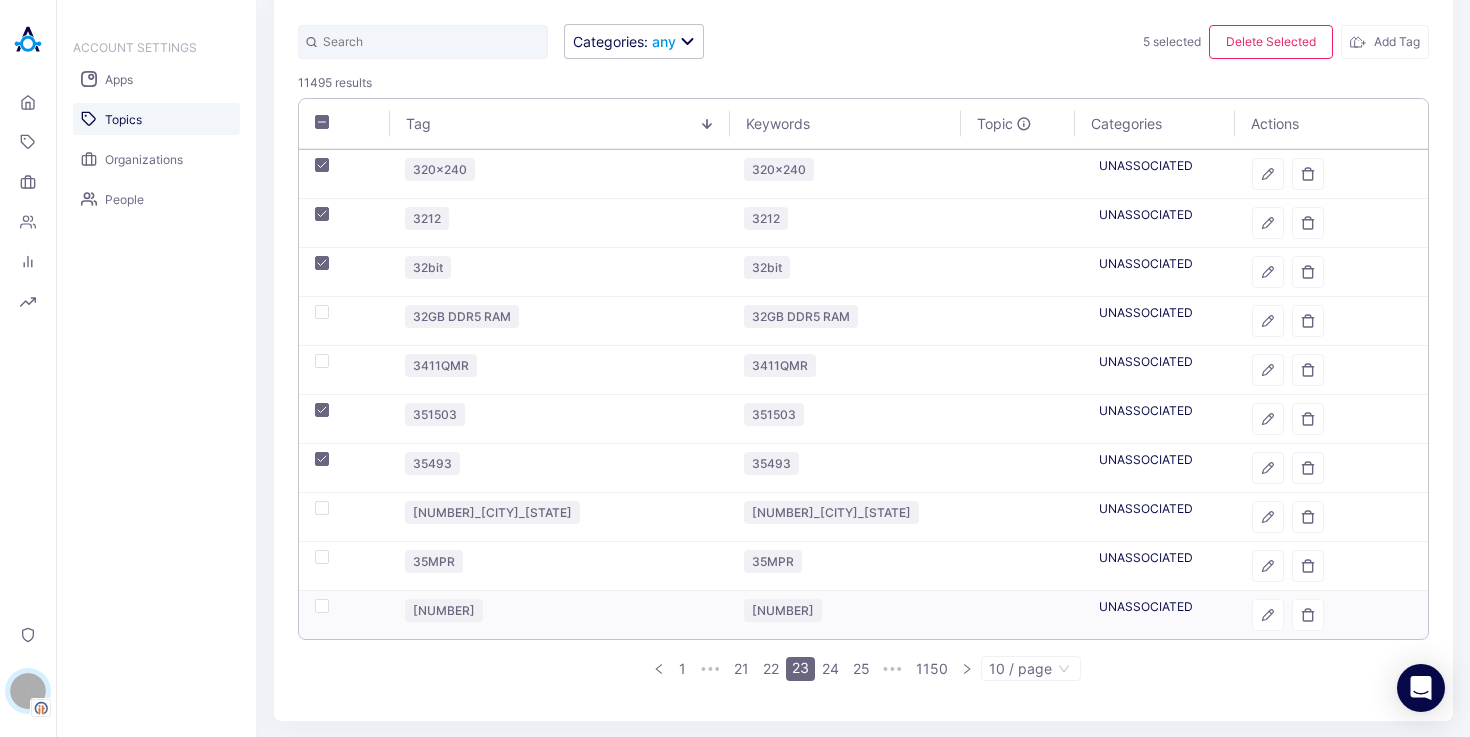 click at bounding box center [322, 606] 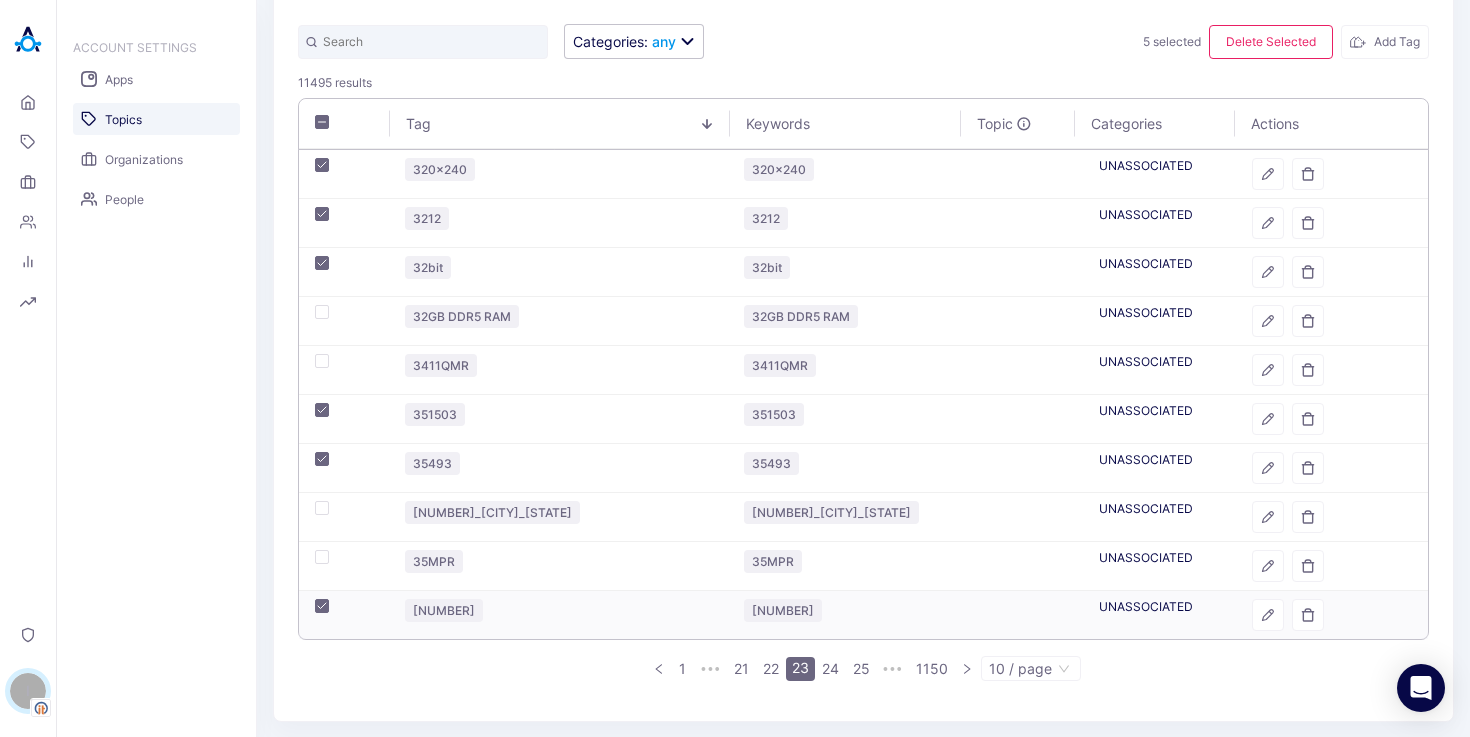 checkbox on "true" 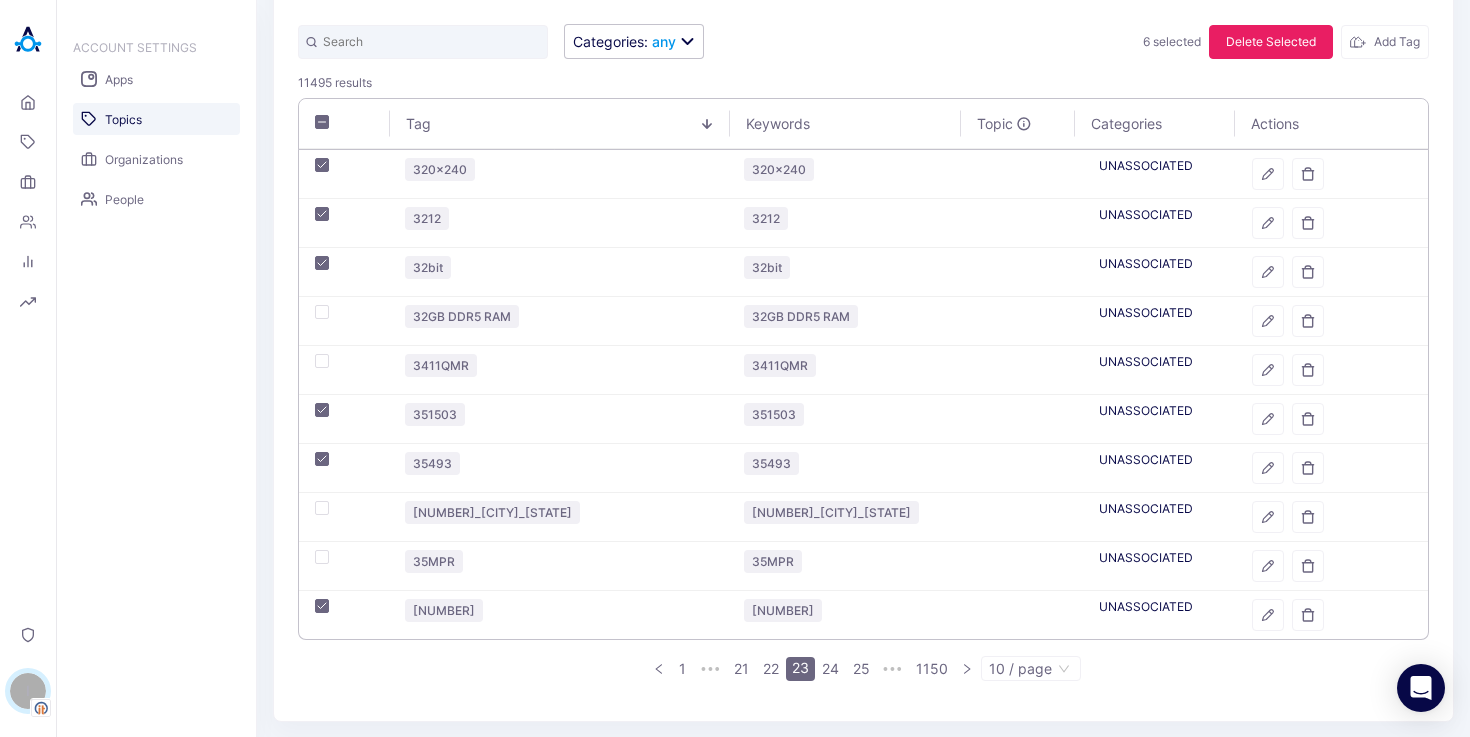 click on "Delete Selected" at bounding box center (1271, 42) 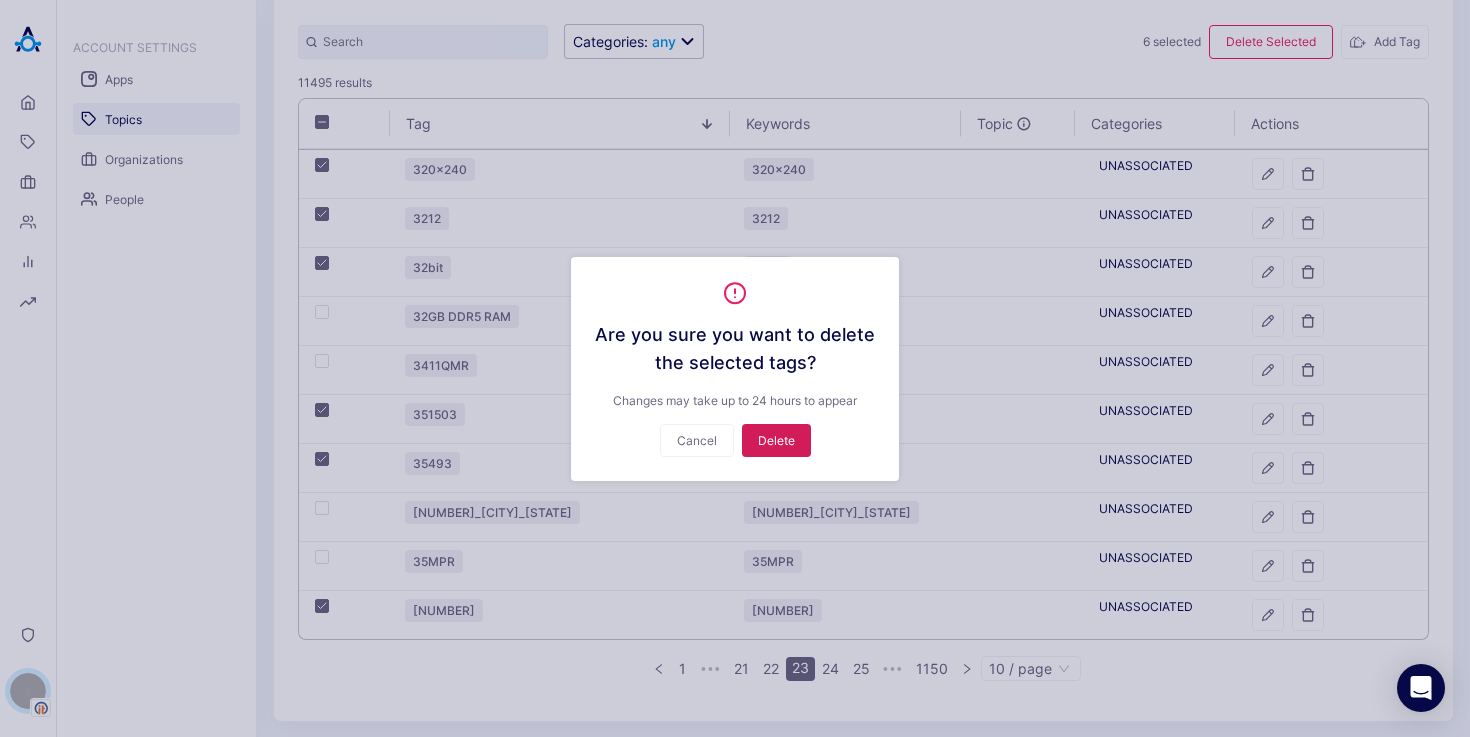 click on "Delete" at bounding box center (776, 440) 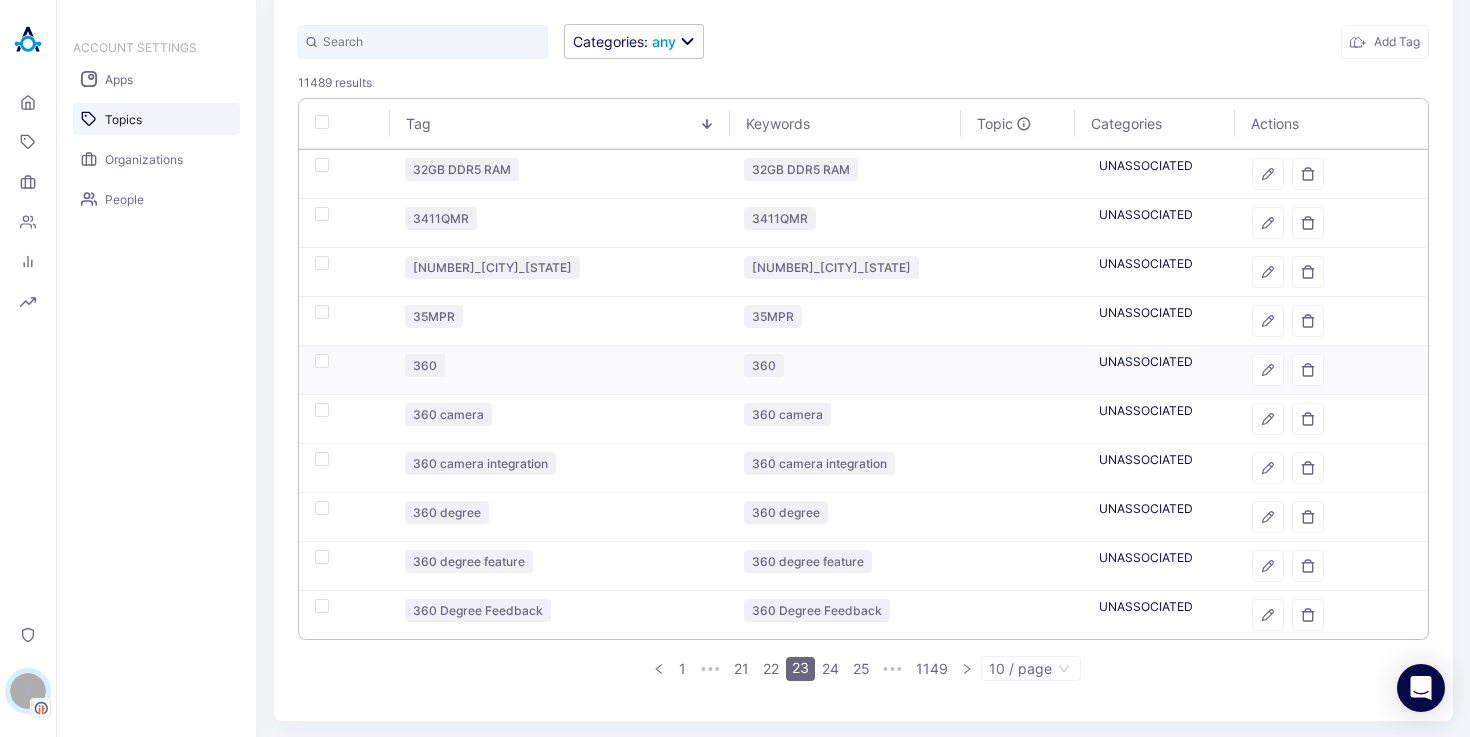click at bounding box center [322, 361] 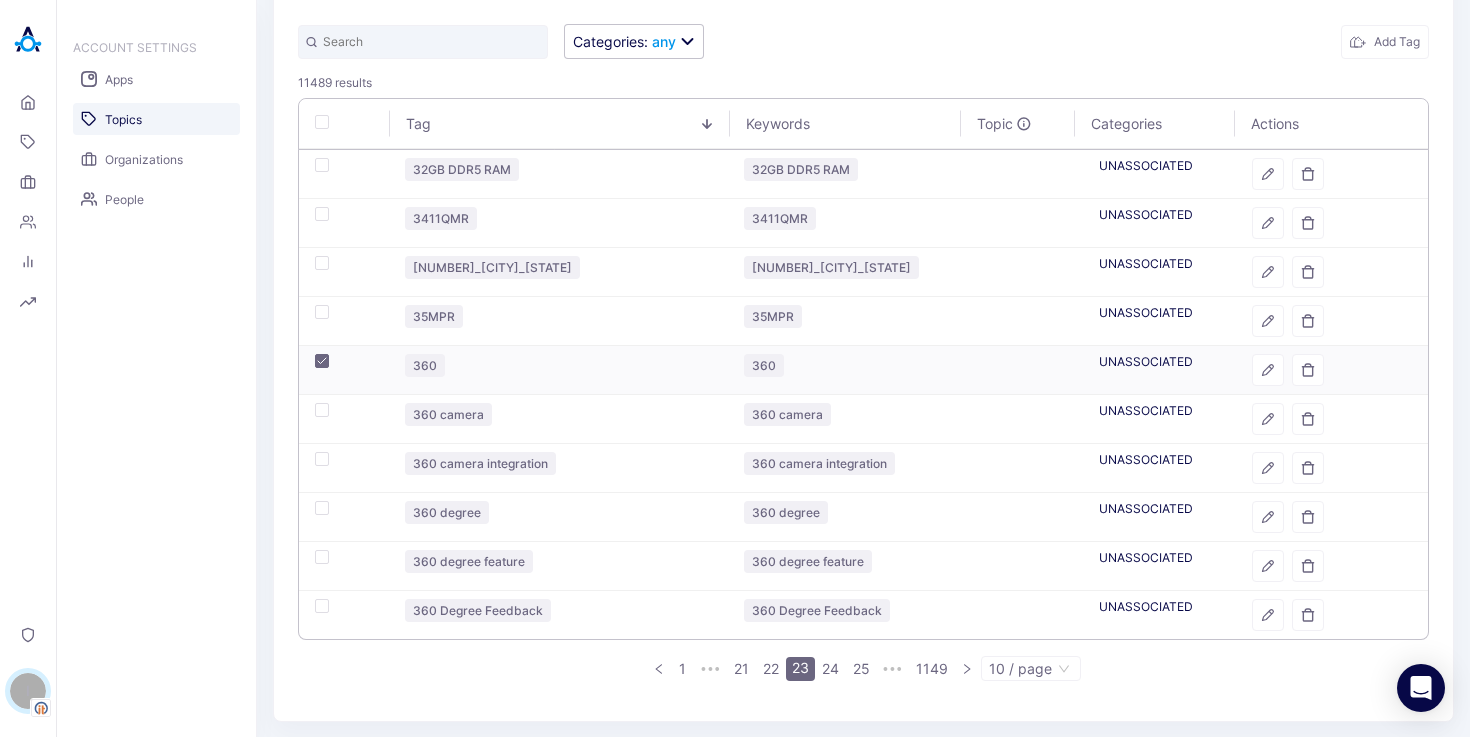 checkbox on "true" 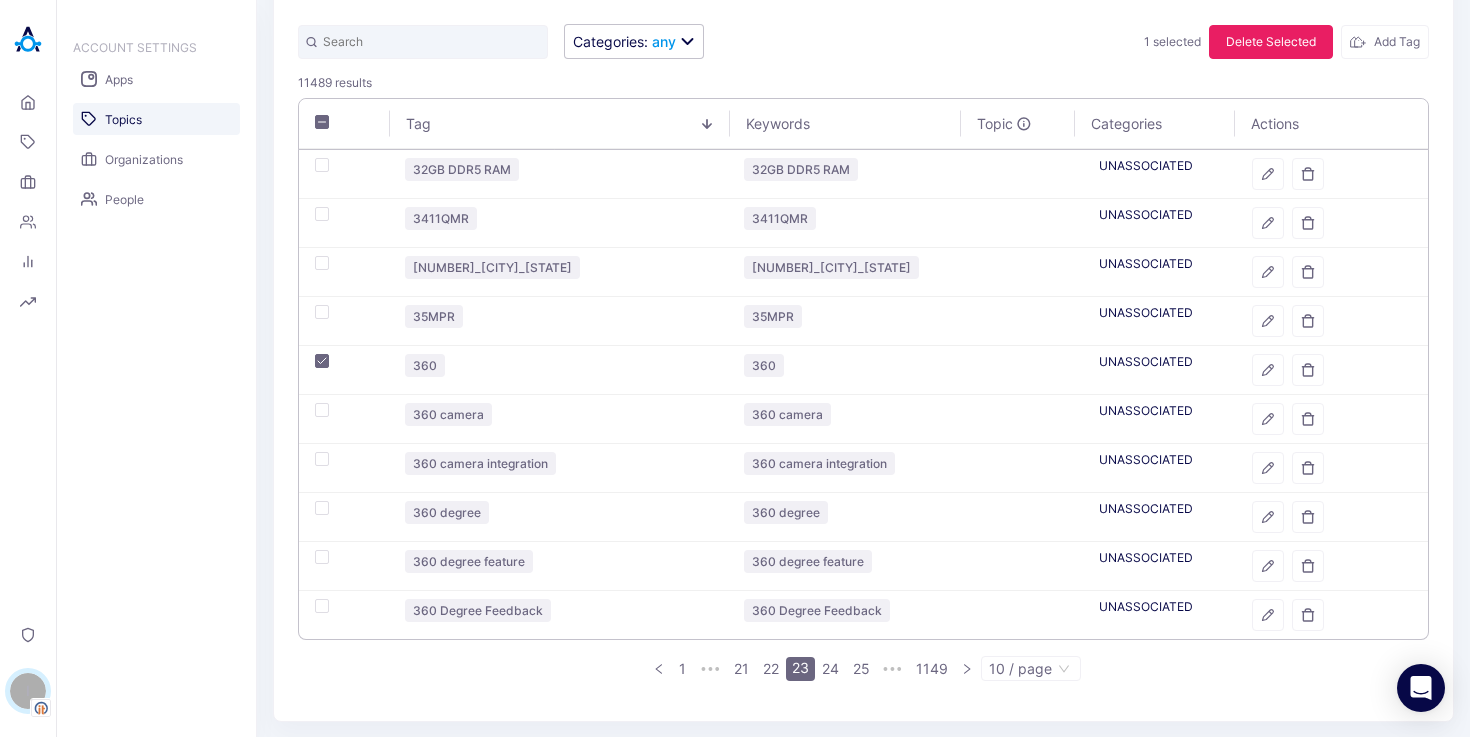 click on "Delete Selected" at bounding box center (1271, 42) 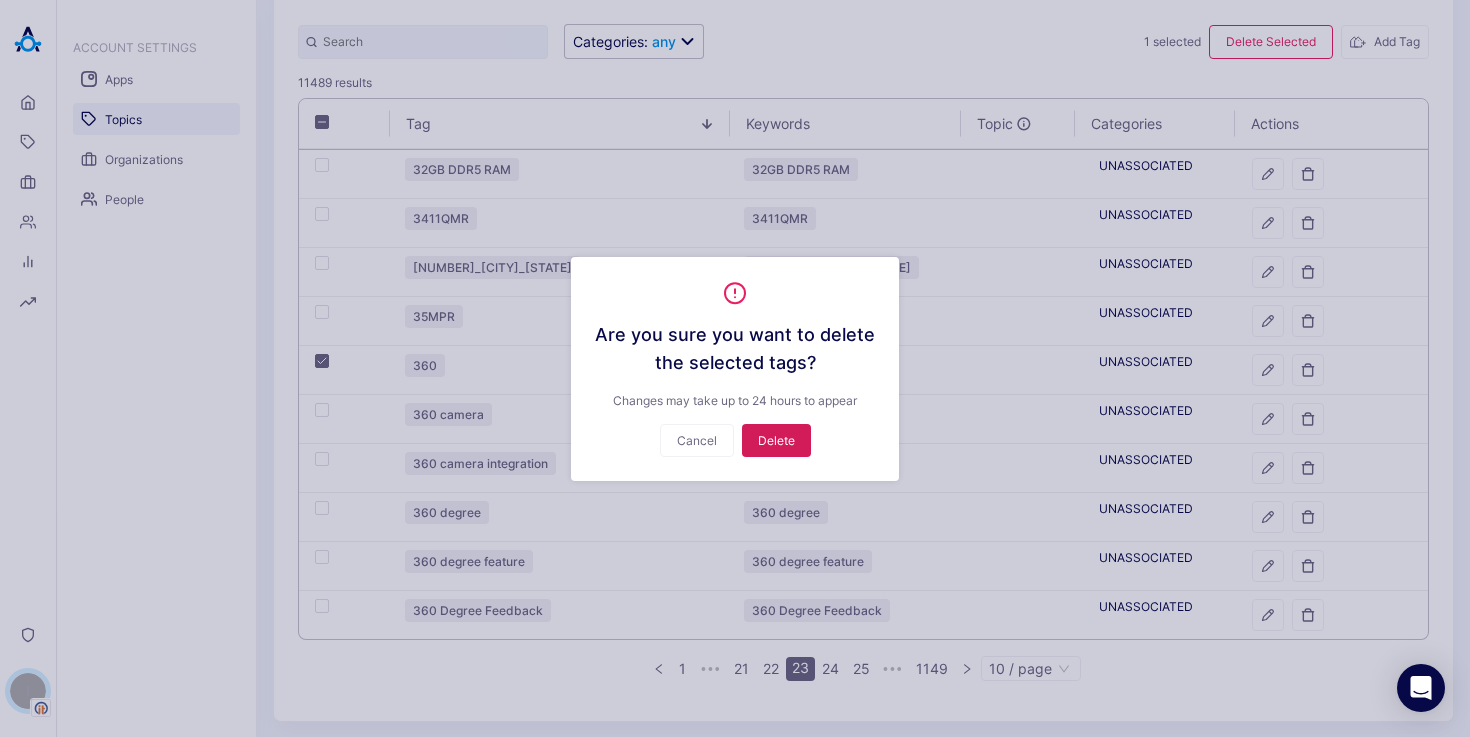 click on "Delete" at bounding box center [776, 440] 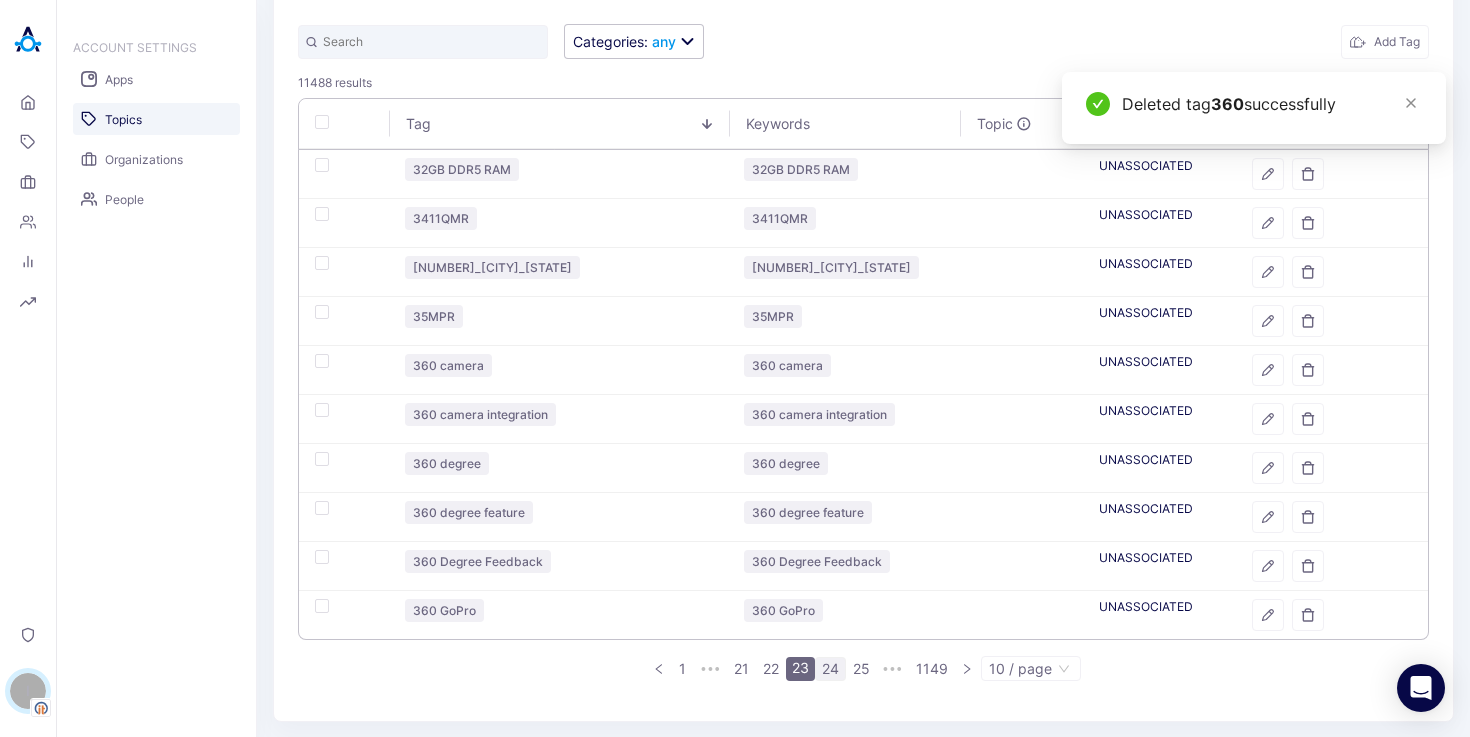 click on "24" at bounding box center [830, 669] 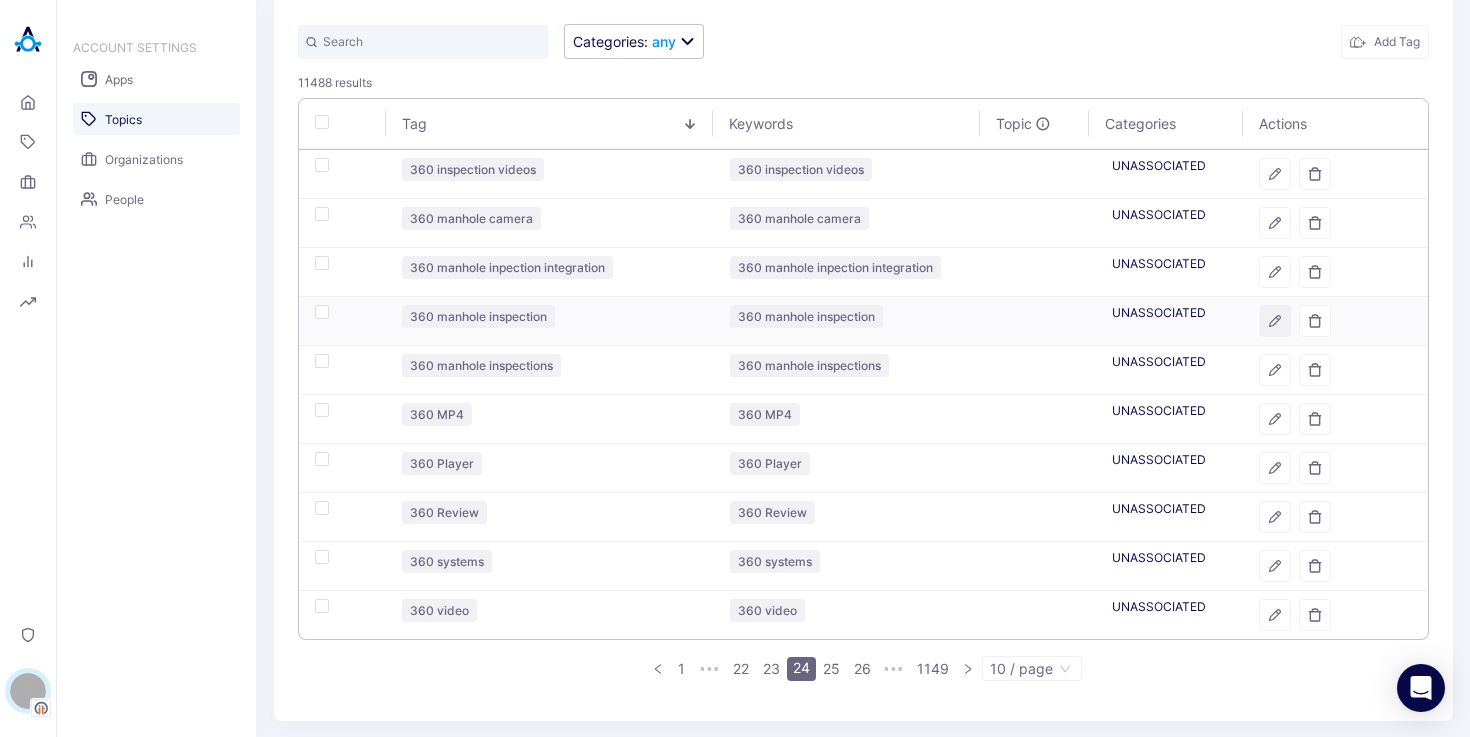 click 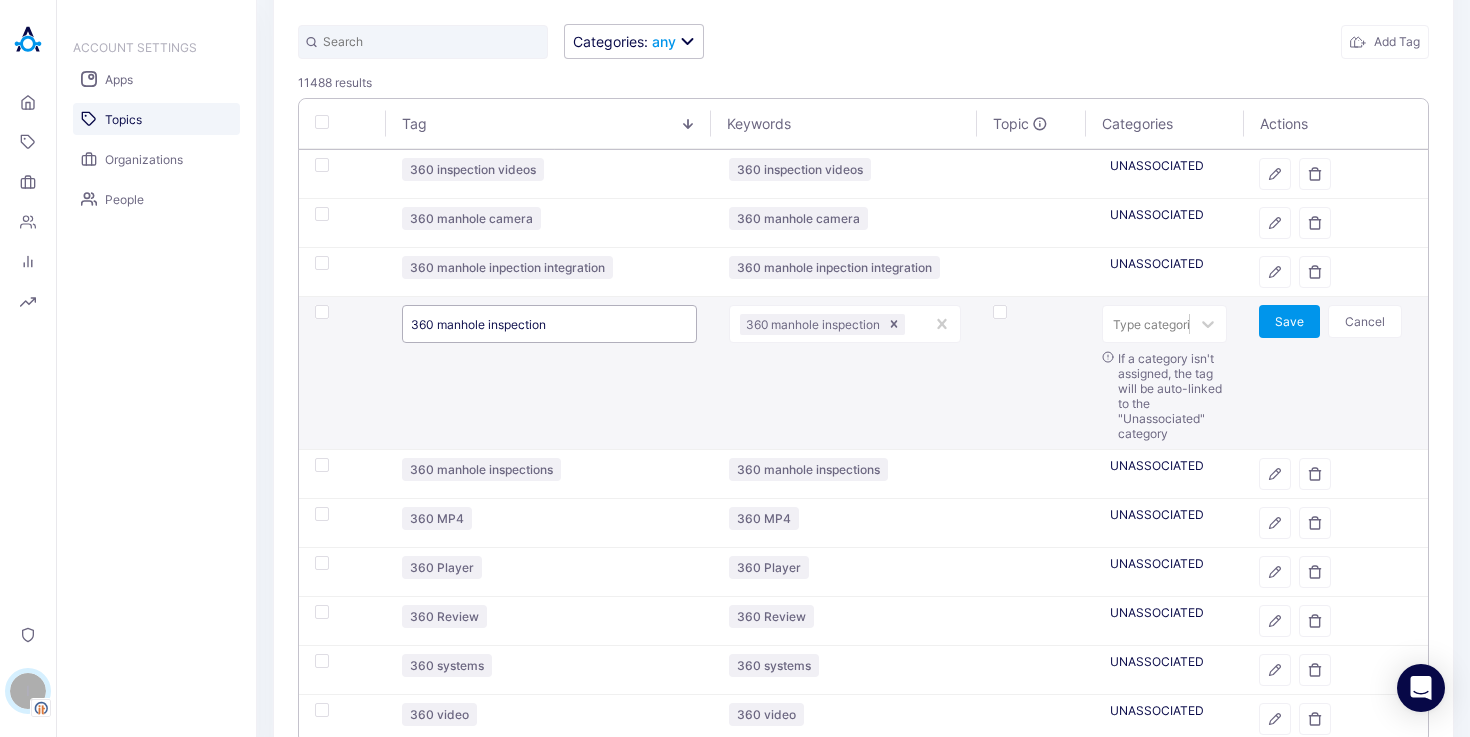 click on "360 manhole inspection" at bounding box center (549, 324) 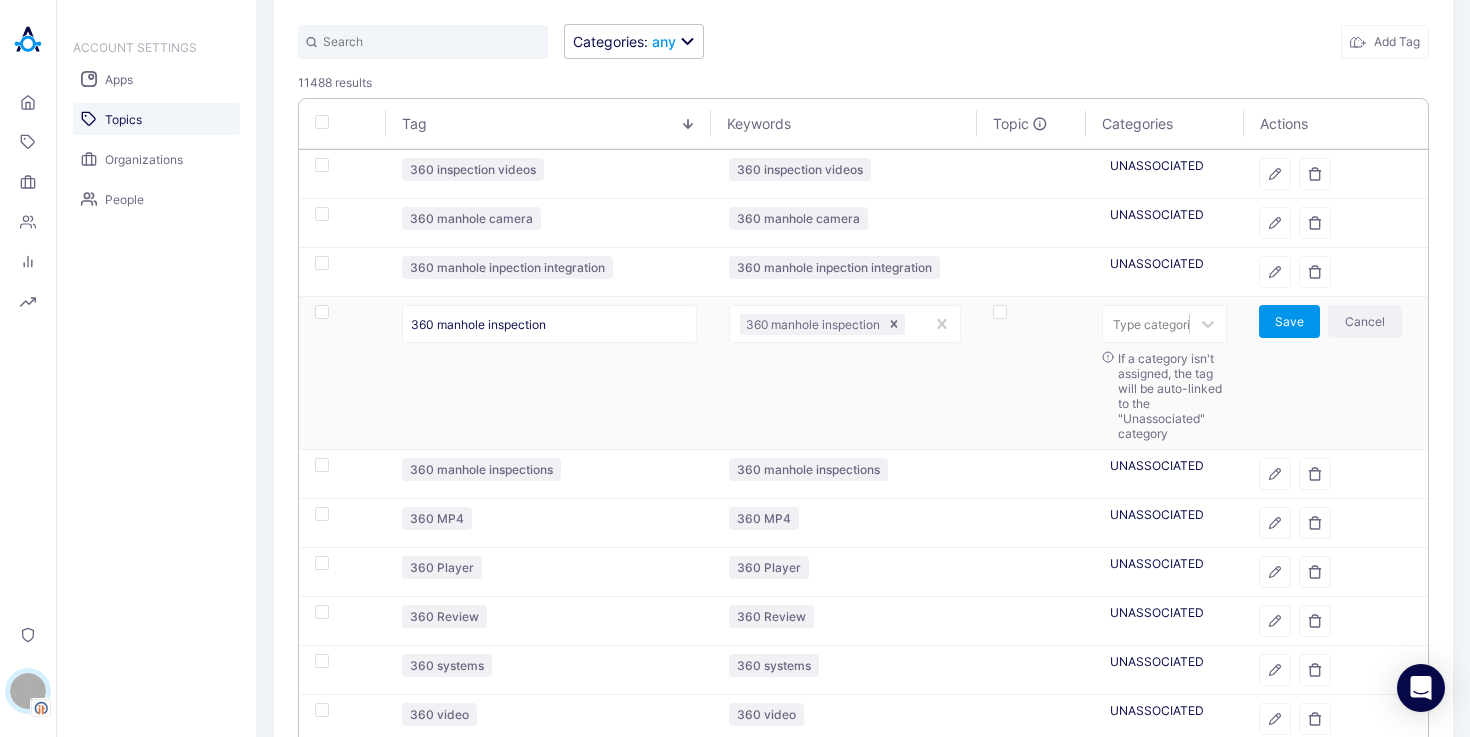 click on "Cancel" at bounding box center [1365, 321] 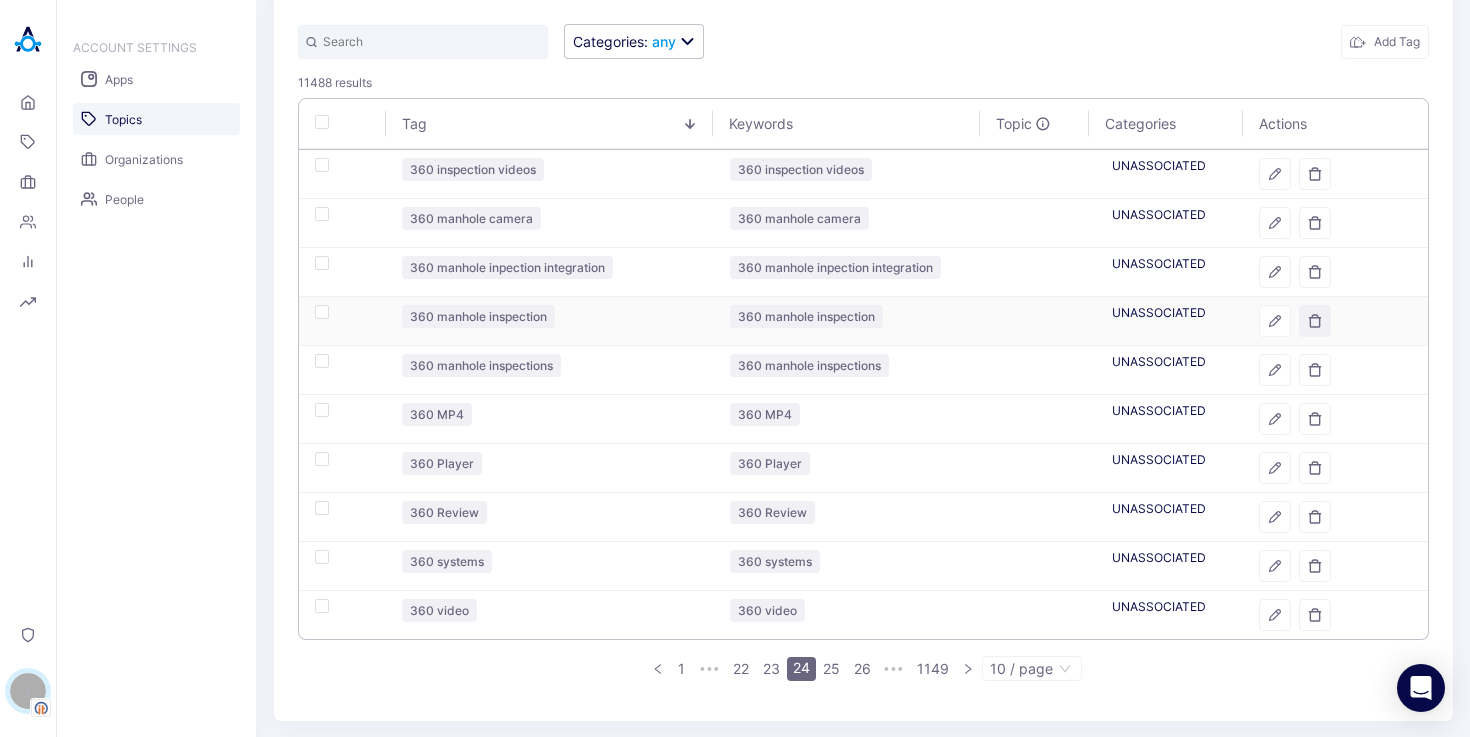 click at bounding box center [1315, 321] 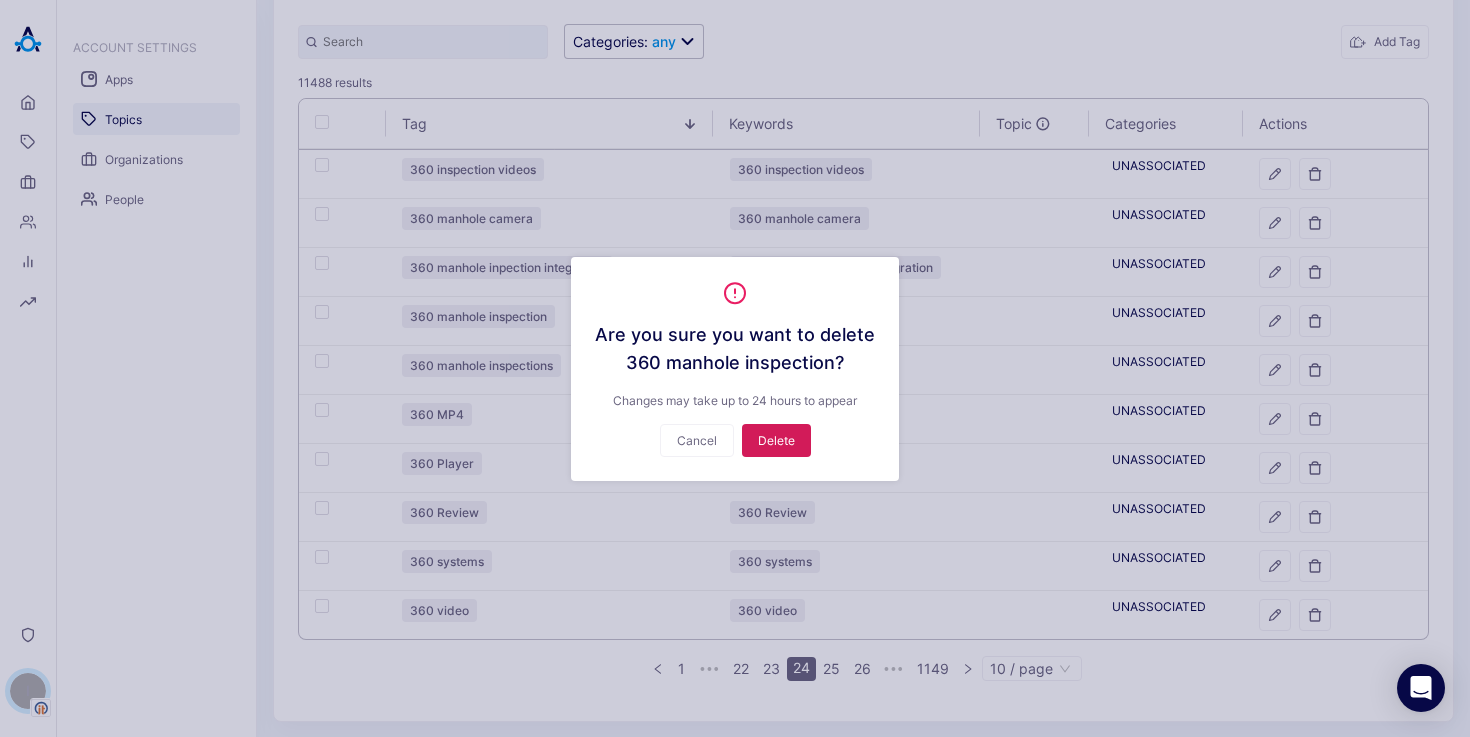 click on "Delete" at bounding box center [776, 440] 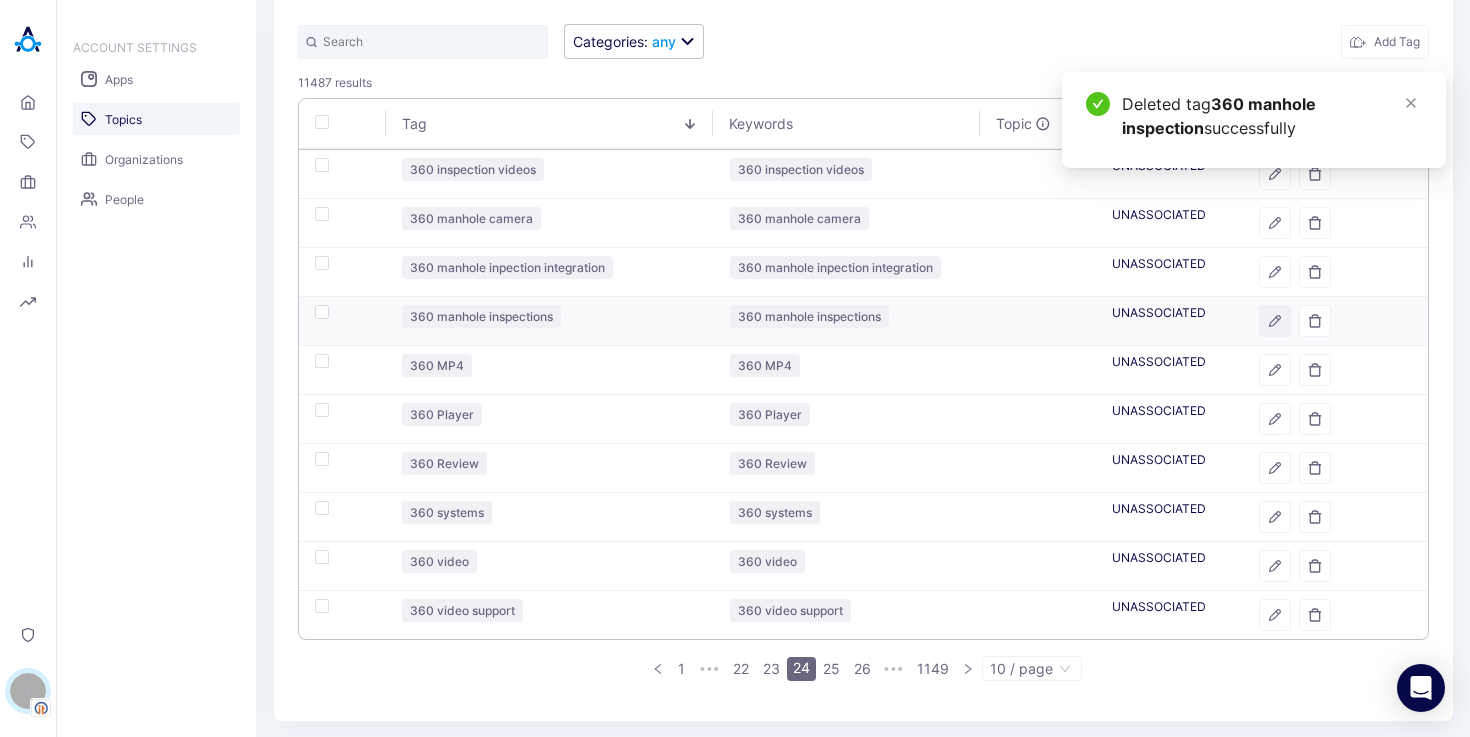 click at bounding box center [1275, 321] 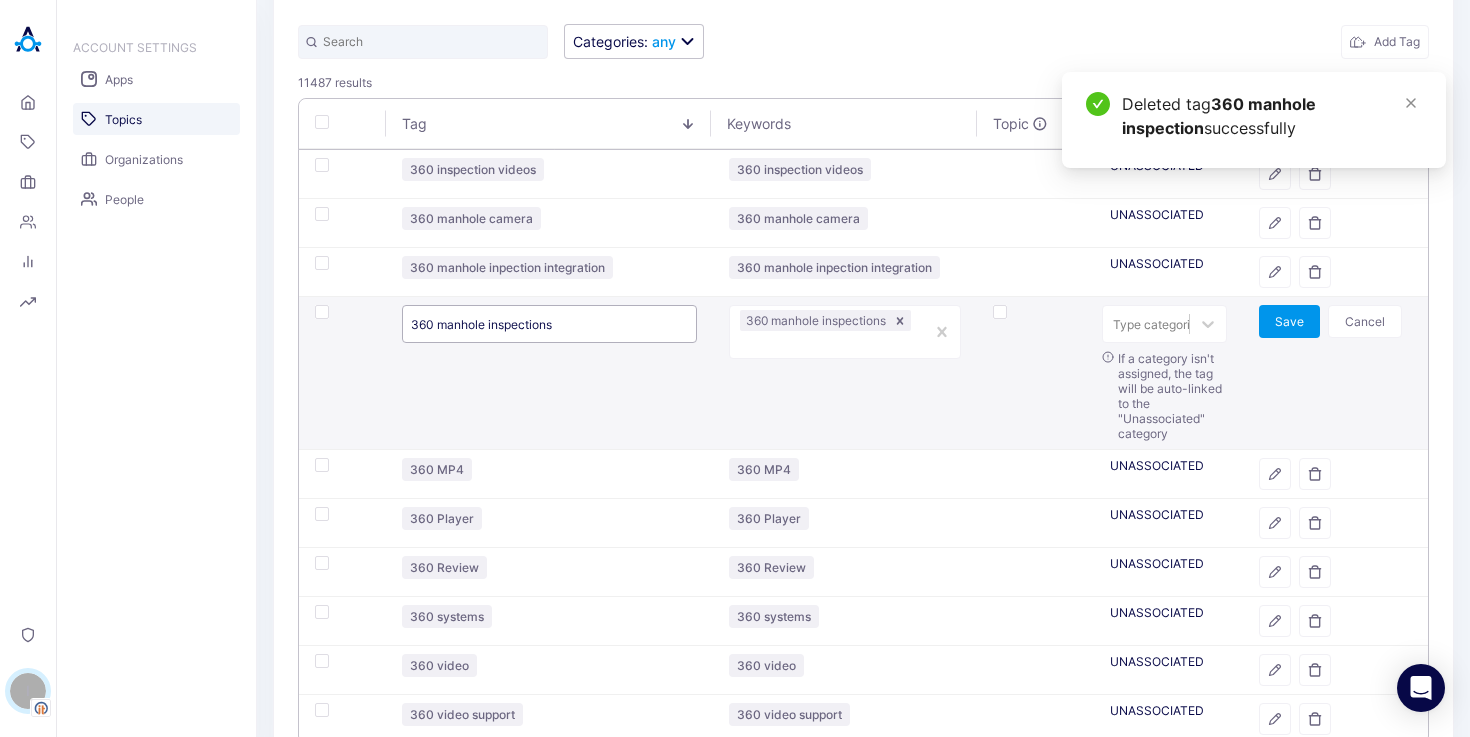 click on "360 manhole inspections" at bounding box center [549, 324] 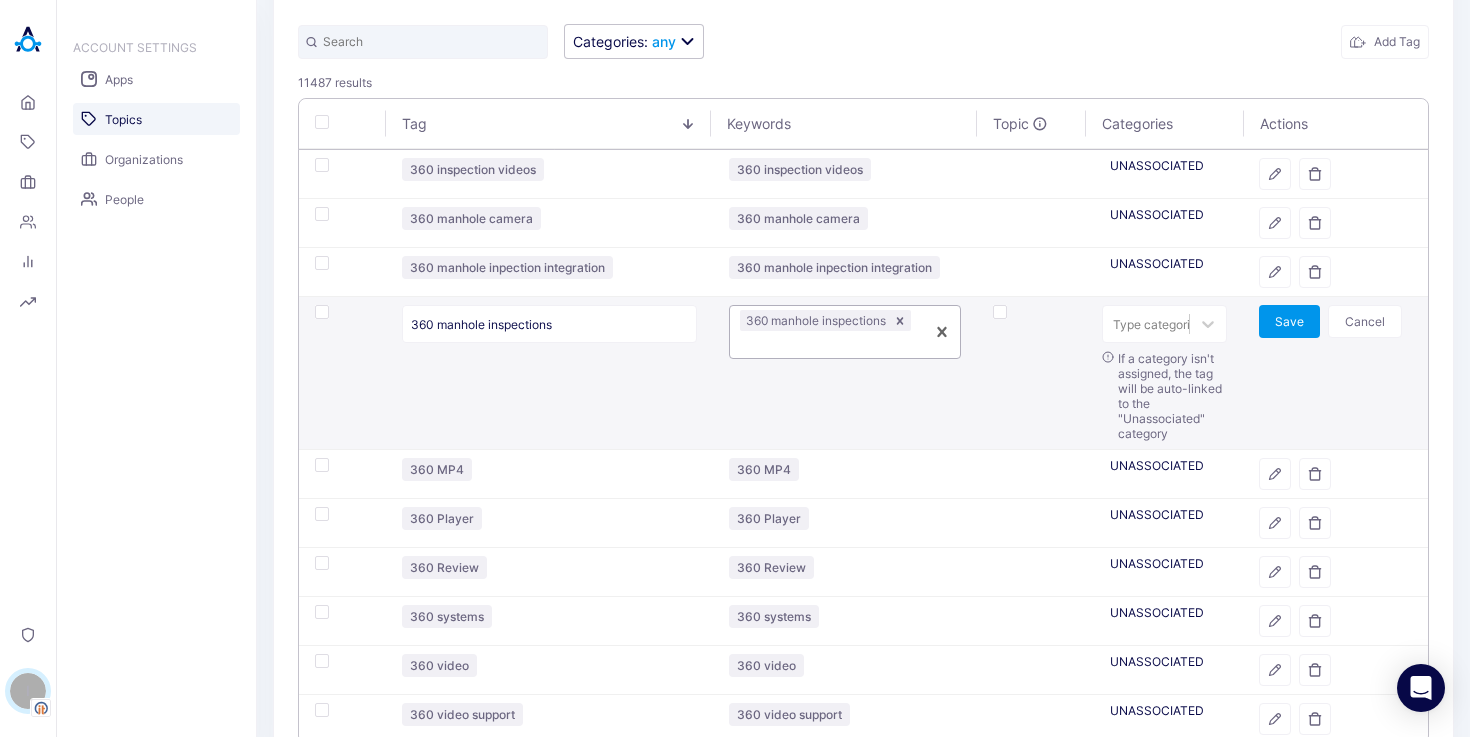 click at bounding box center (827, 344) 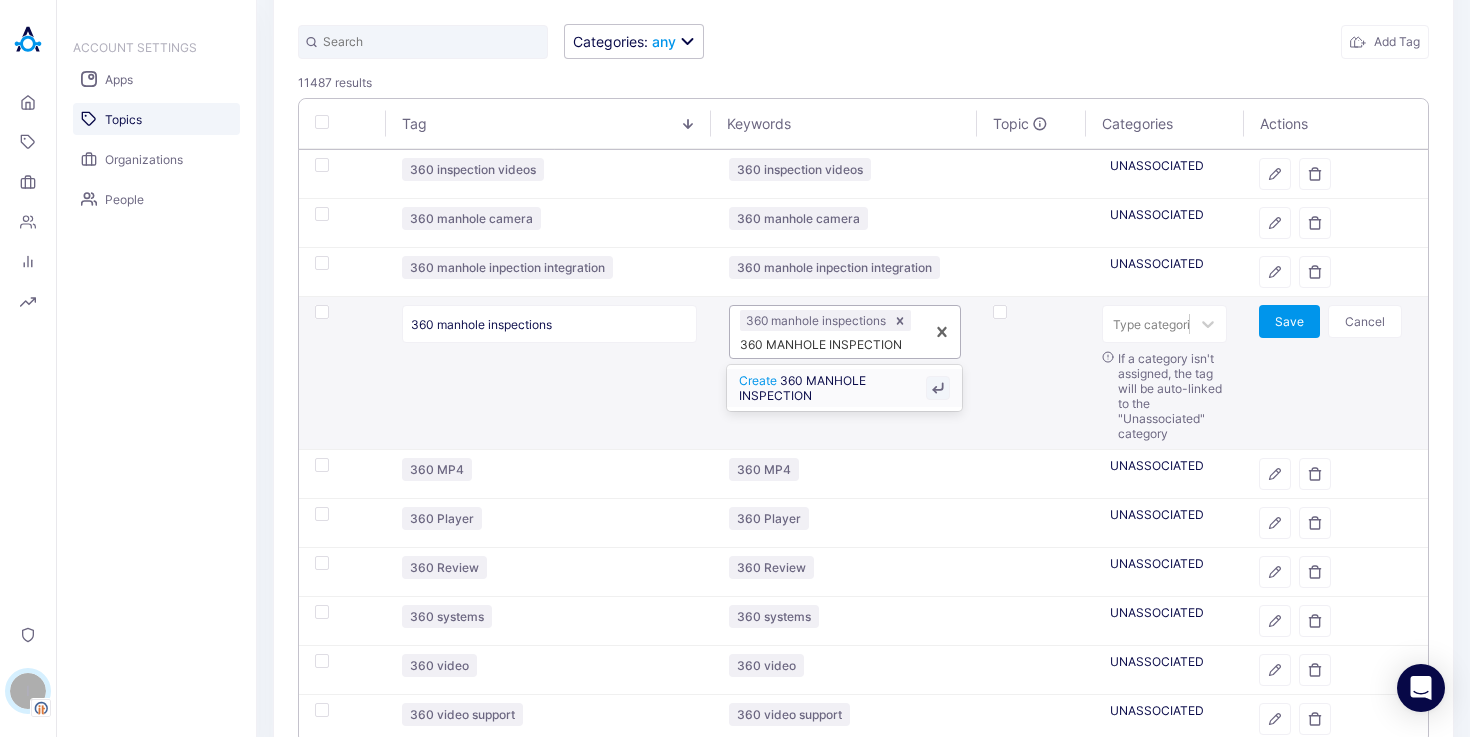 type 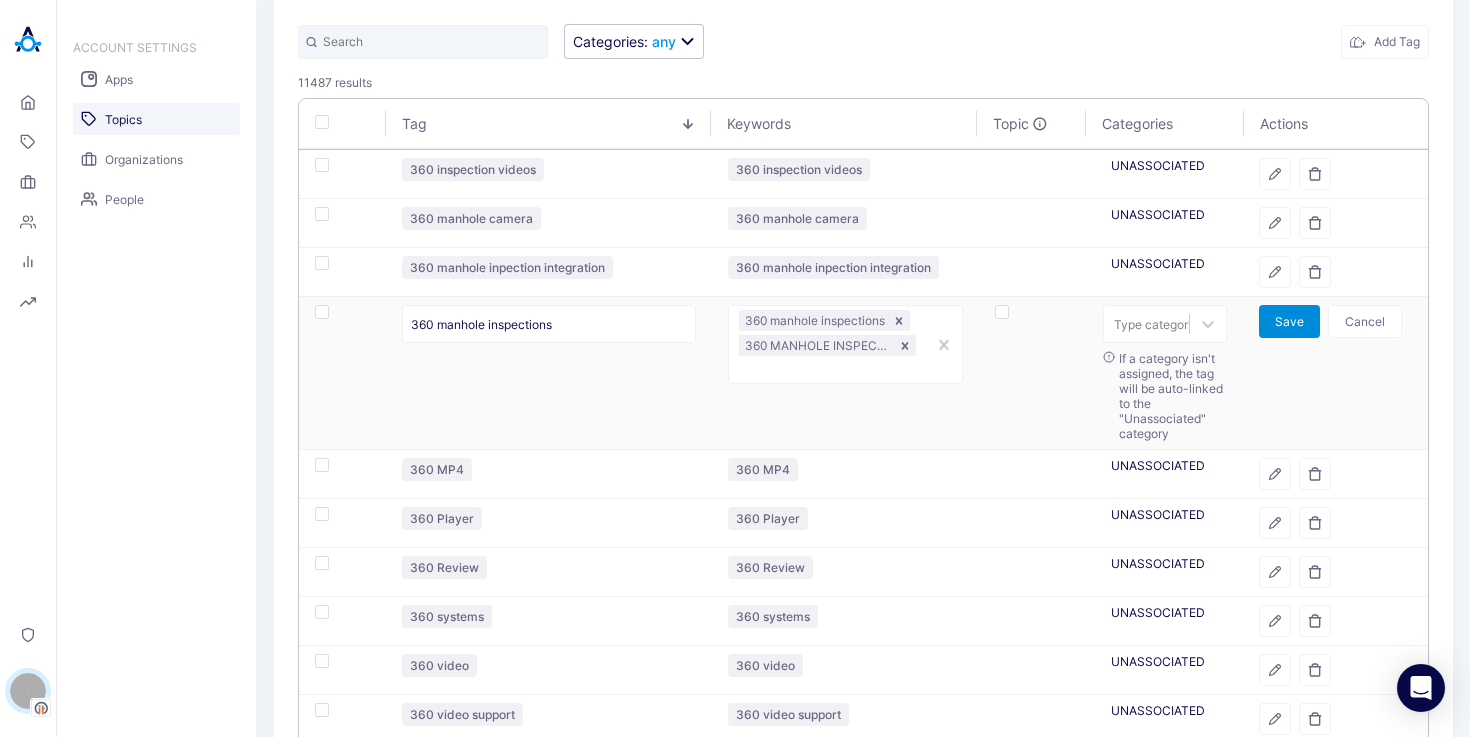 click on "Save" at bounding box center (1289, 321) 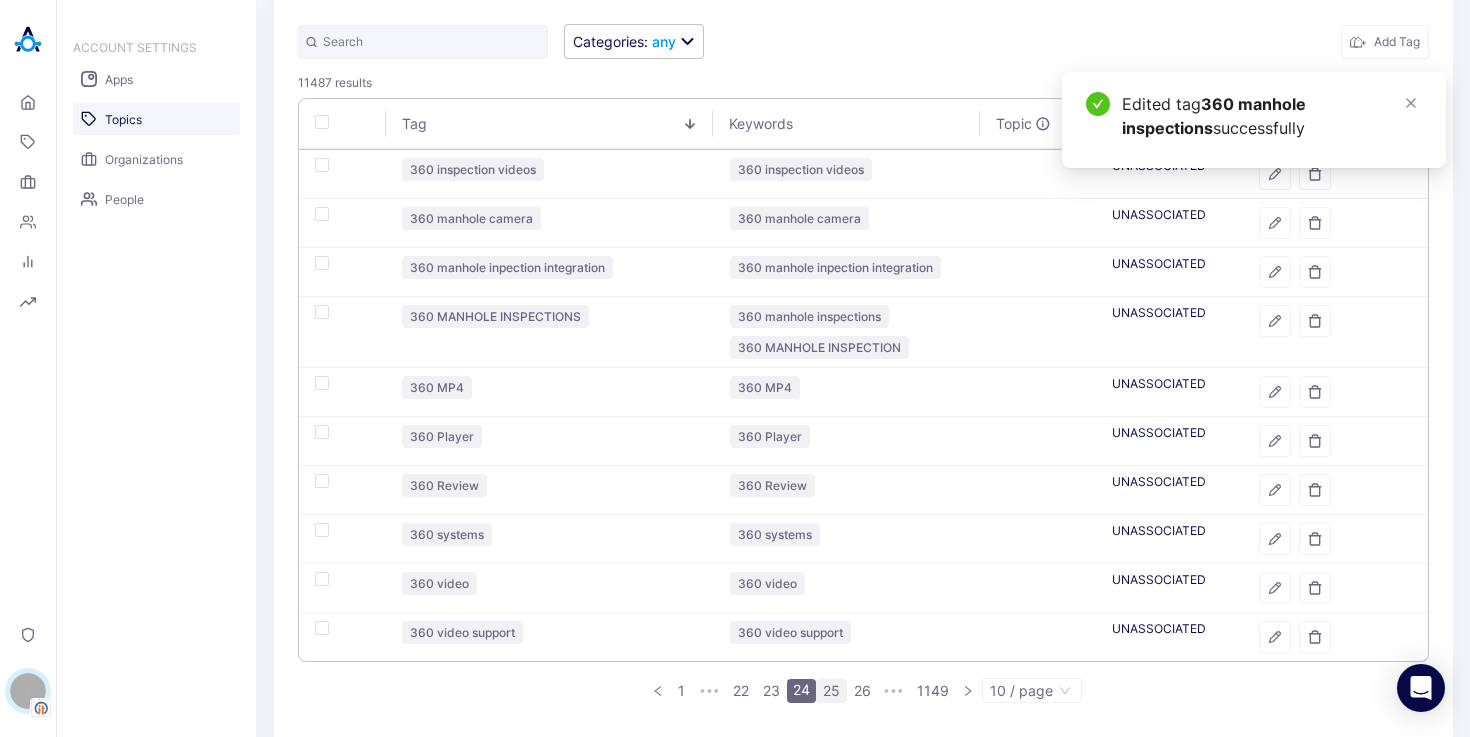 click on "25" at bounding box center (831, 691) 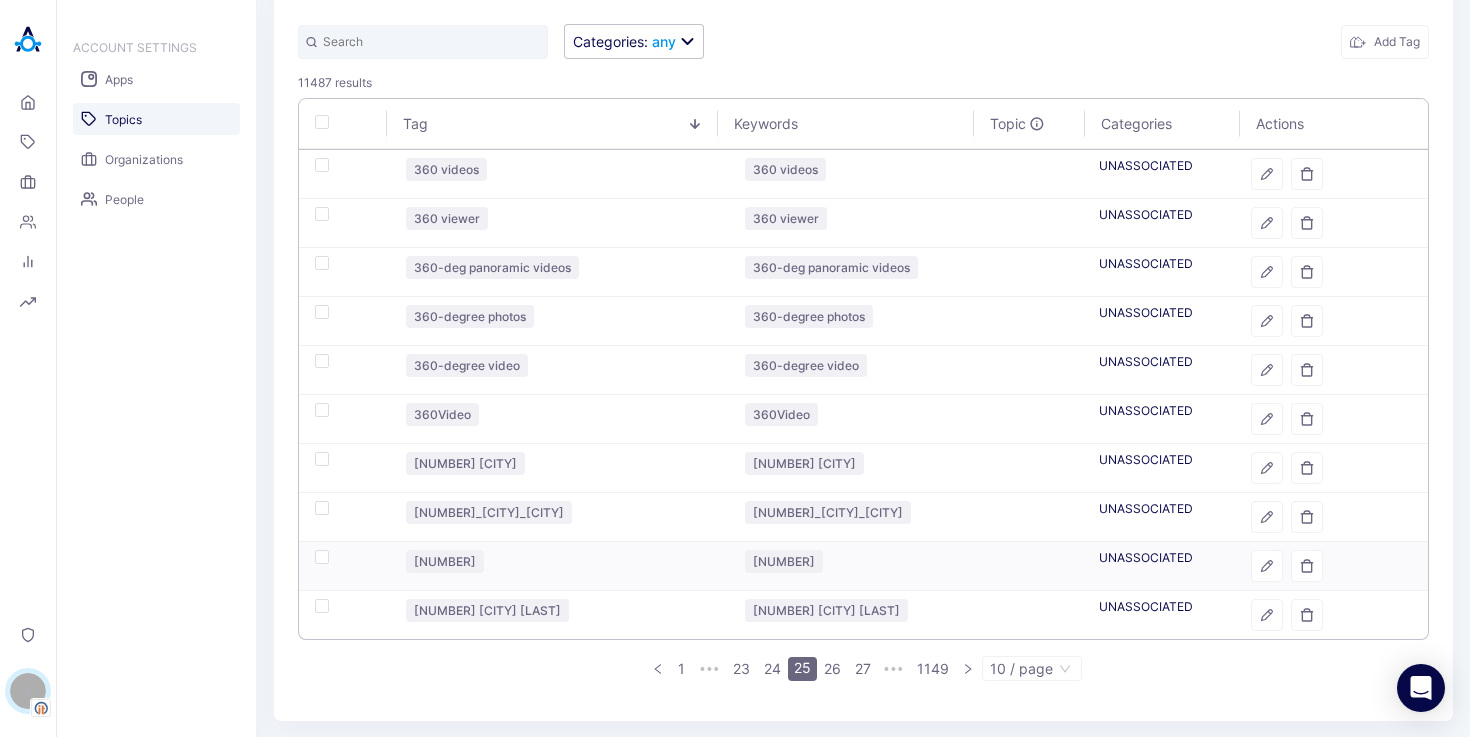 click at bounding box center (322, 557) 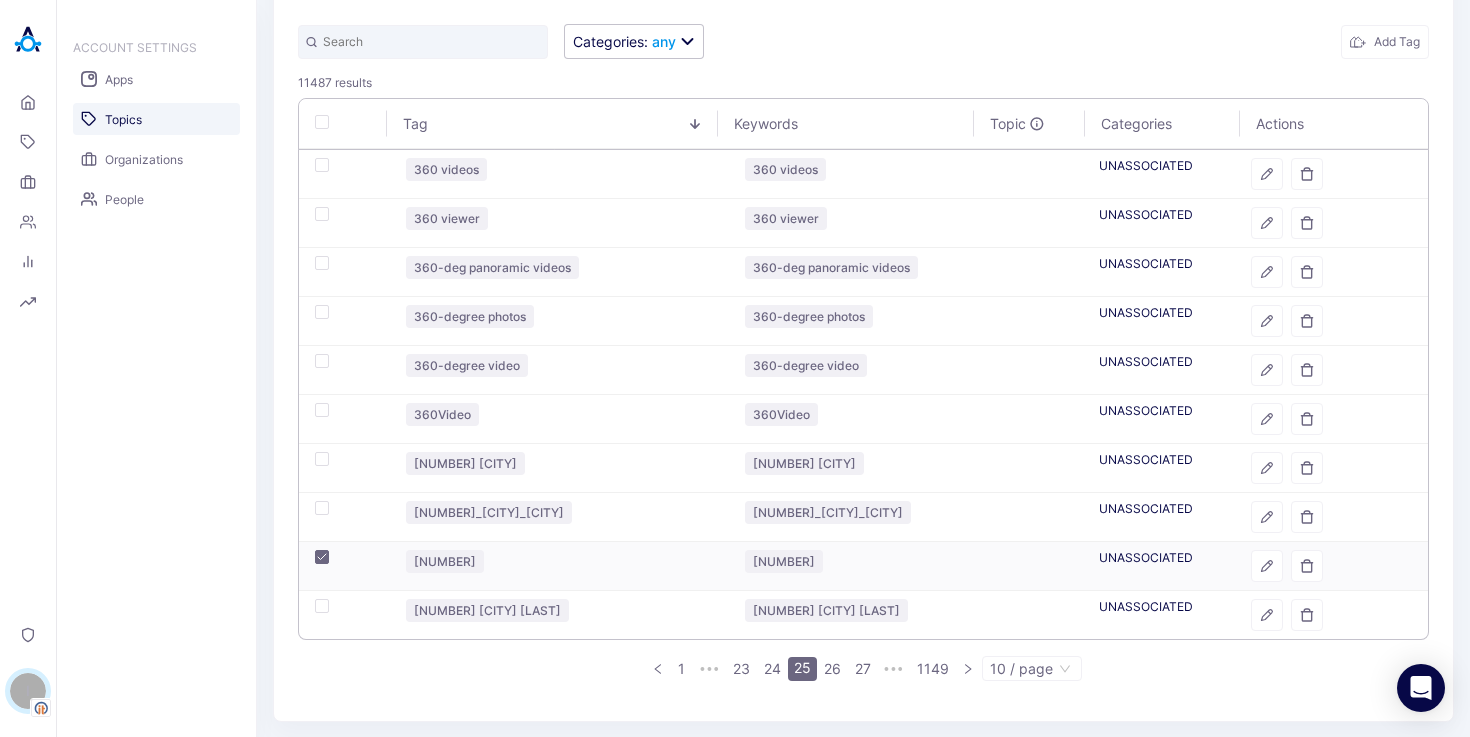 checkbox on "true" 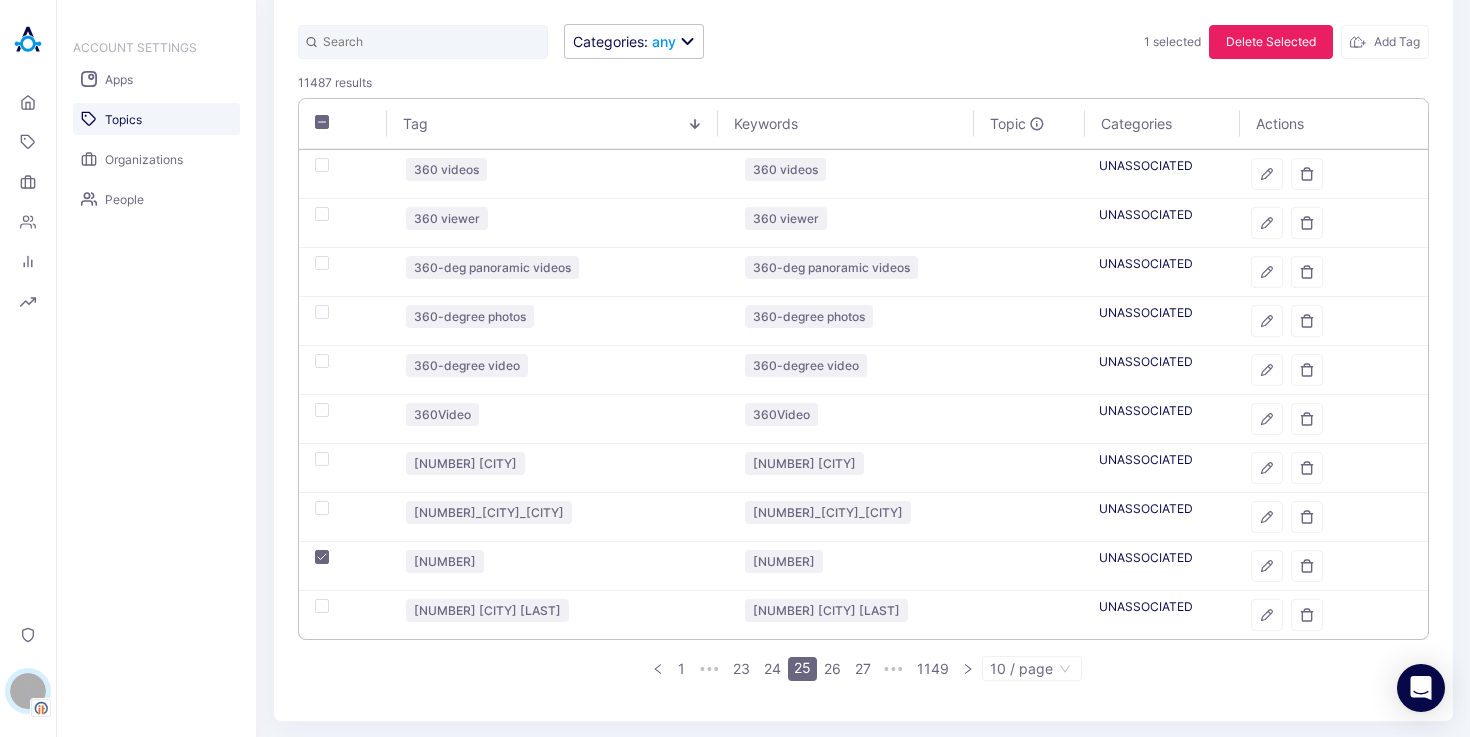 click on "Delete Selected" at bounding box center (1271, 42) 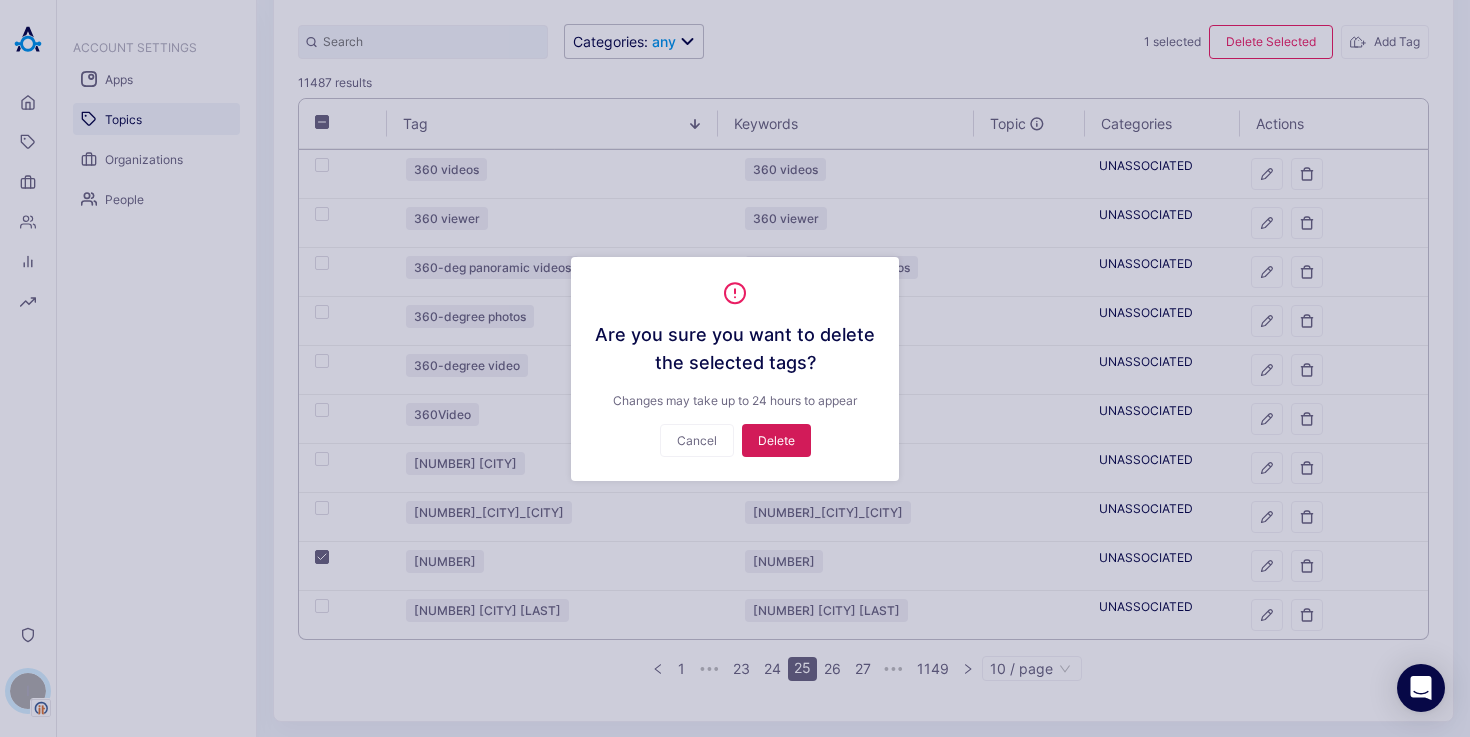 click on "Delete" at bounding box center [776, 440] 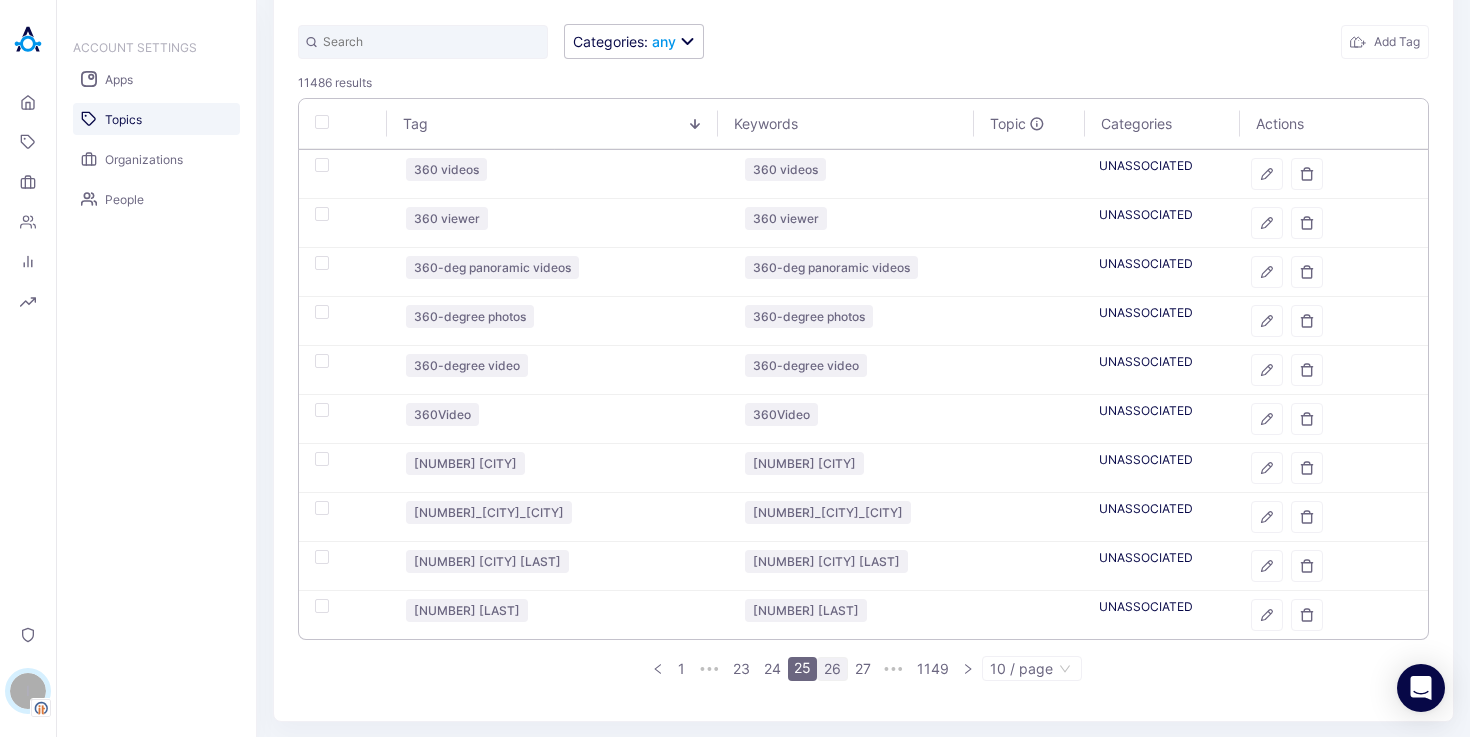 click on "26" at bounding box center (832, 669) 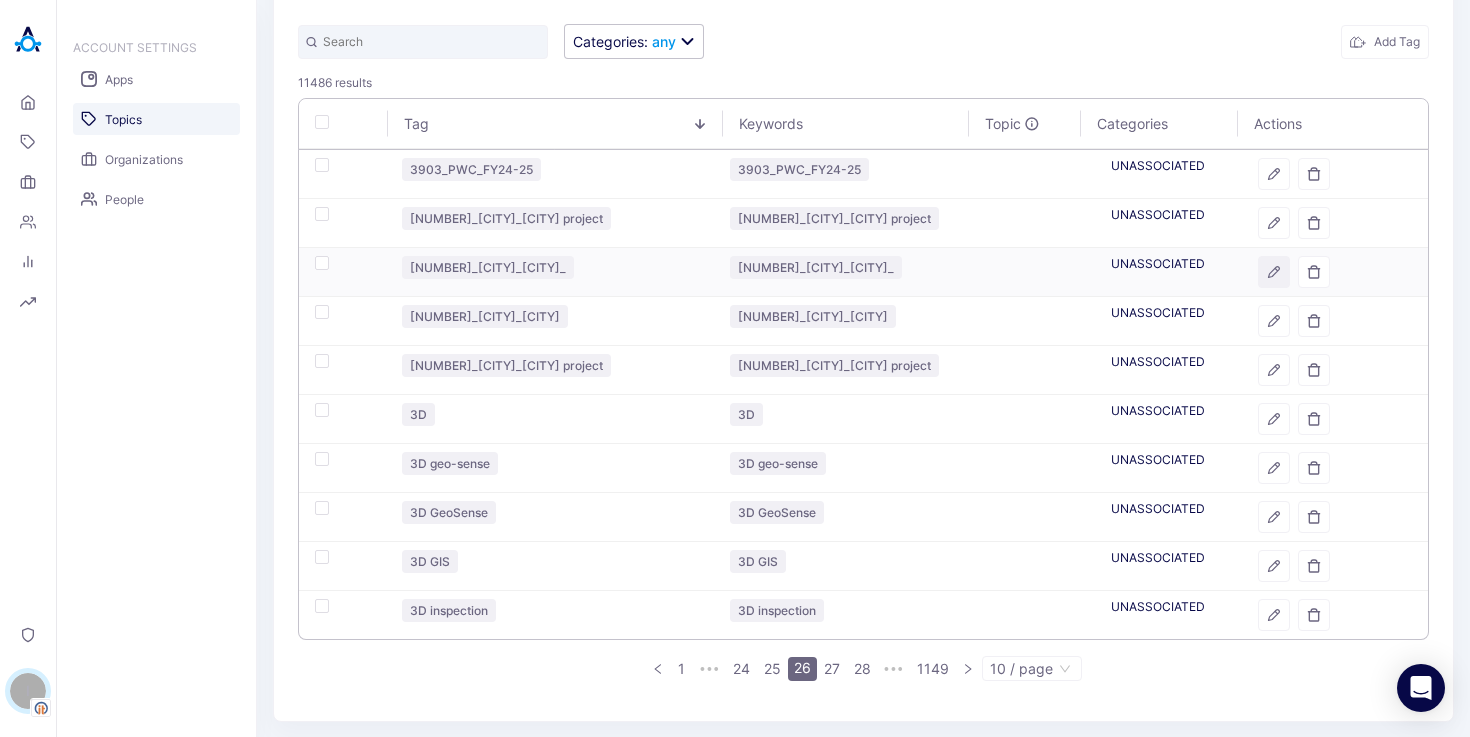 click 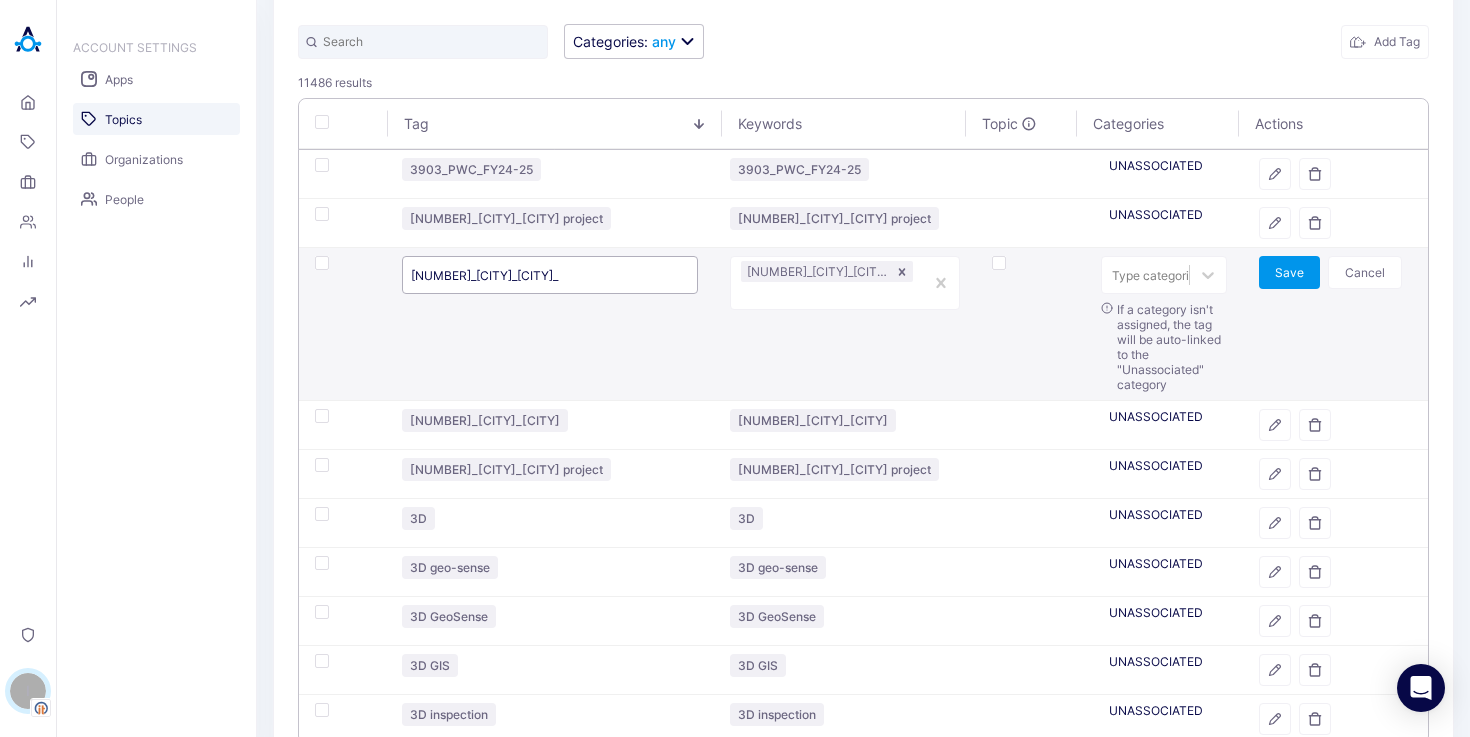click on "[NUMBER]_[CITY]_[CITY]_" at bounding box center (549, 275) 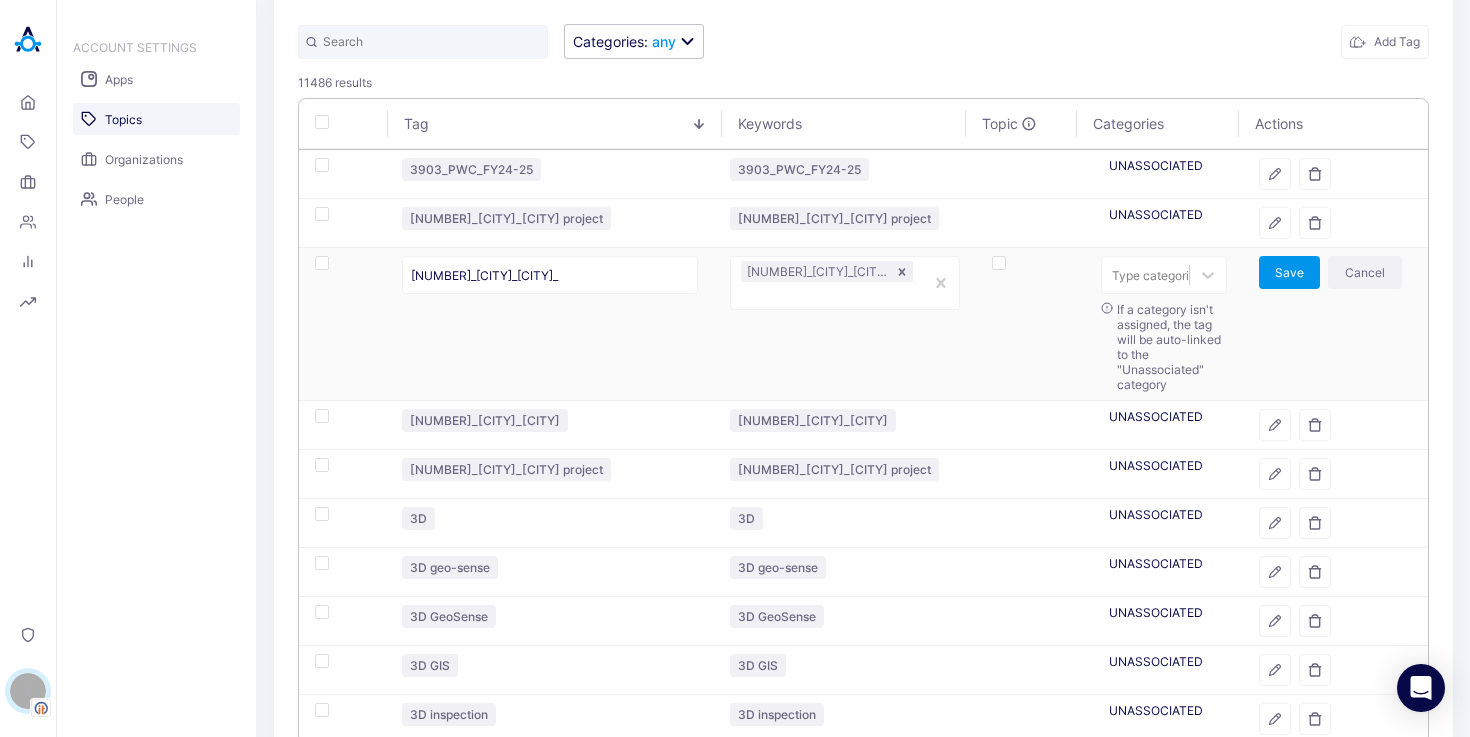 click on "Cancel" at bounding box center (1365, 272) 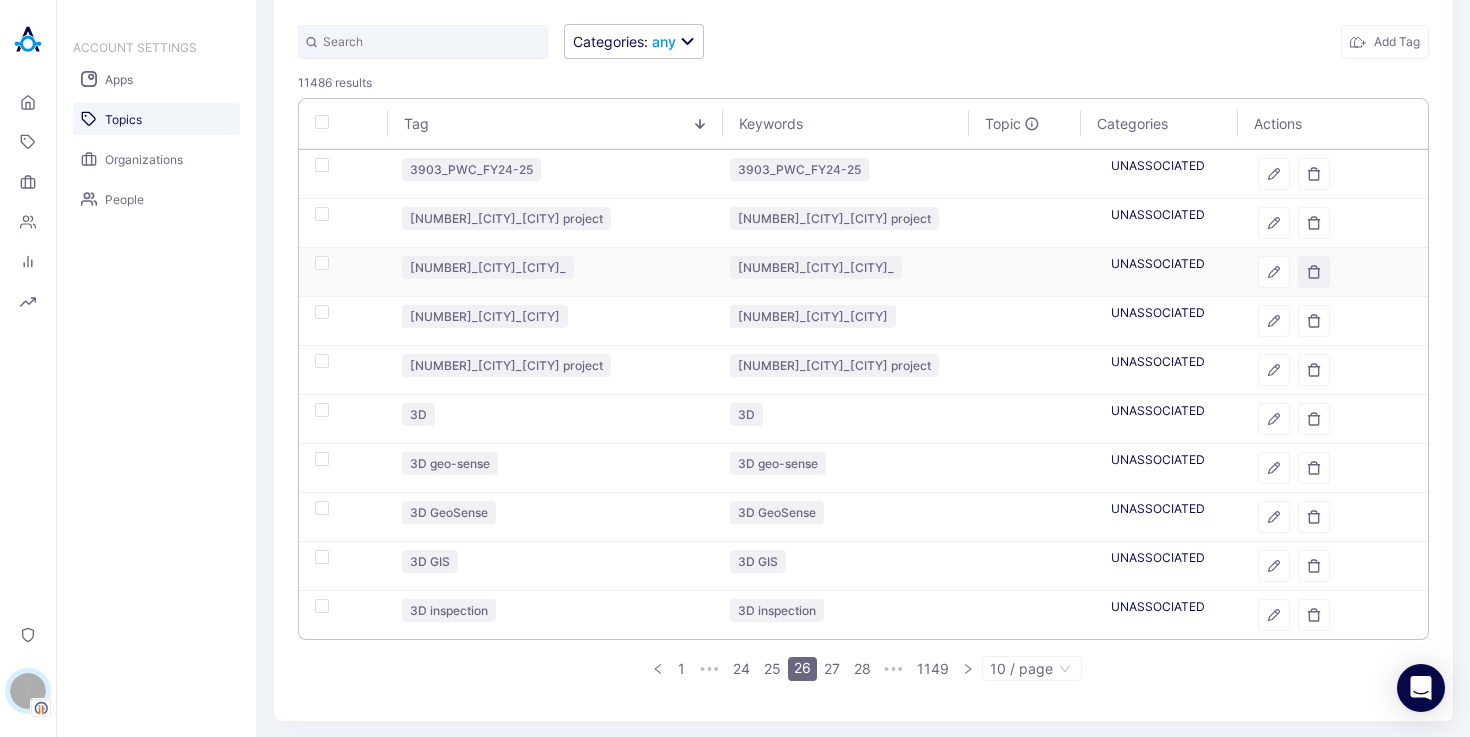 click 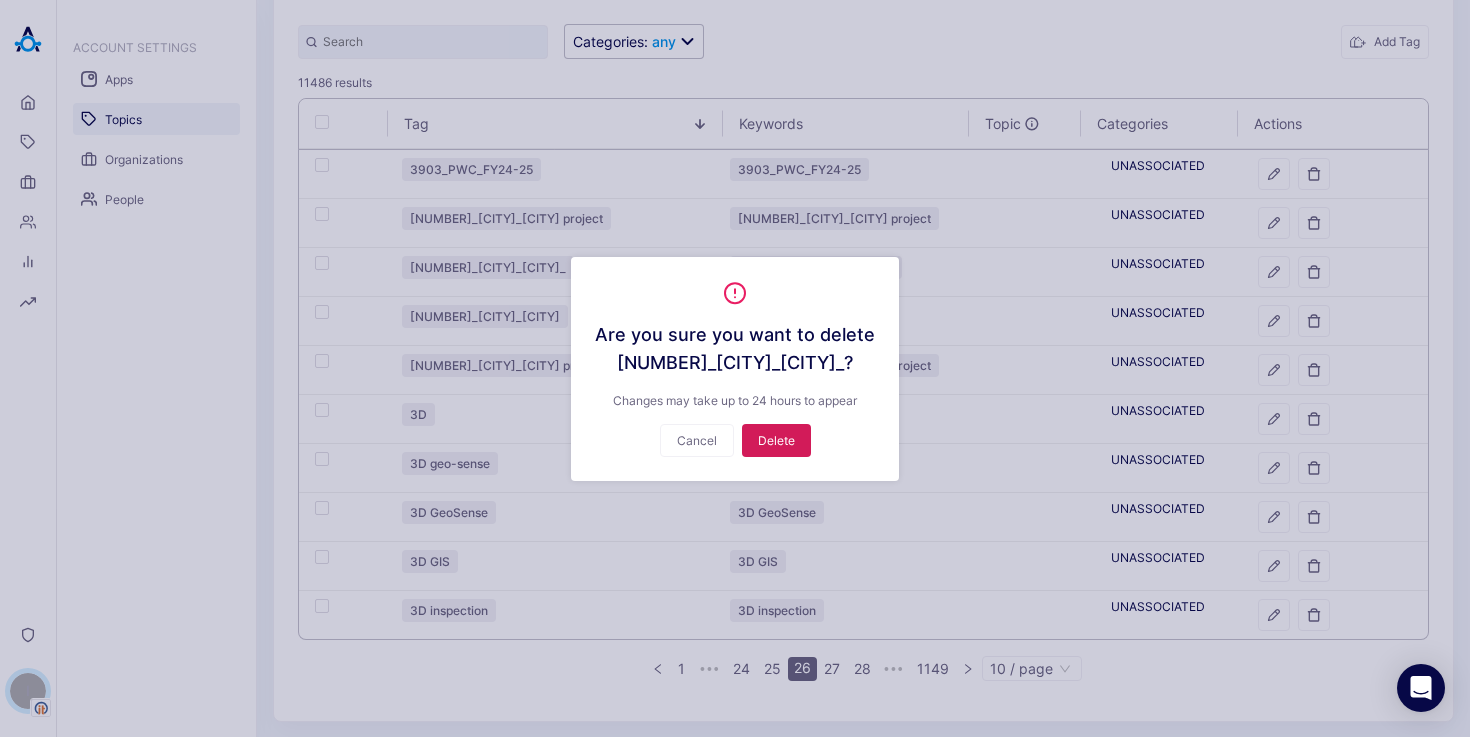 click on "Delete" at bounding box center (776, 440) 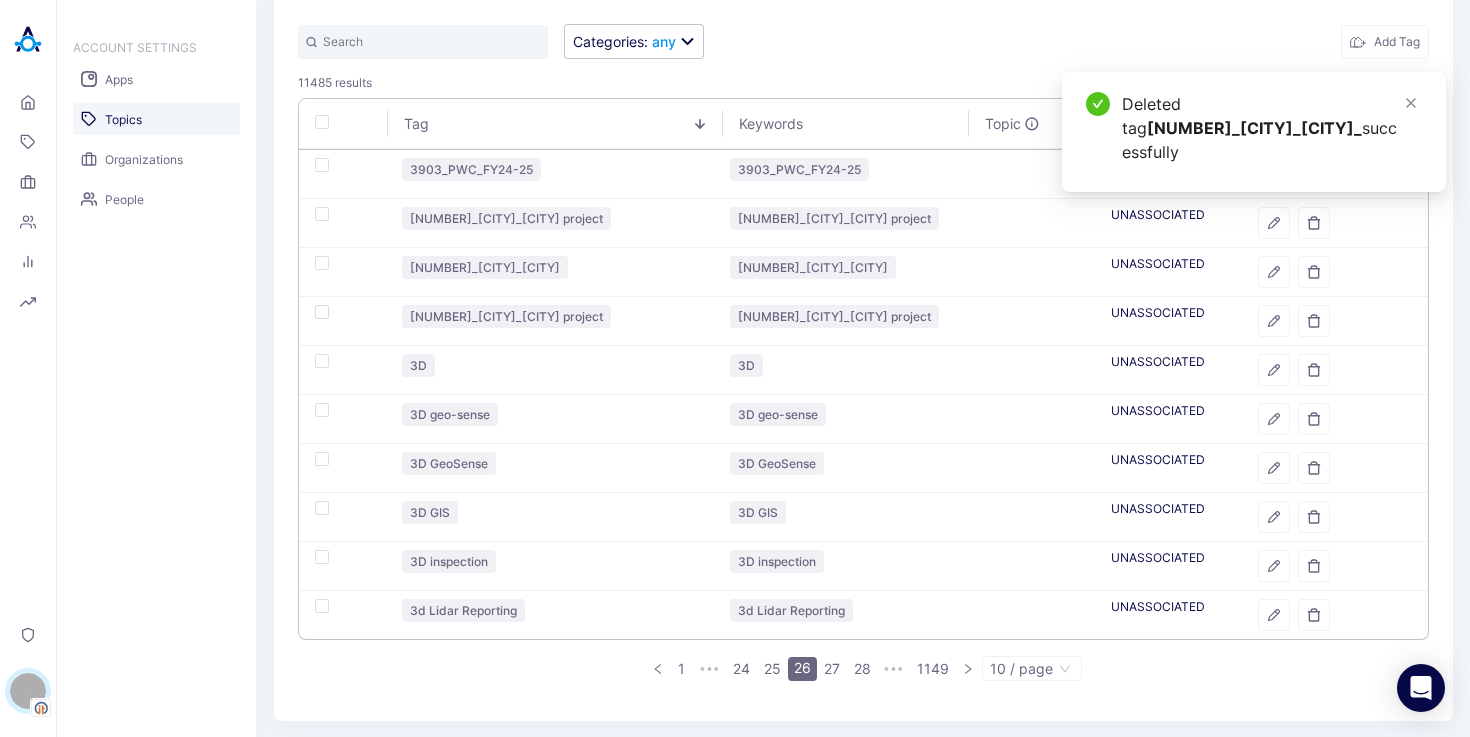 click on "Deleted tag [NUMBER]_[CITY]_[CITY]_ successfully" at bounding box center [1254, 132] 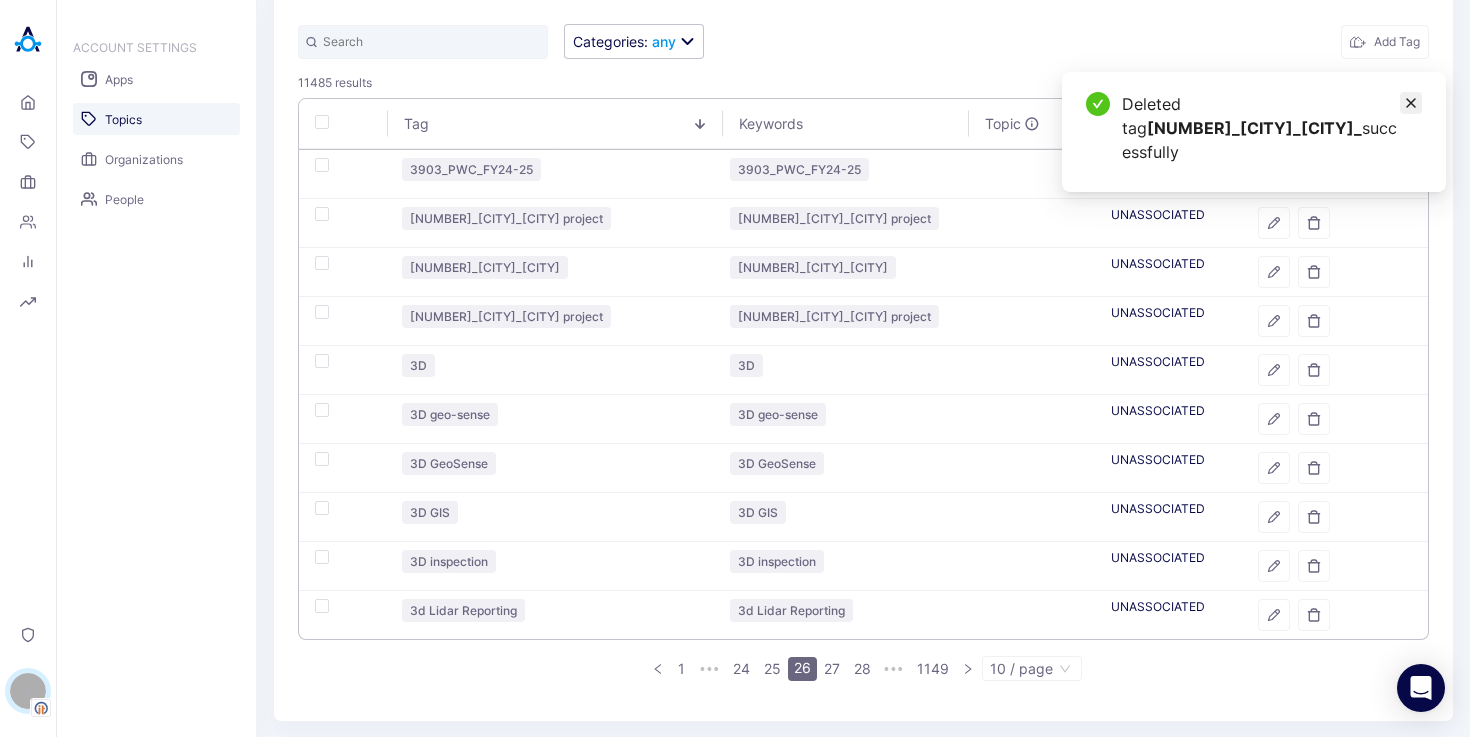 click 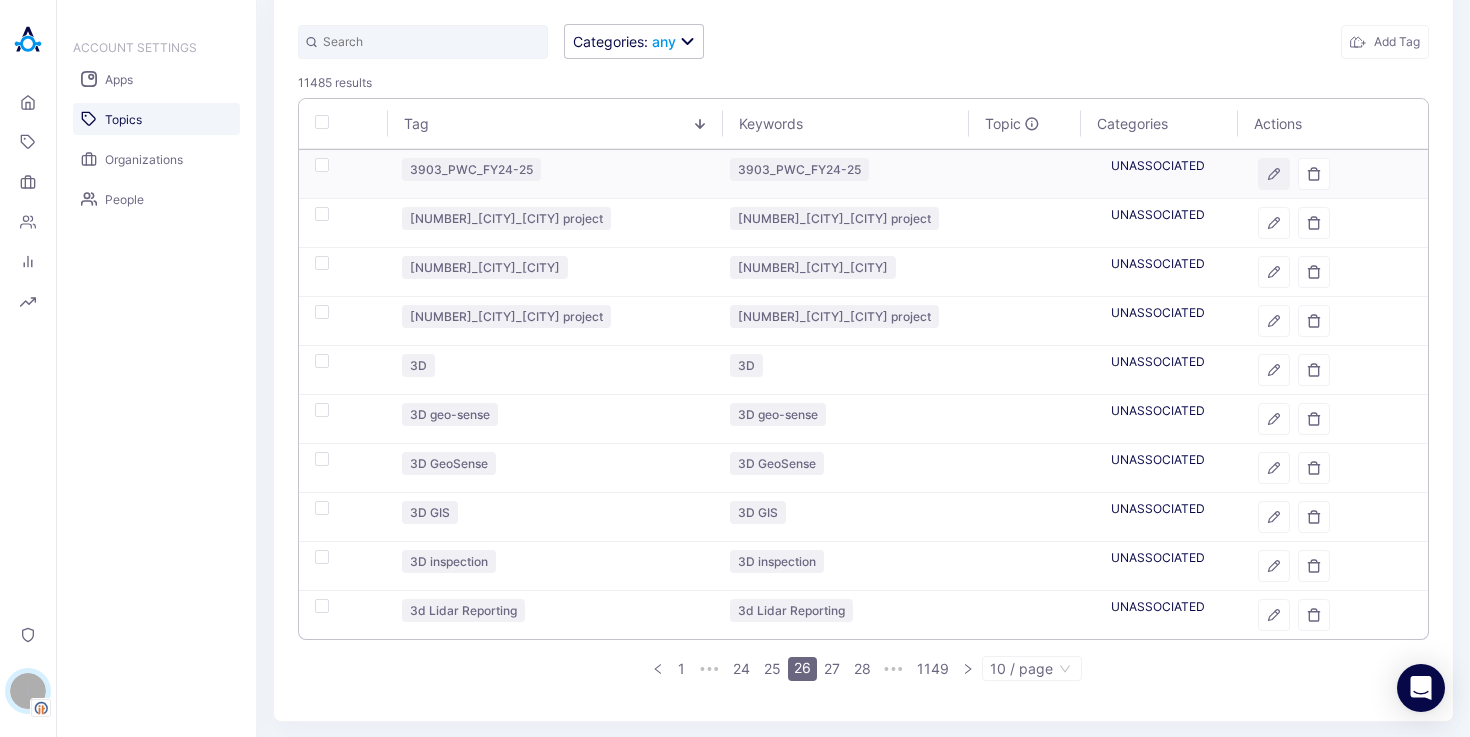 click 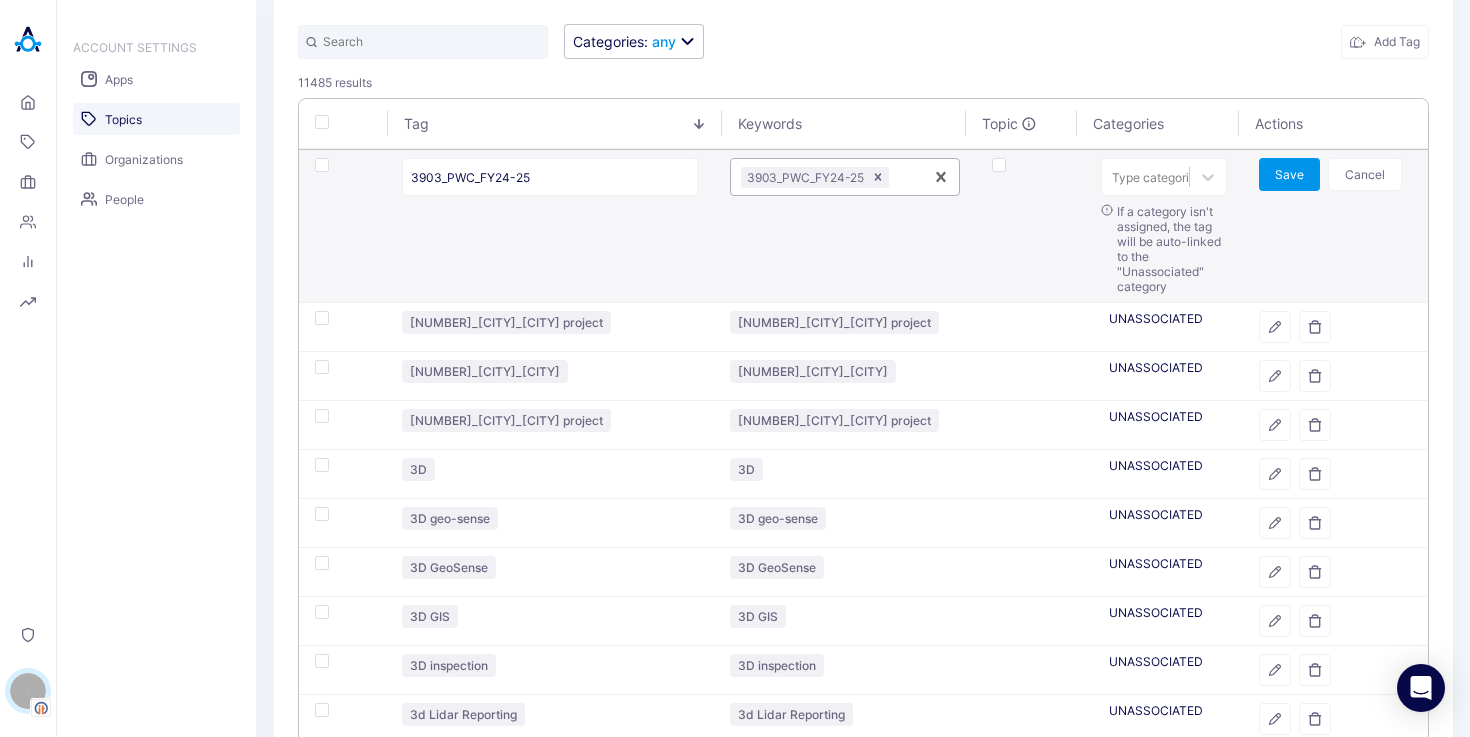 click at bounding box center (903, 177) 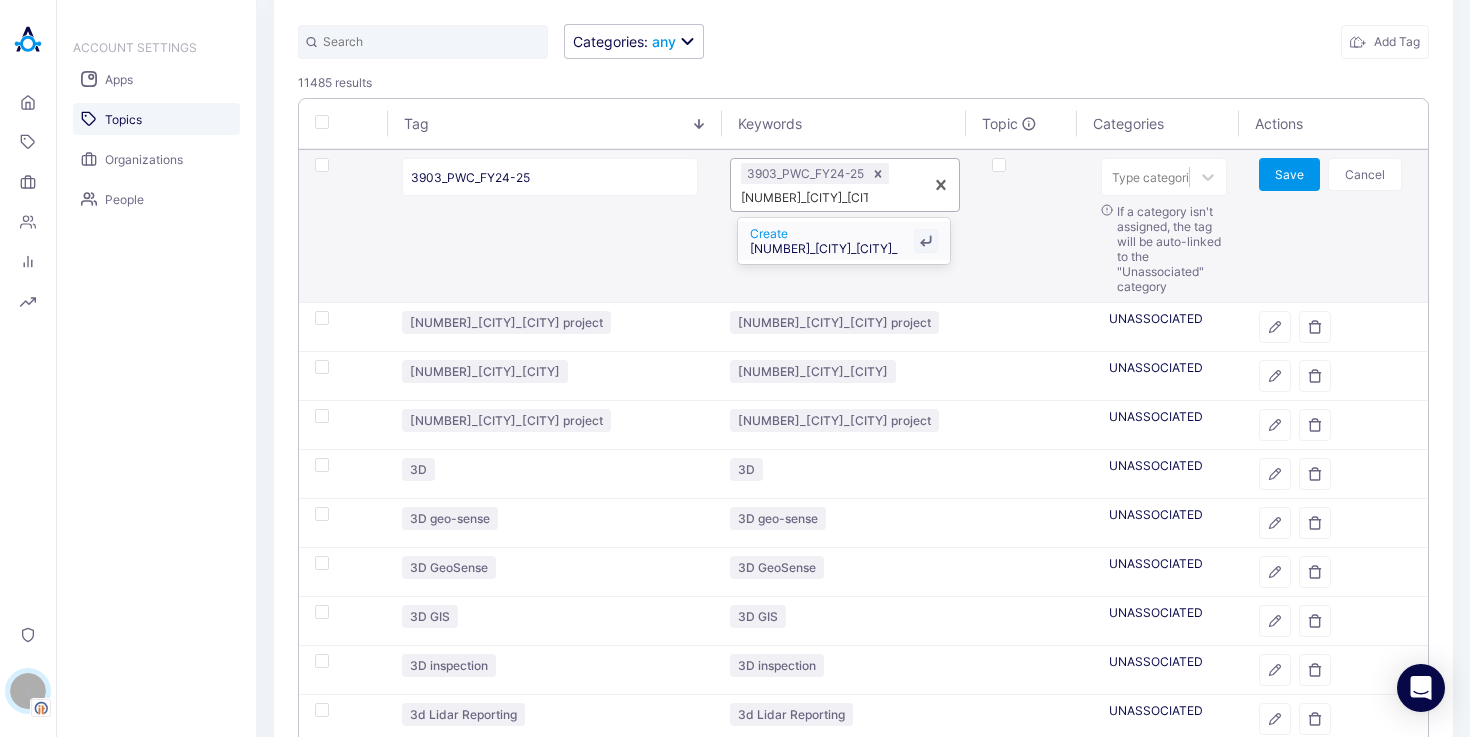 type 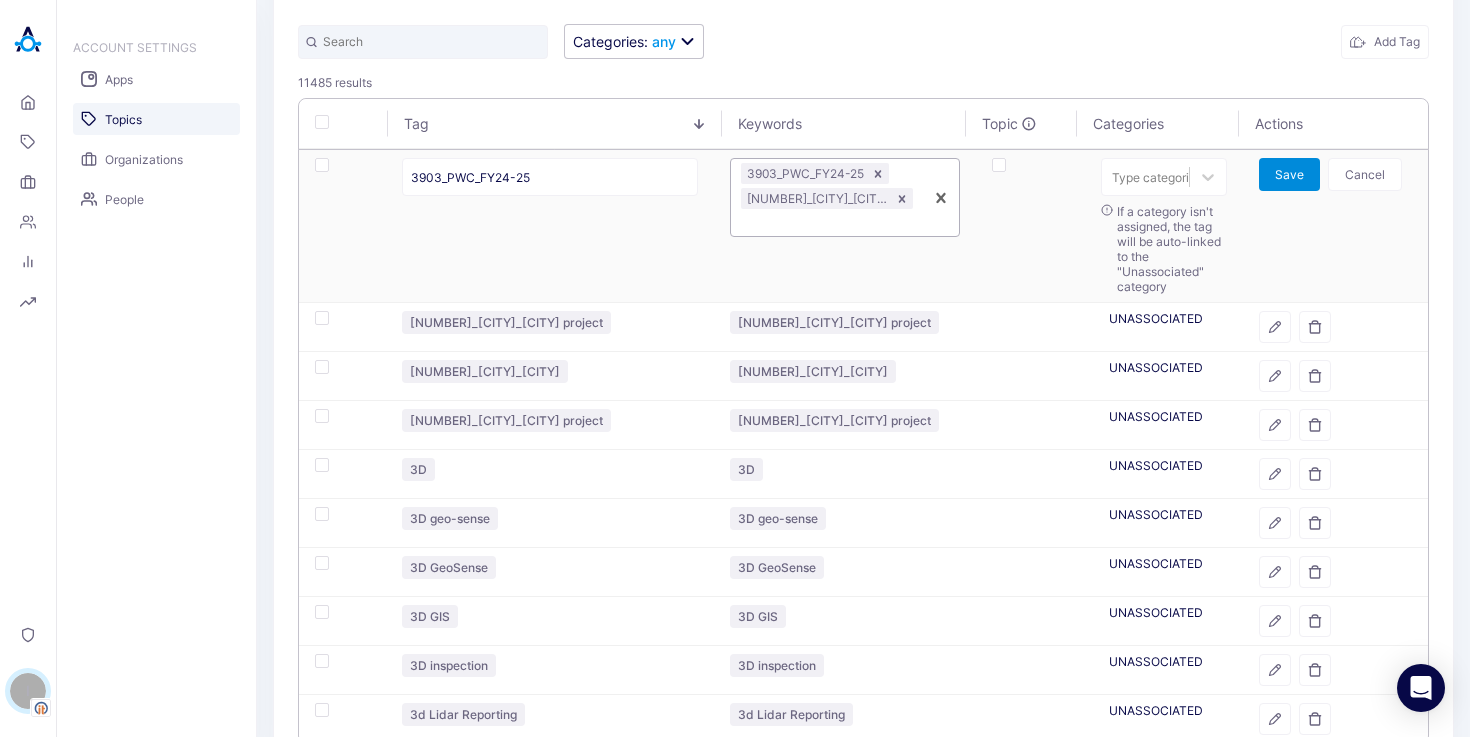 click on "Save" at bounding box center (1289, 174) 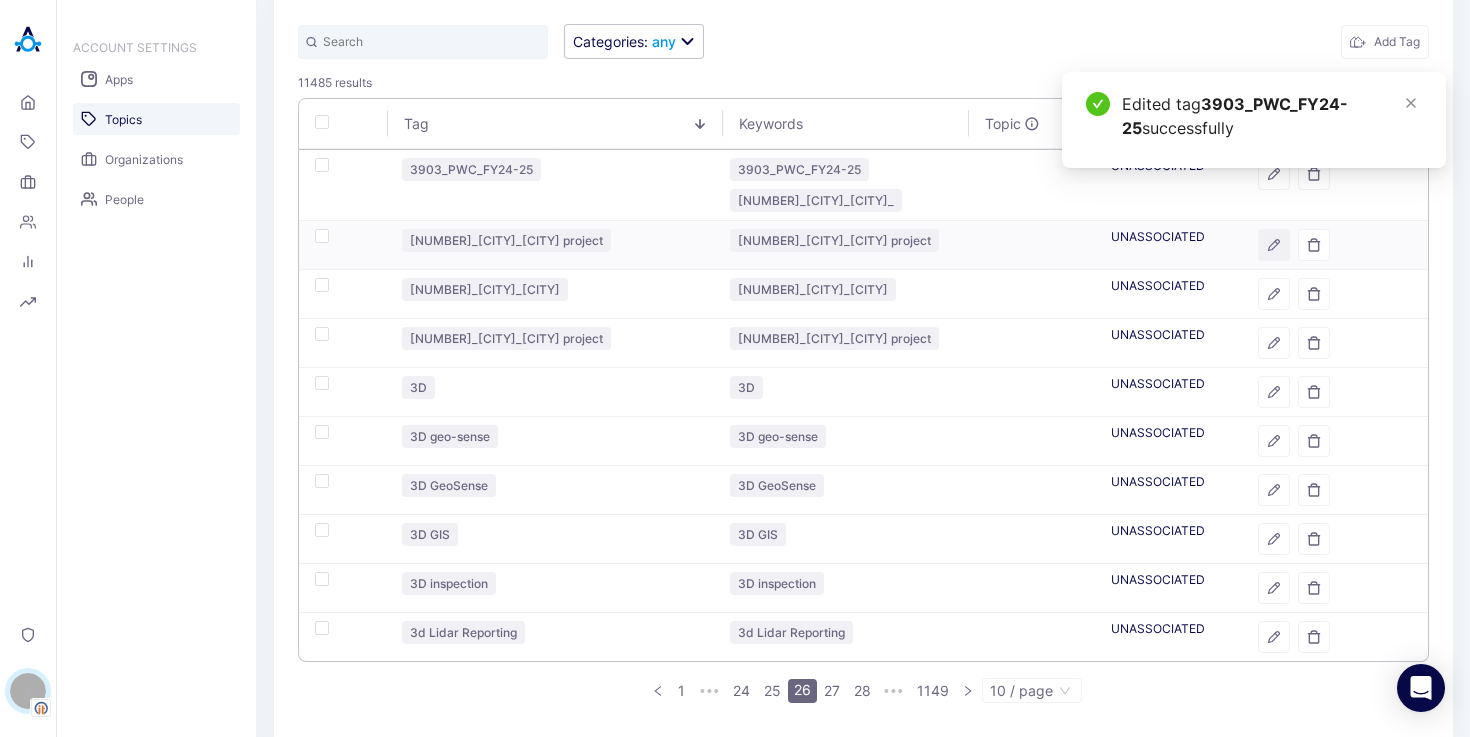 click 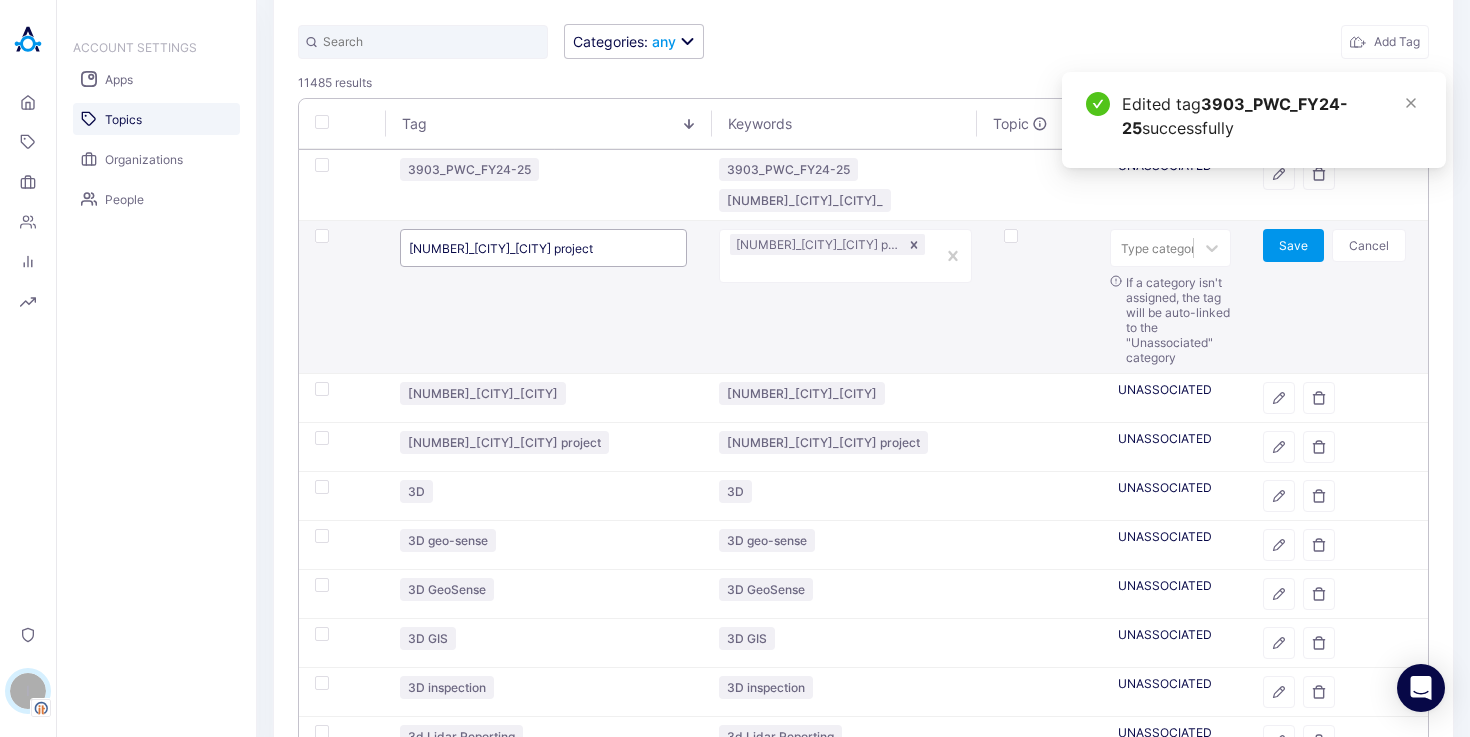 click on "[NUMBER]_[CITY]_[CITY] project" at bounding box center (543, 248) 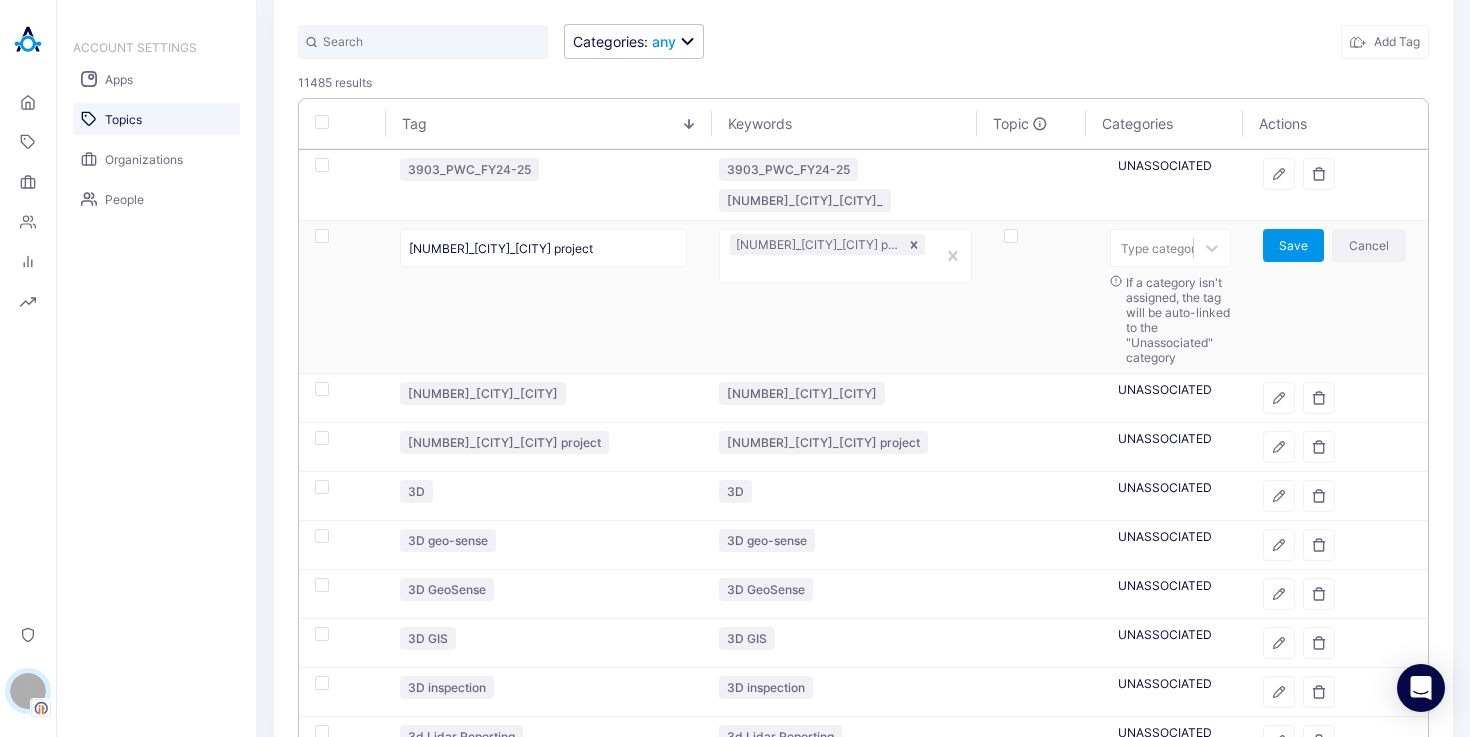 click on "Cancel" at bounding box center [1369, 245] 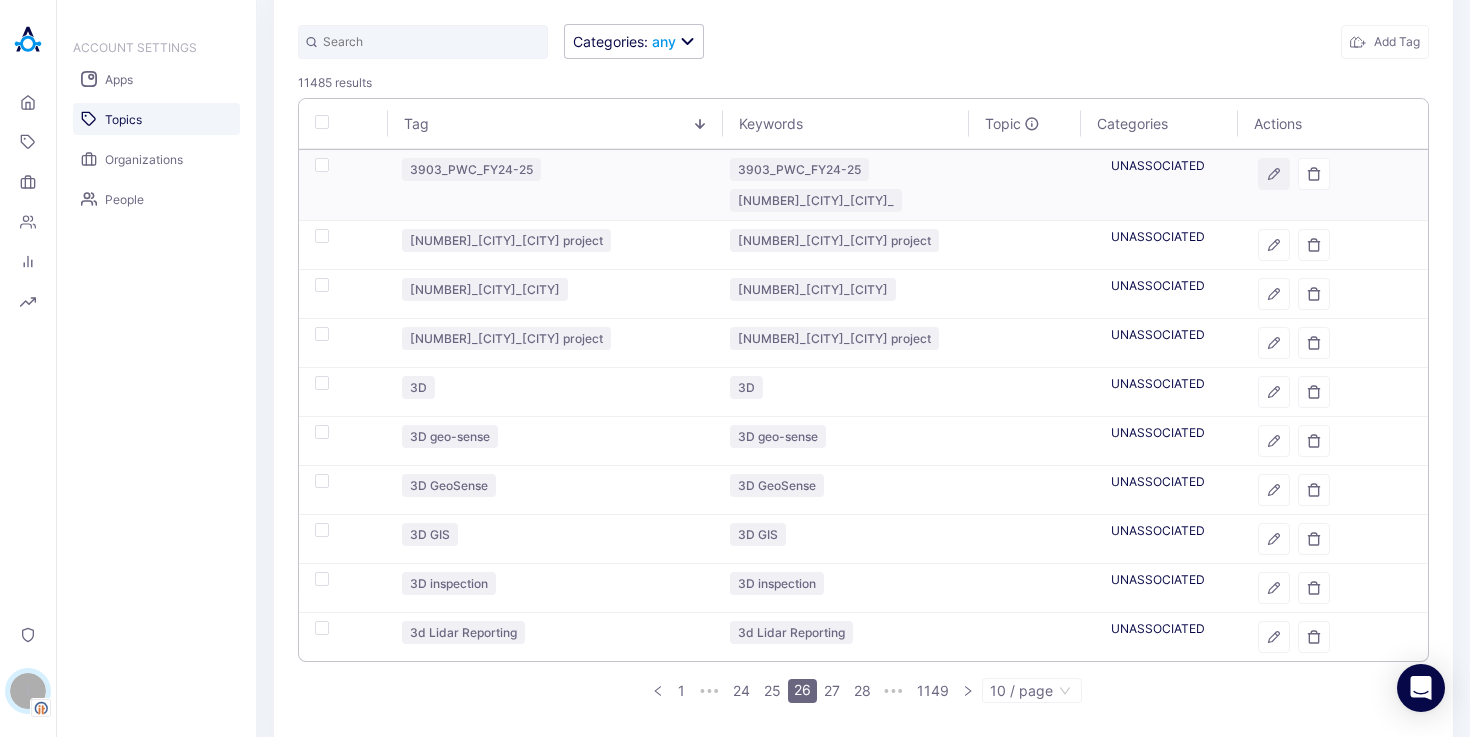 click at bounding box center [1274, 174] 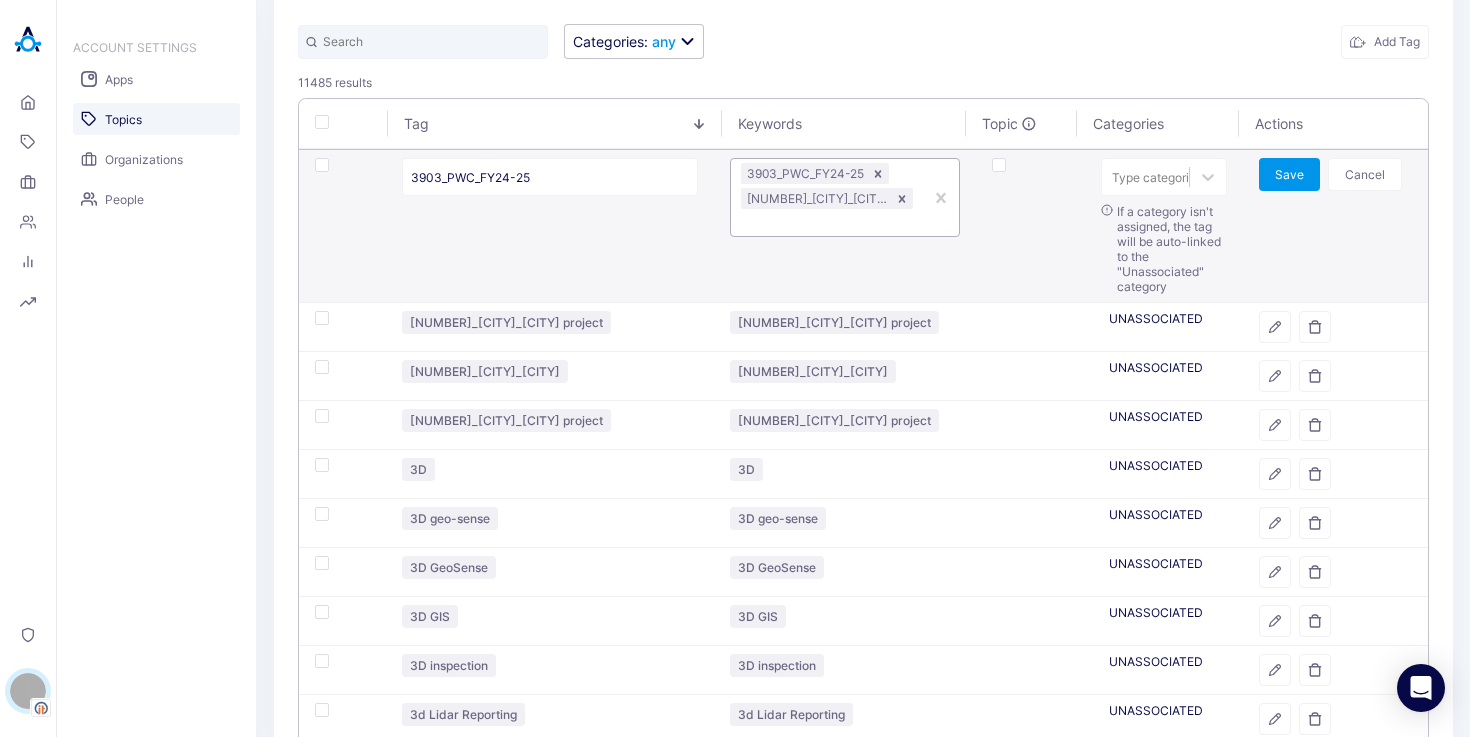 click at bounding box center (827, 222) 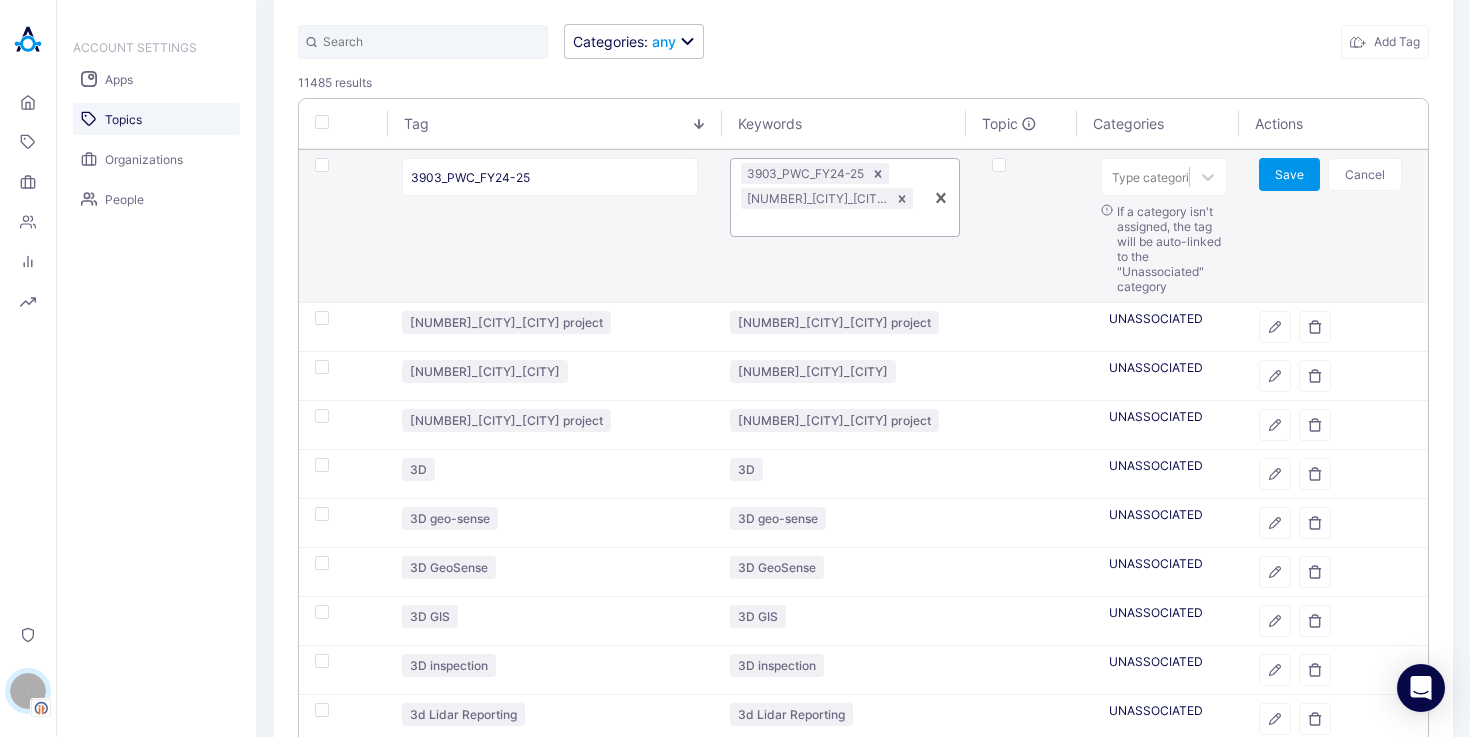 paste on "[NUMBER]_[CITY]_[CITY] PROJECT" 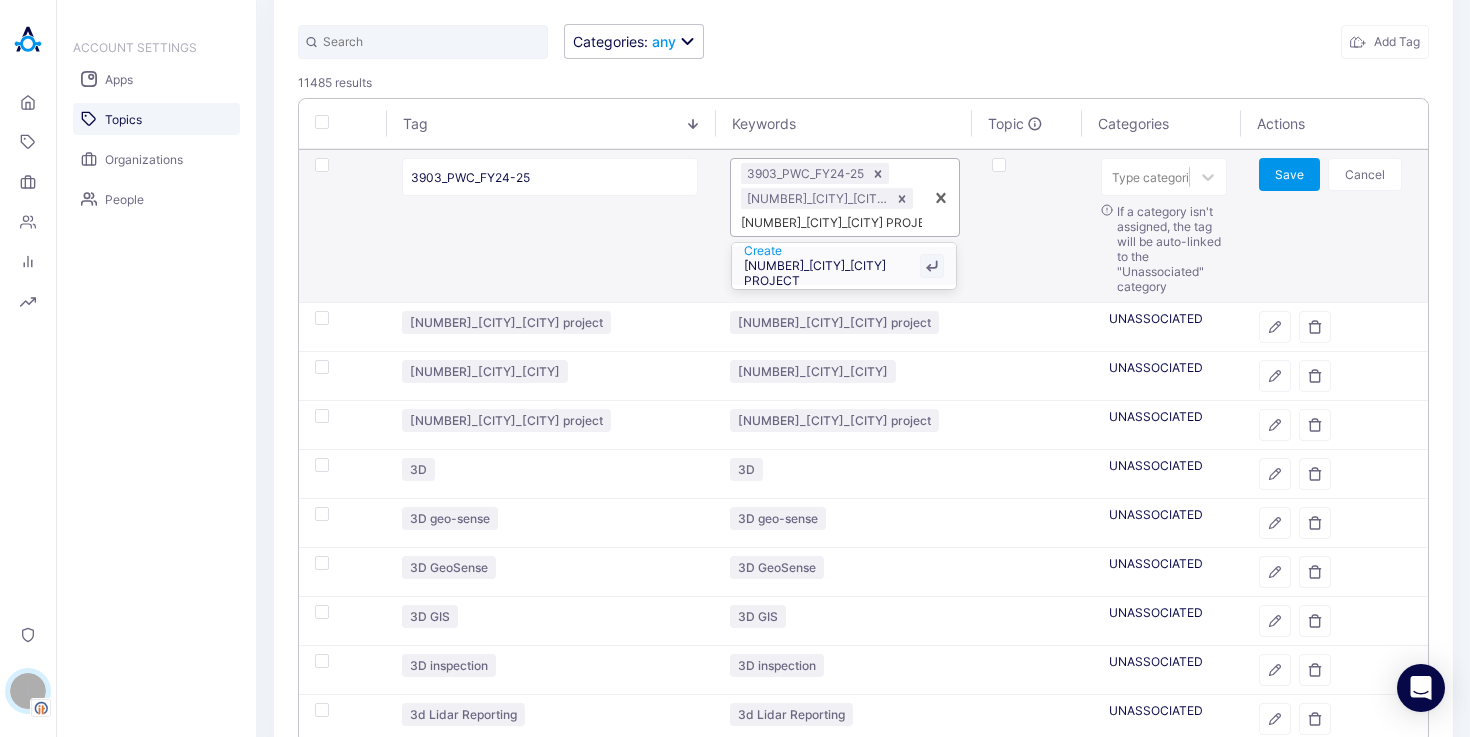 type 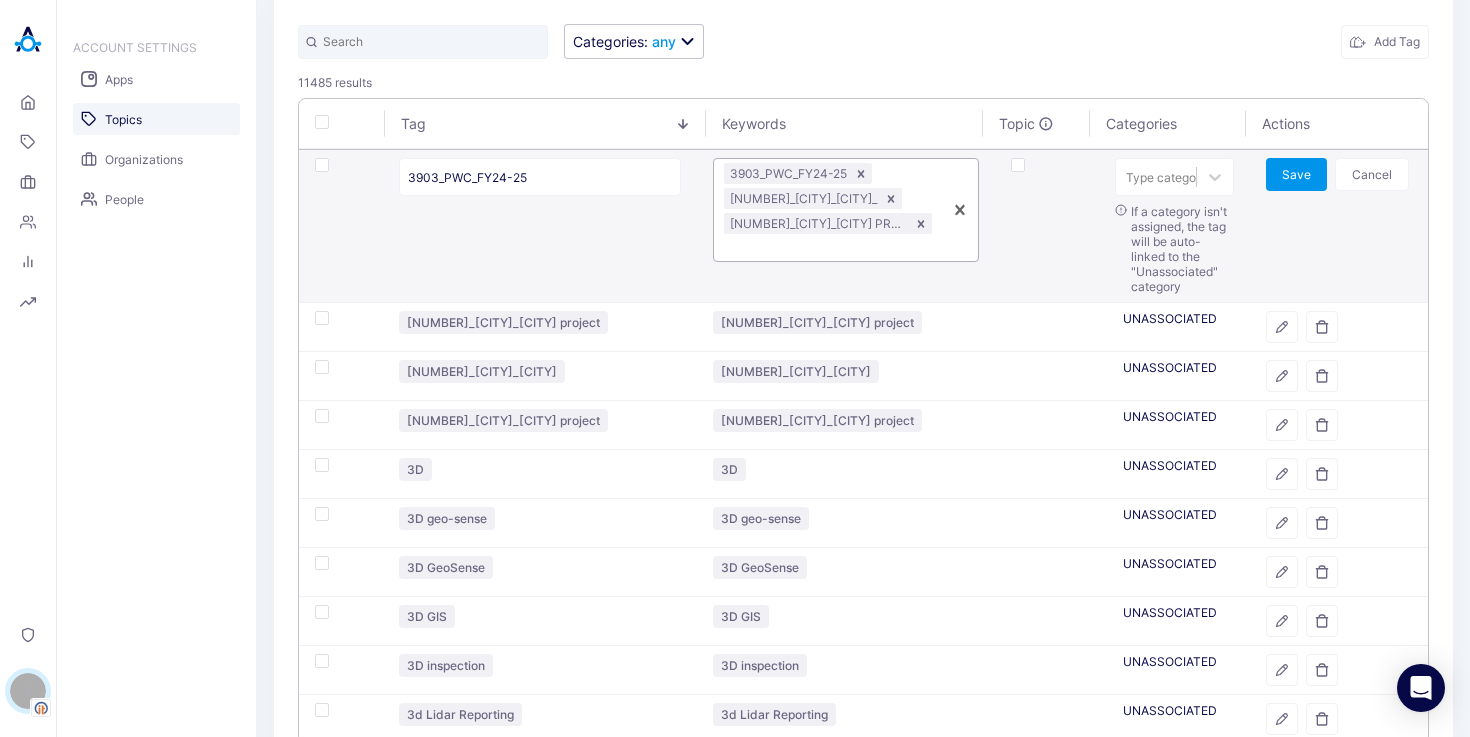 scroll, scrollTop: 0, scrollLeft: 0, axis: both 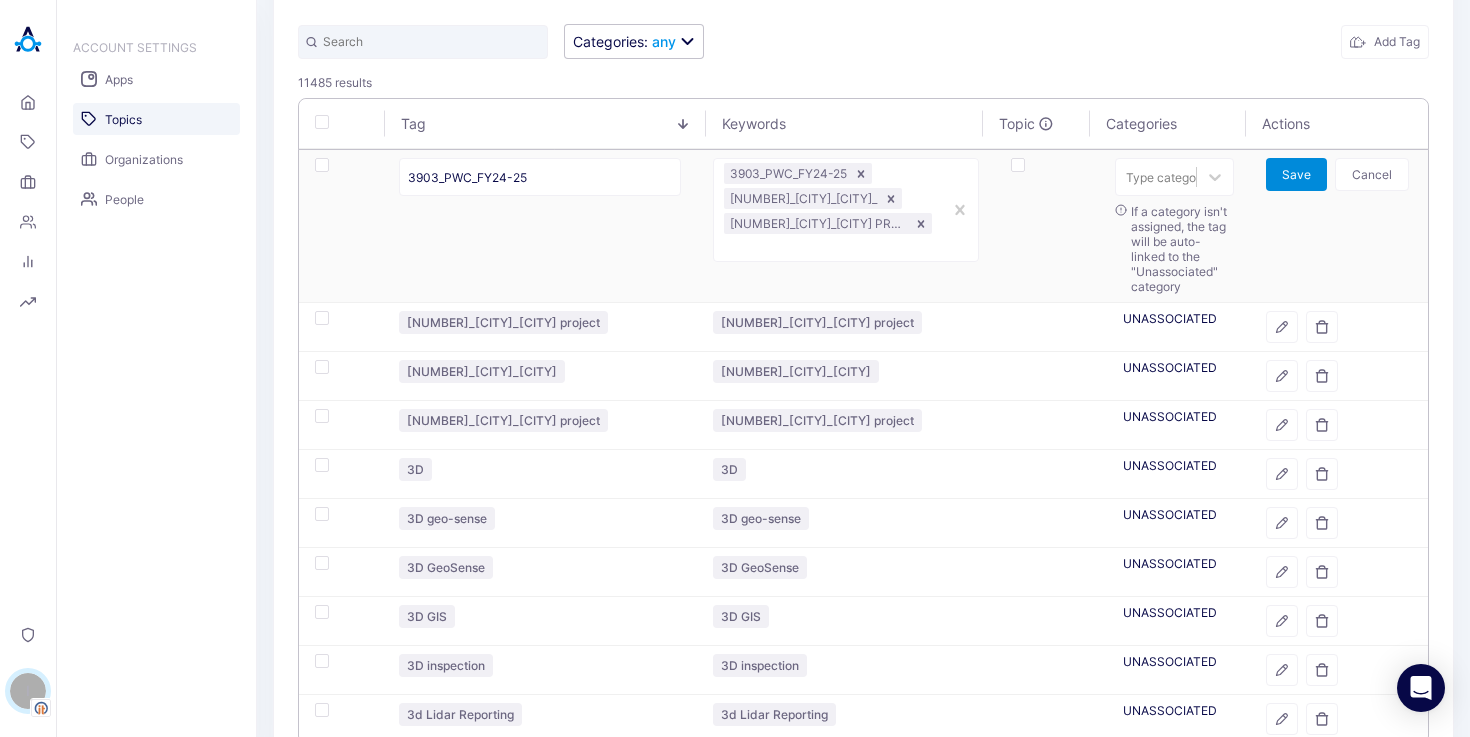 click on "Save" at bounding box center [1296, 174] 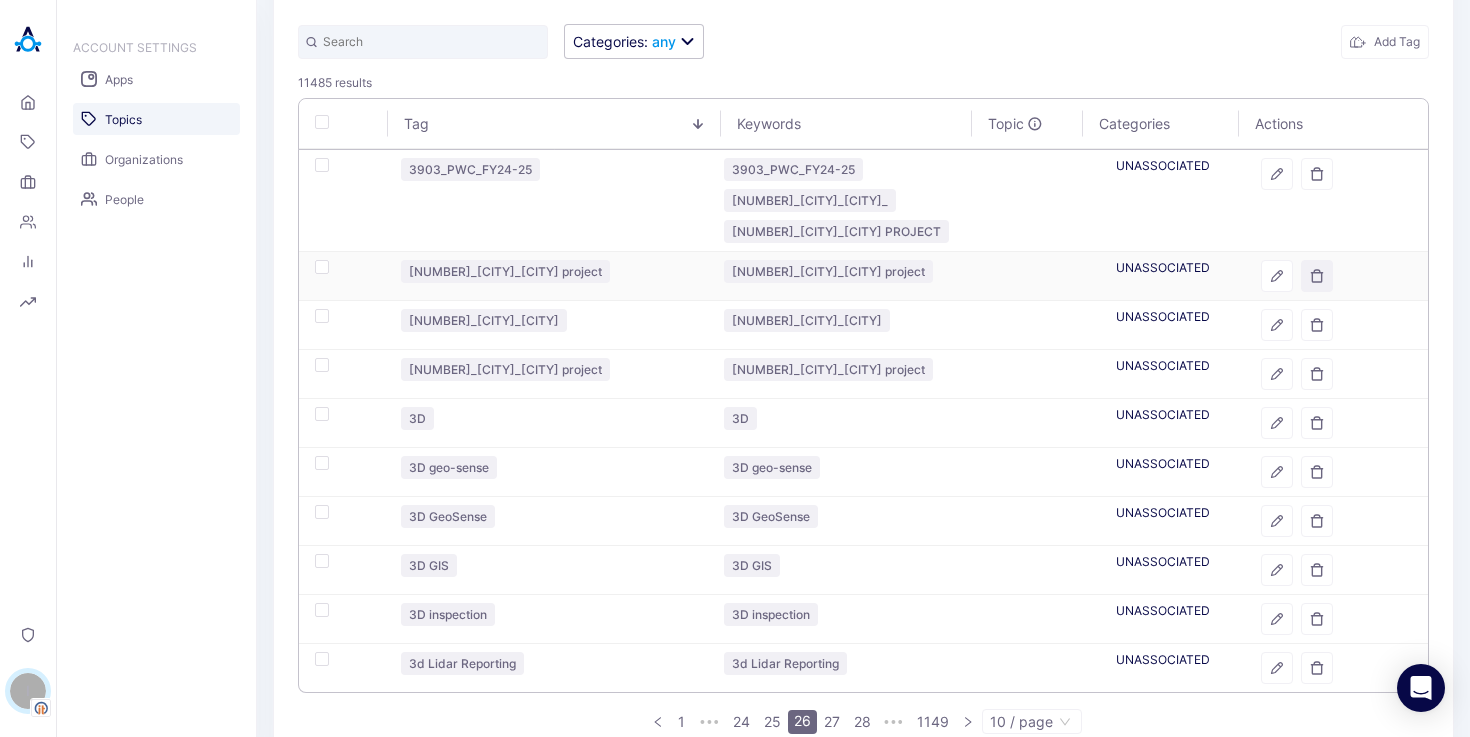 click at bounding box center [1317, 276] 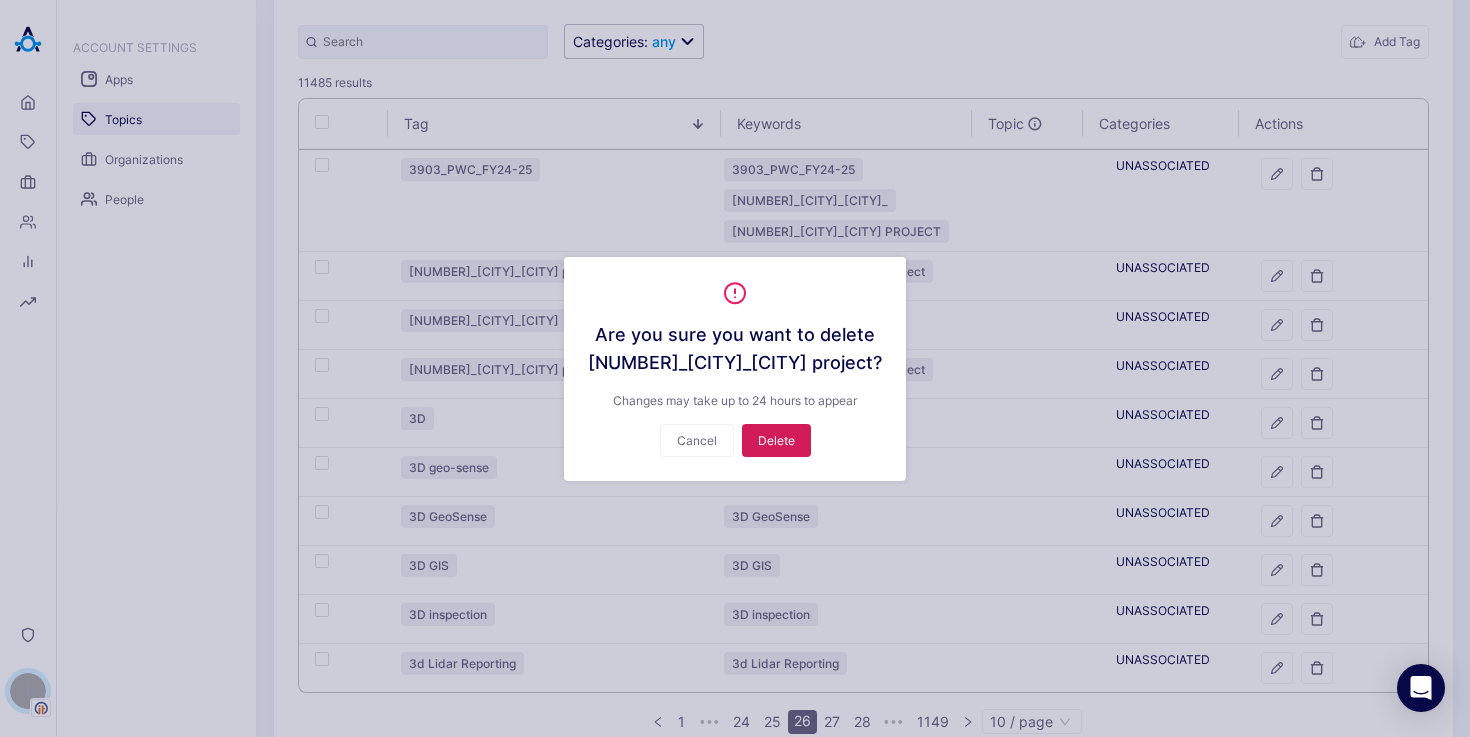 click on "Delete" at bounding box center (776, 440) 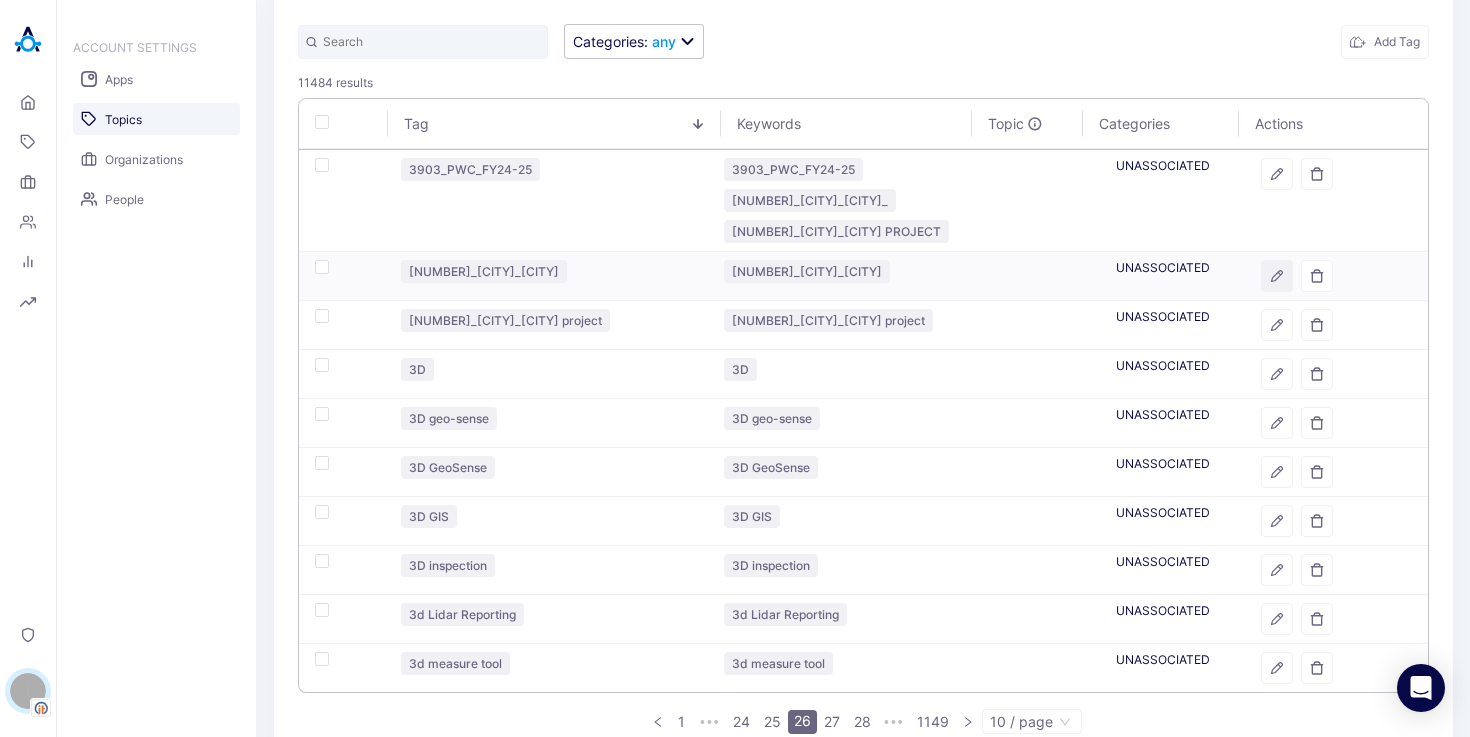 click 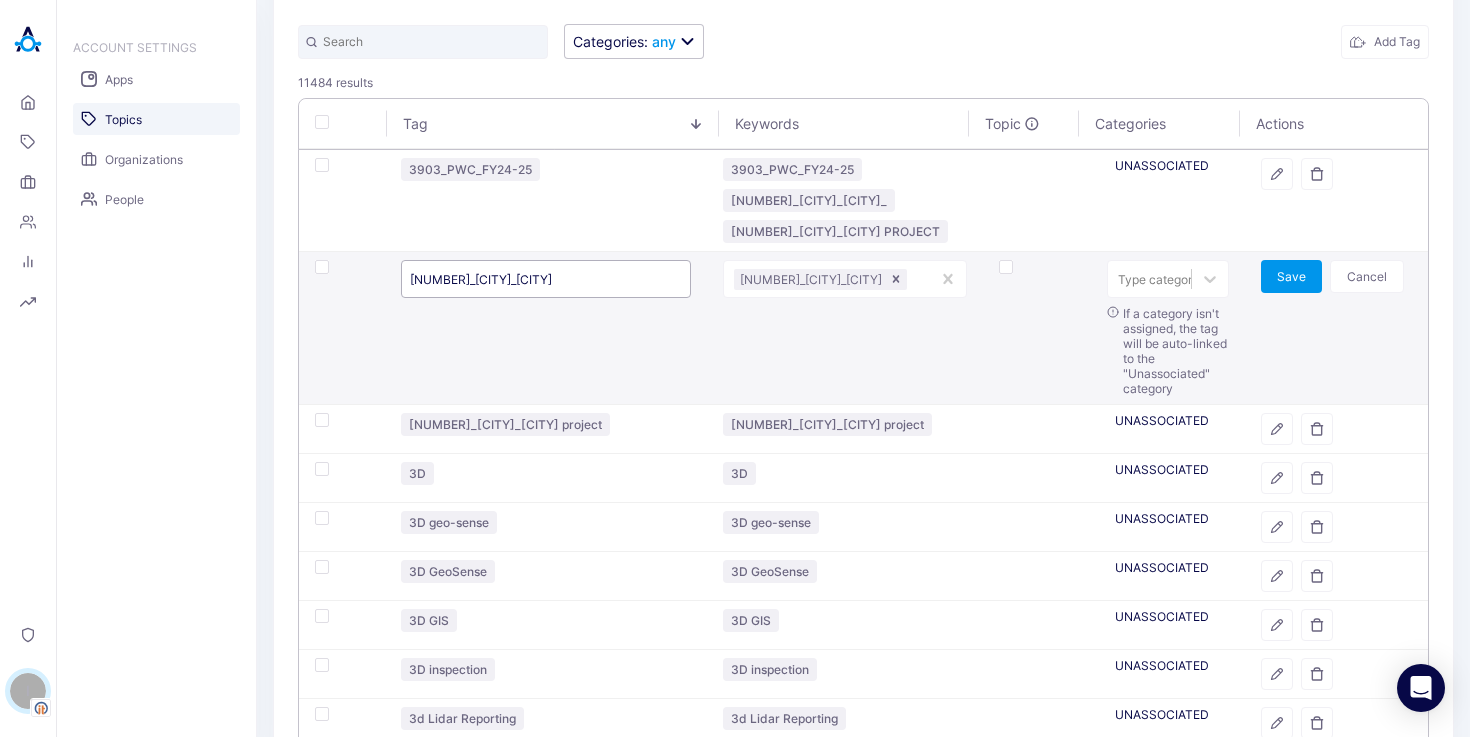 click on "[NUMBER]_[CITY]_[CITY]" at bounding box center (546, 279) 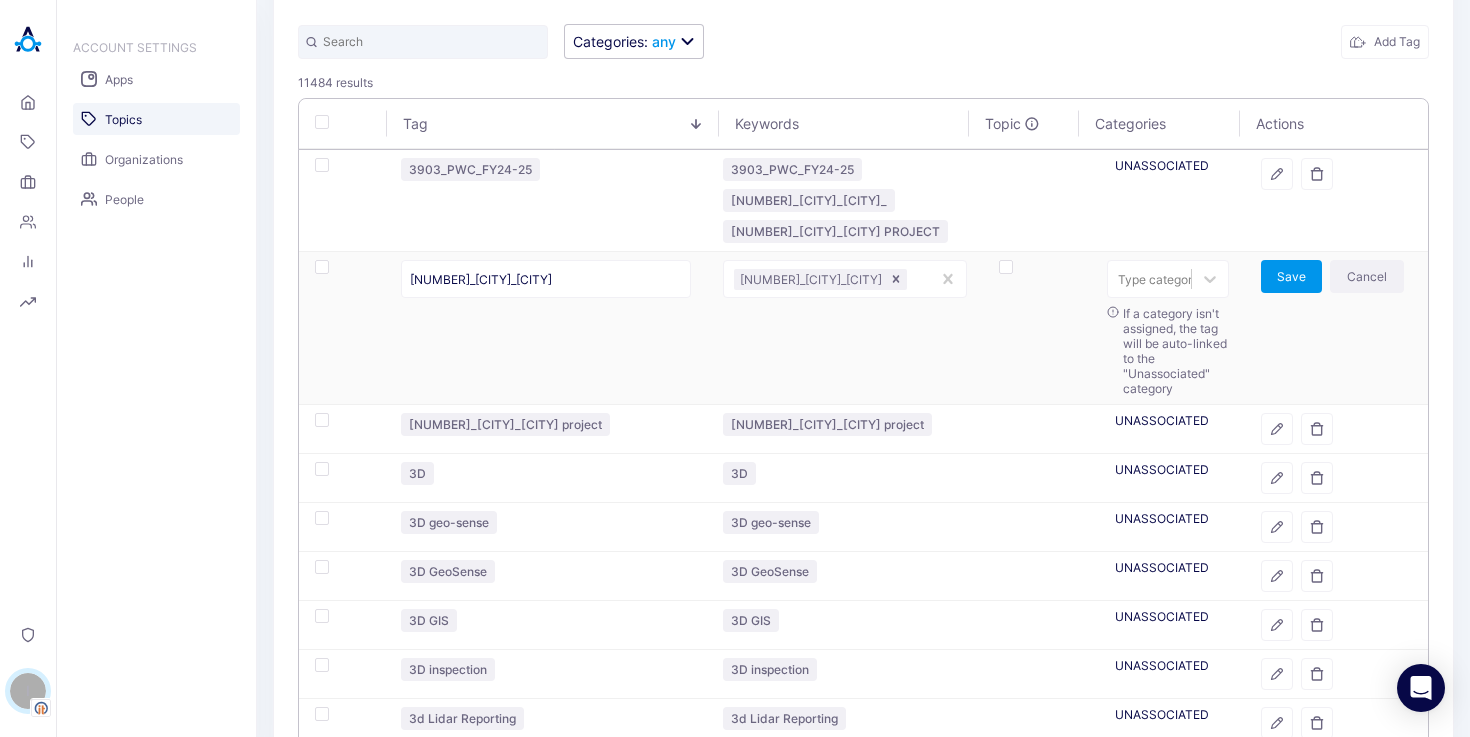 click on "Cancel" at bounding box center [1367, 276] 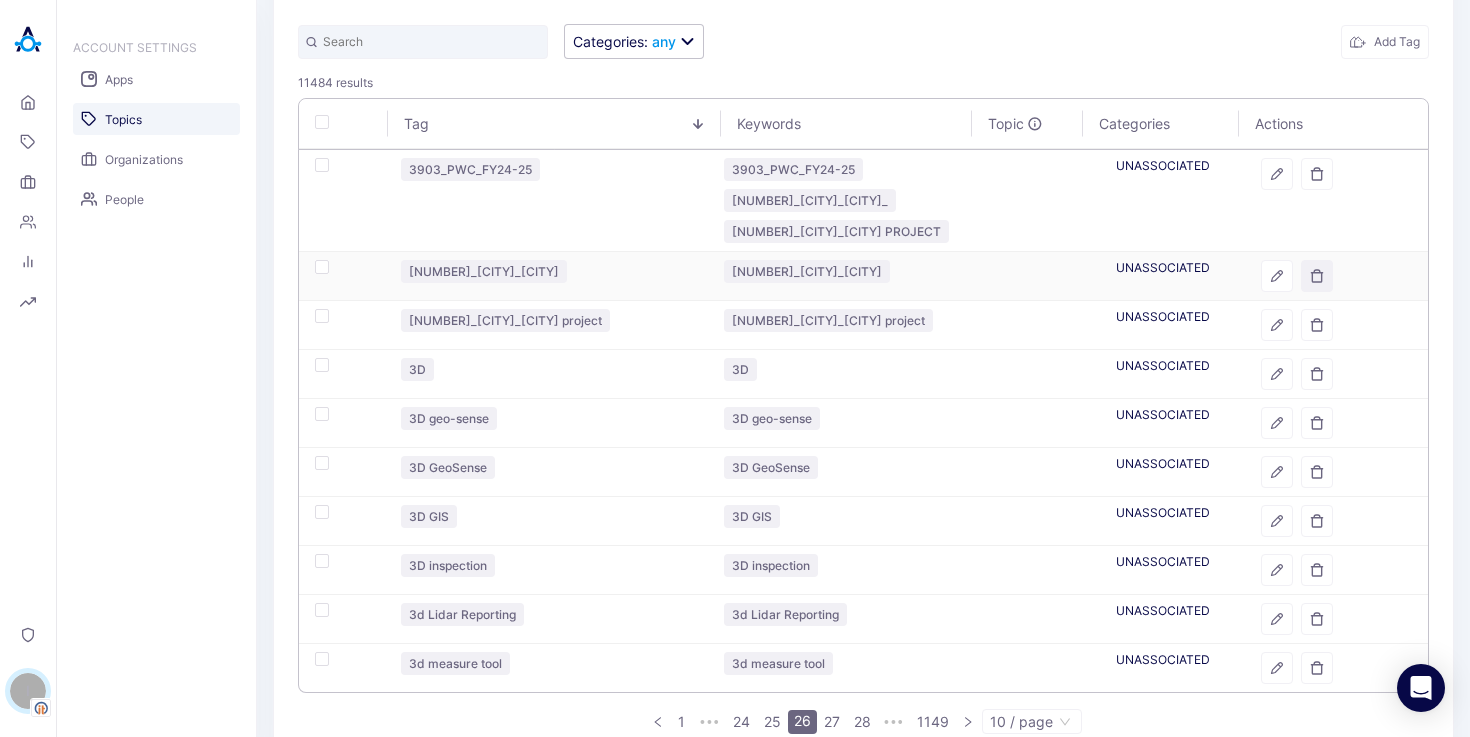 click 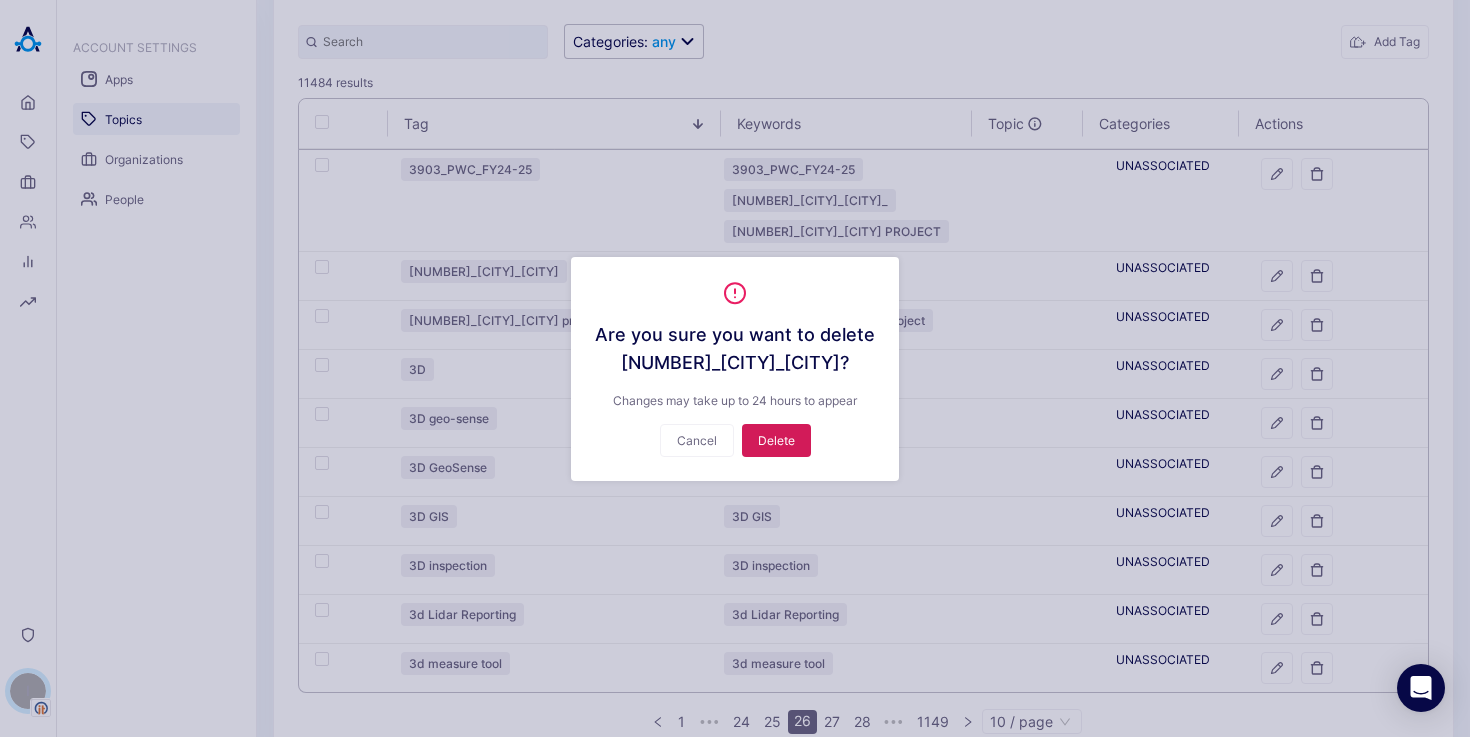 click on "Delete" at bounding box center (776, 440) 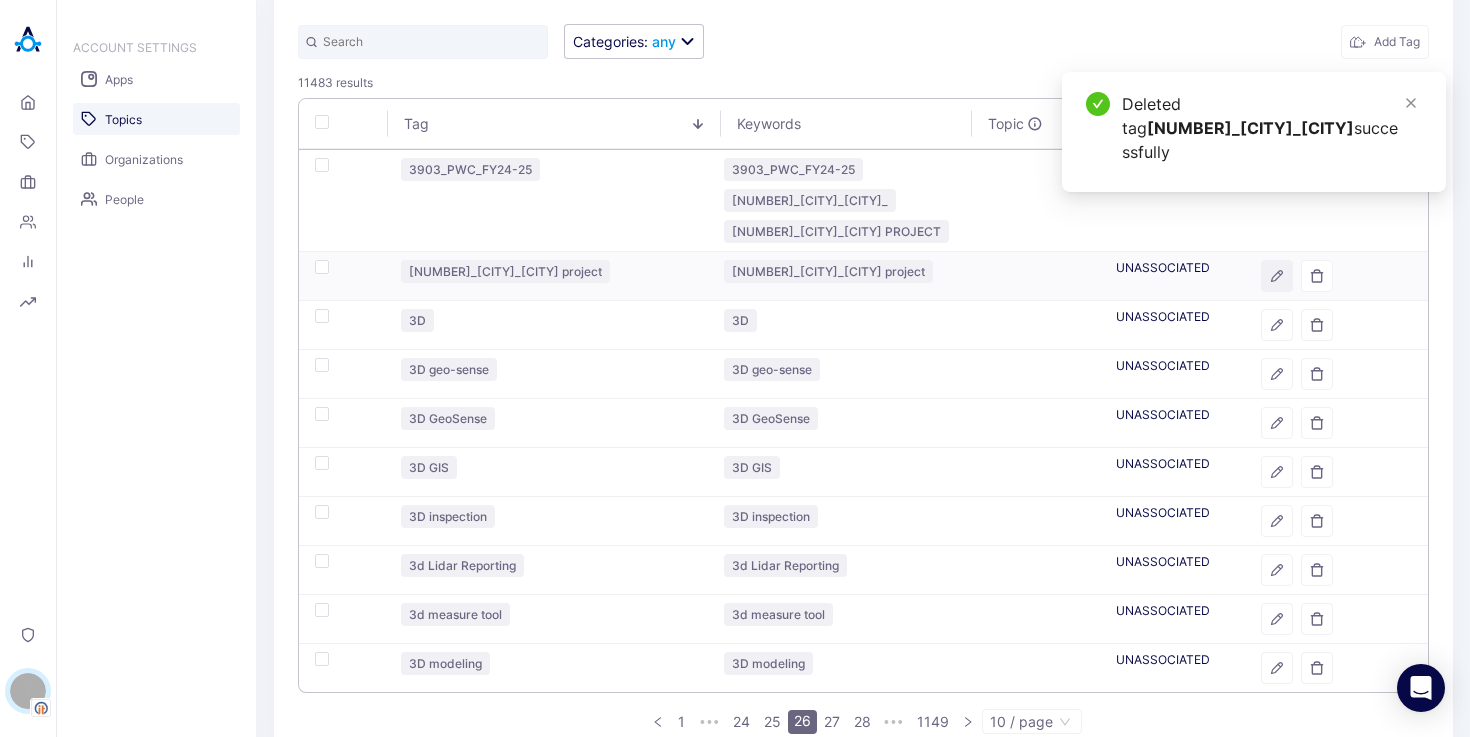 click 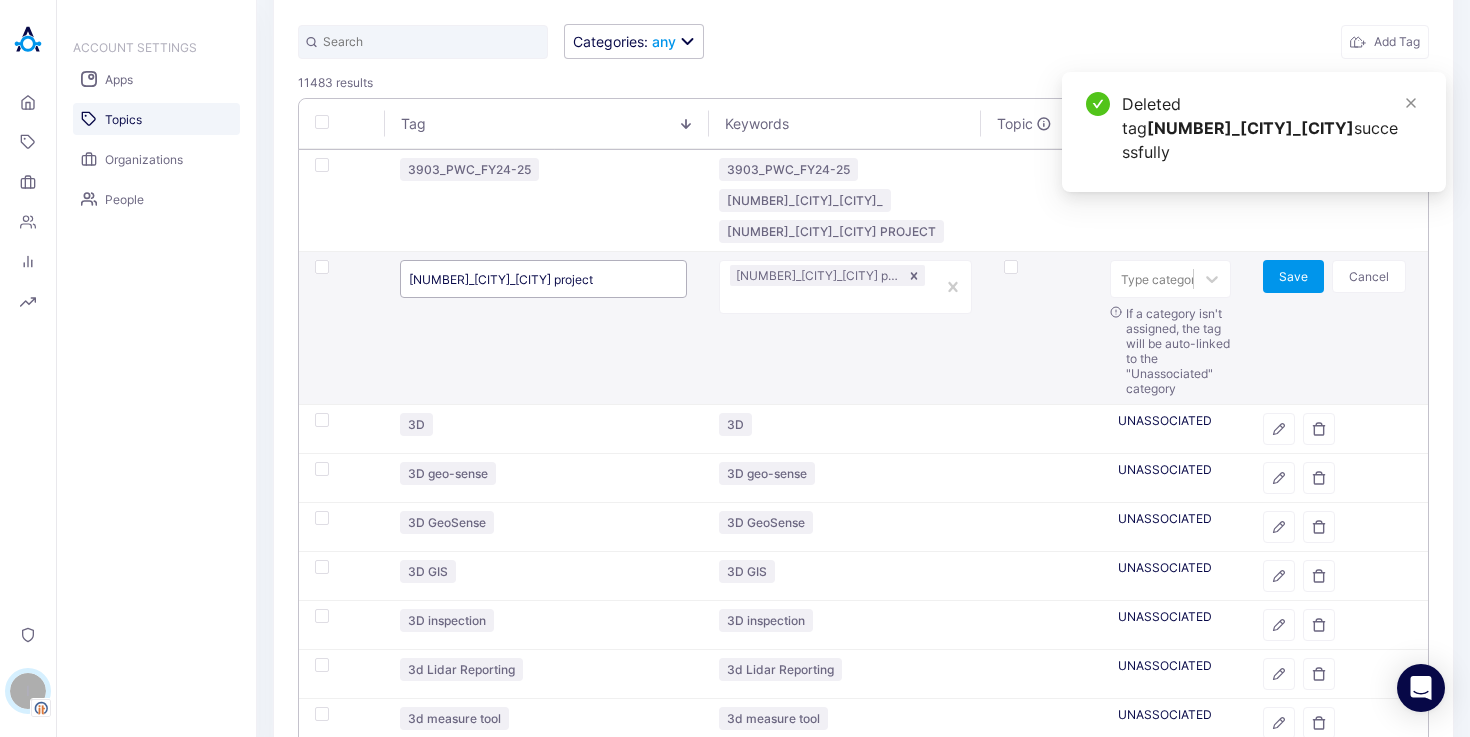 click on "[NUMBER]_[CITY]_[CITY] project" at bounding box center [543, 279] 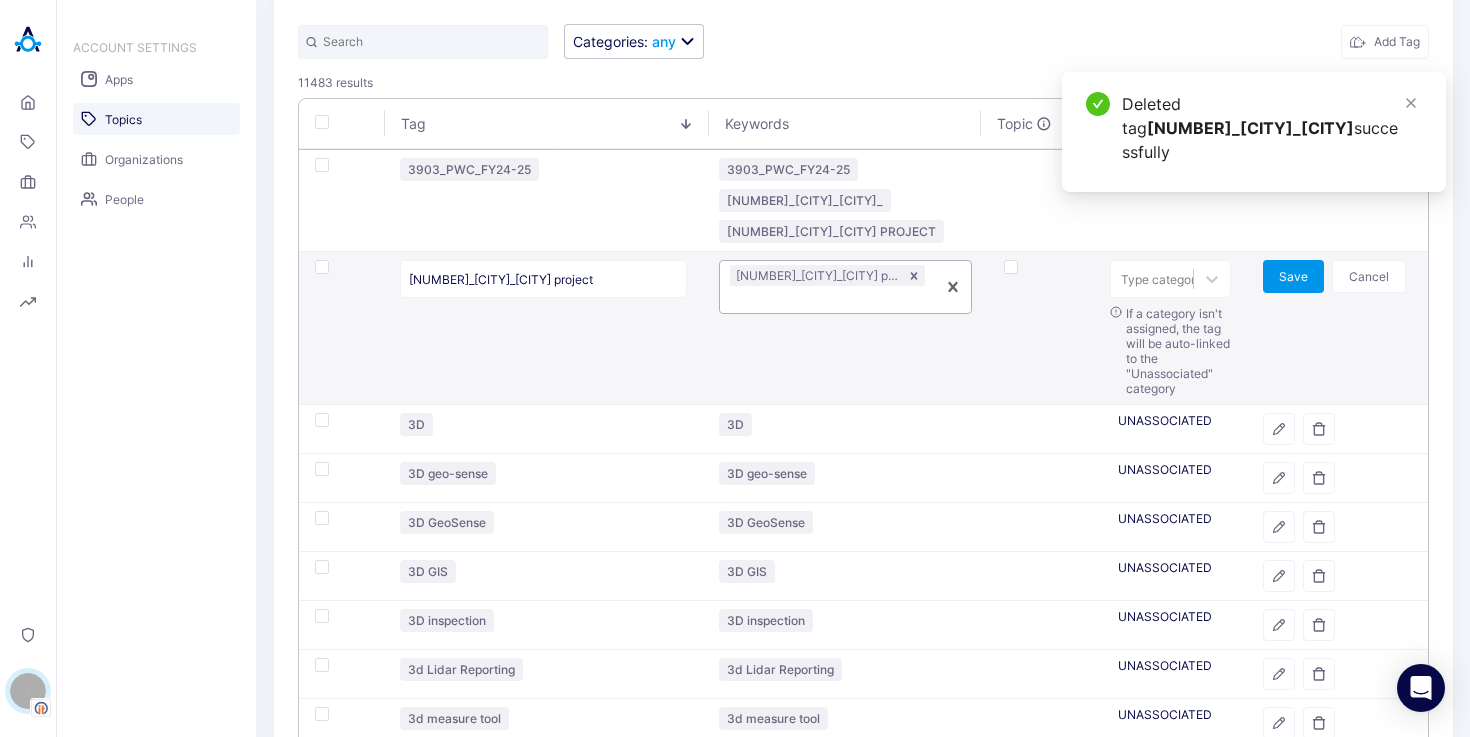 click at bounding box center (828, 299) 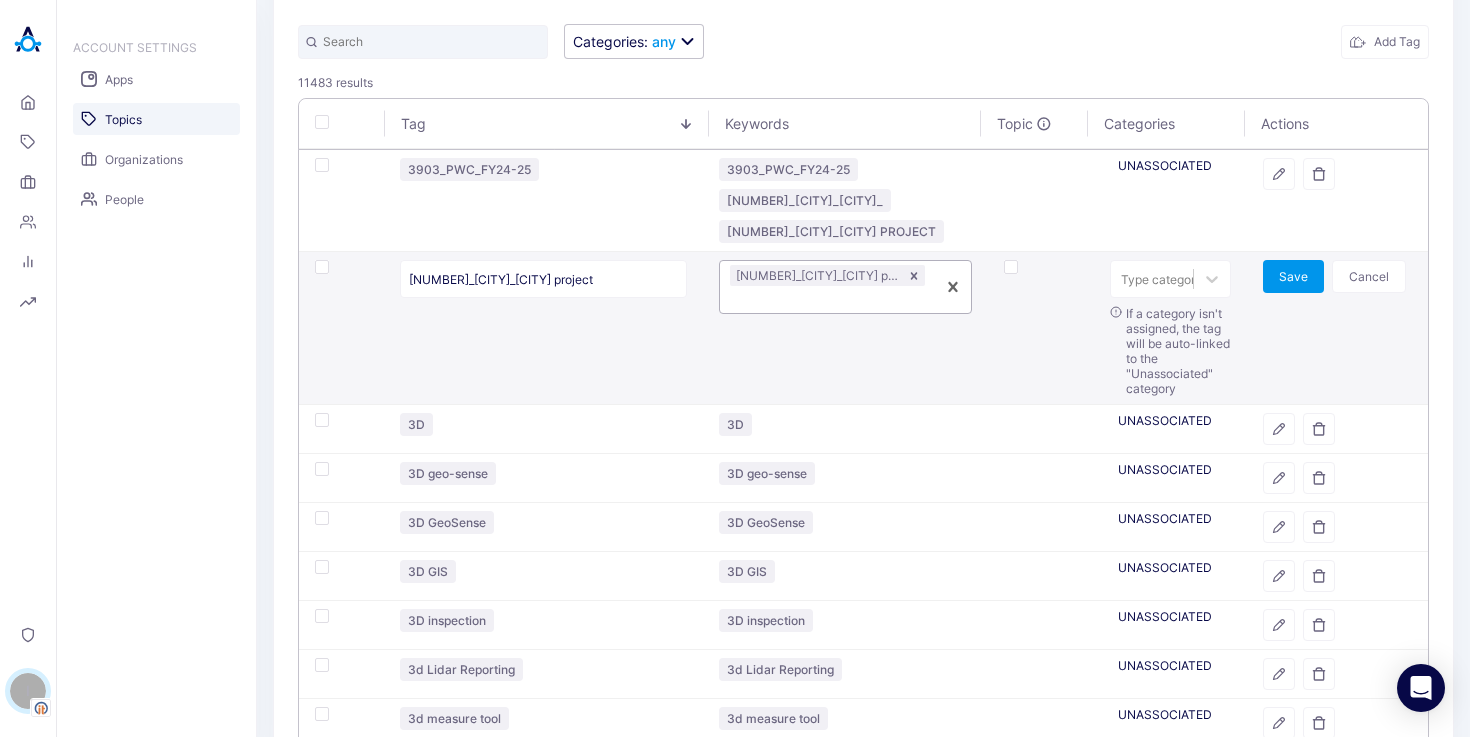 paste on "[NUMBER]_[CITY]_[CITY]" 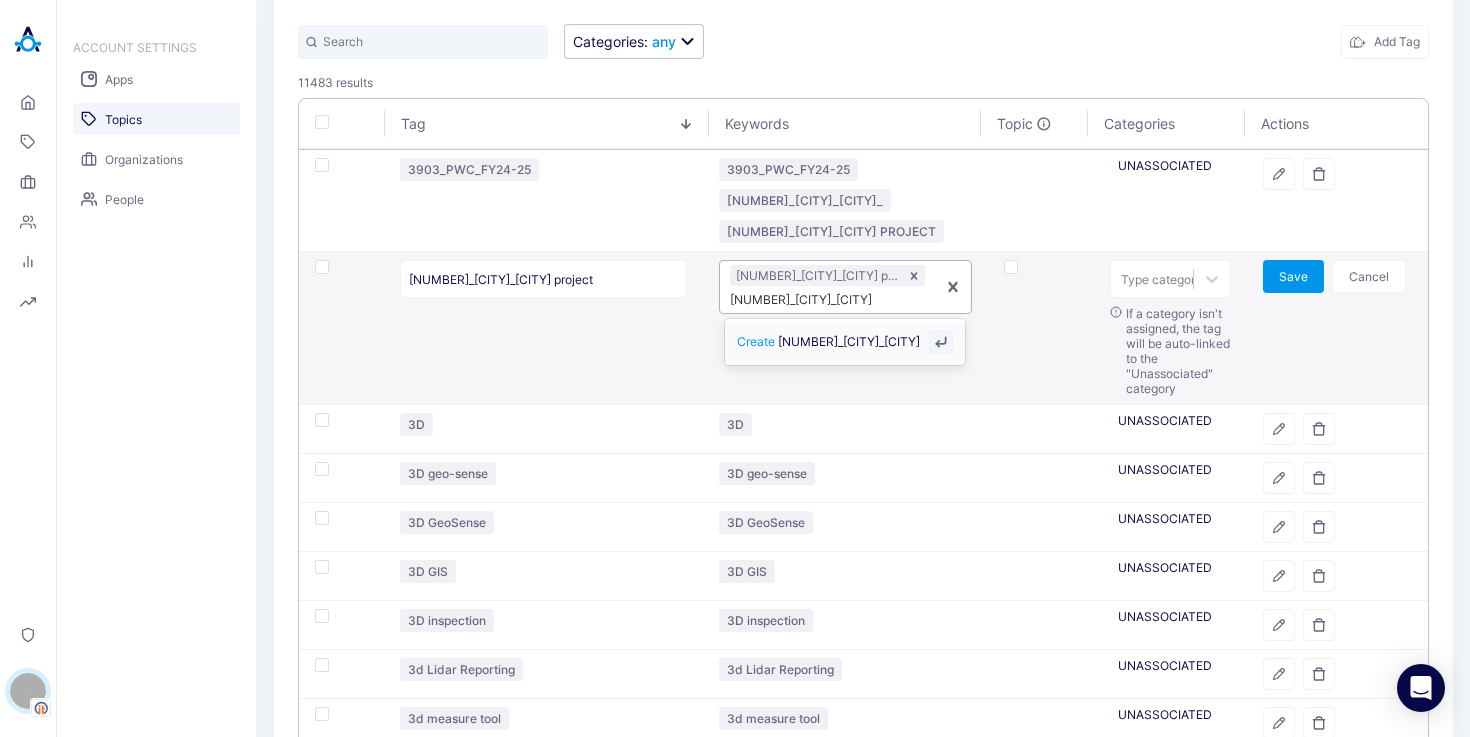 type 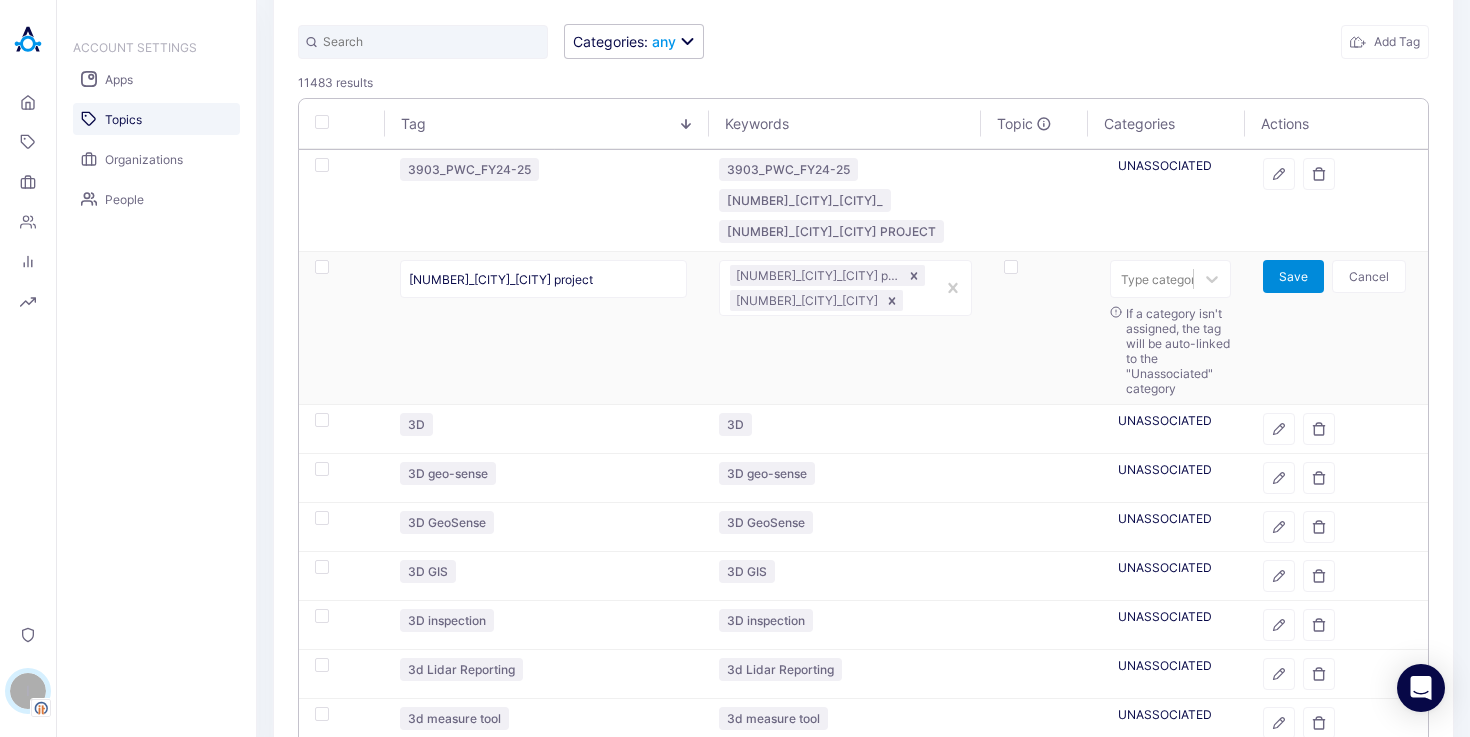 click on "Save" at bounding box center [1293, 276] 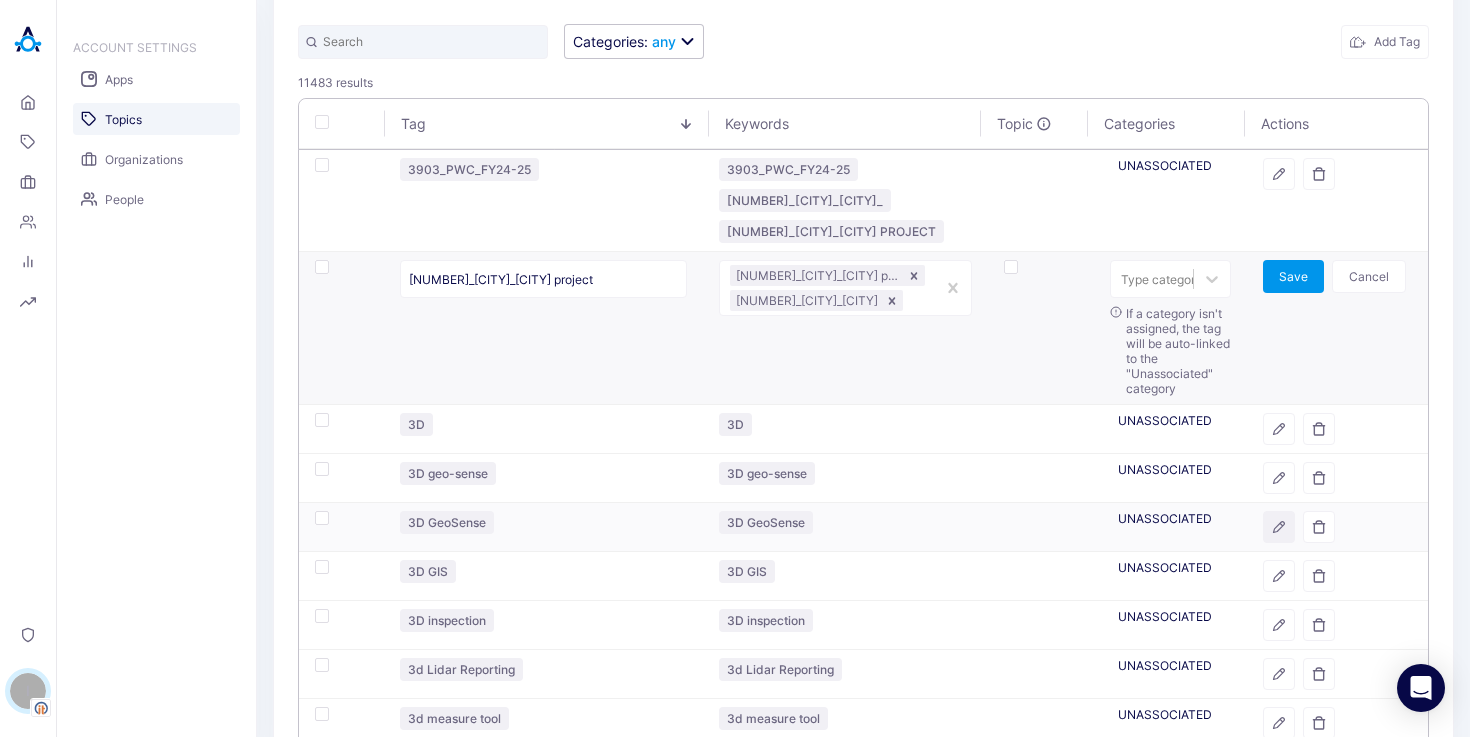 click 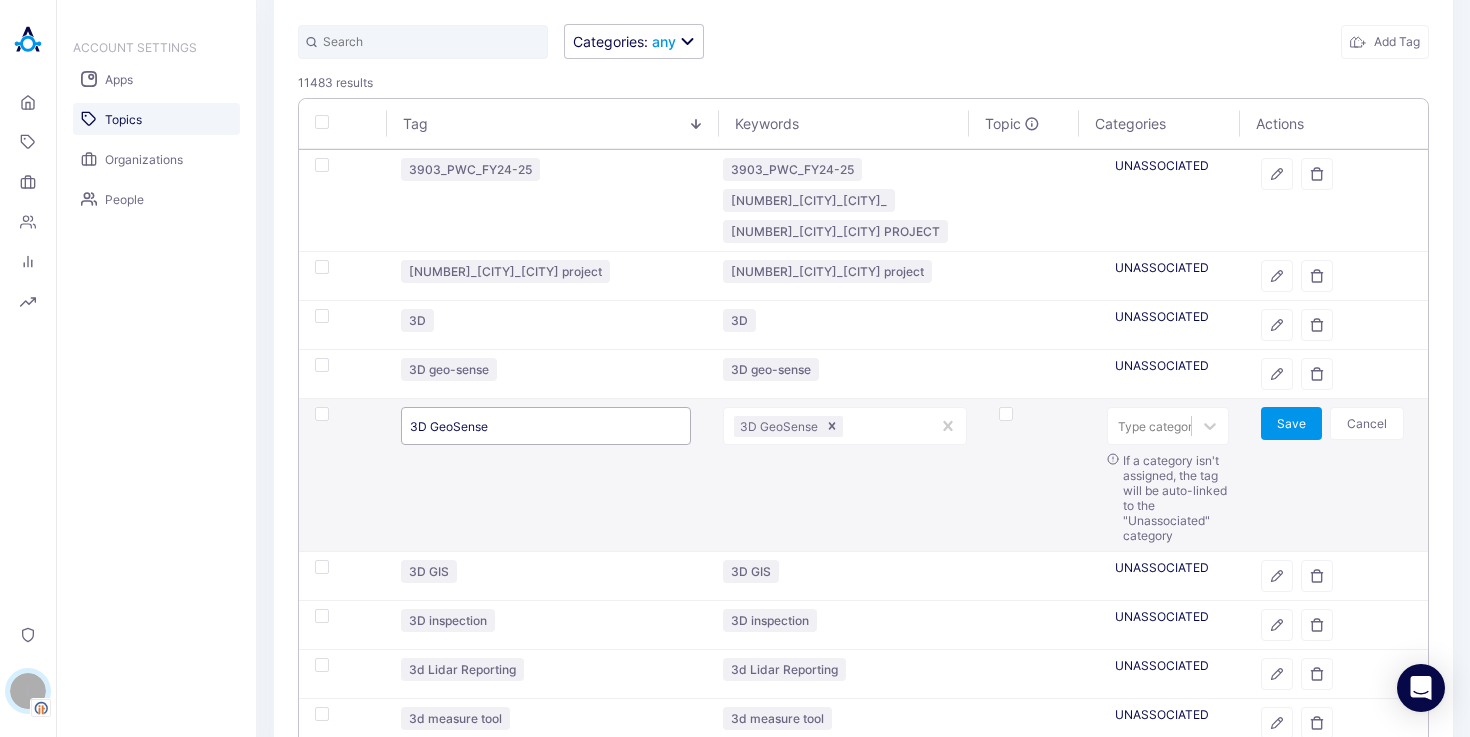 click on "3D GeoSense" at bounding box center (546, 426) 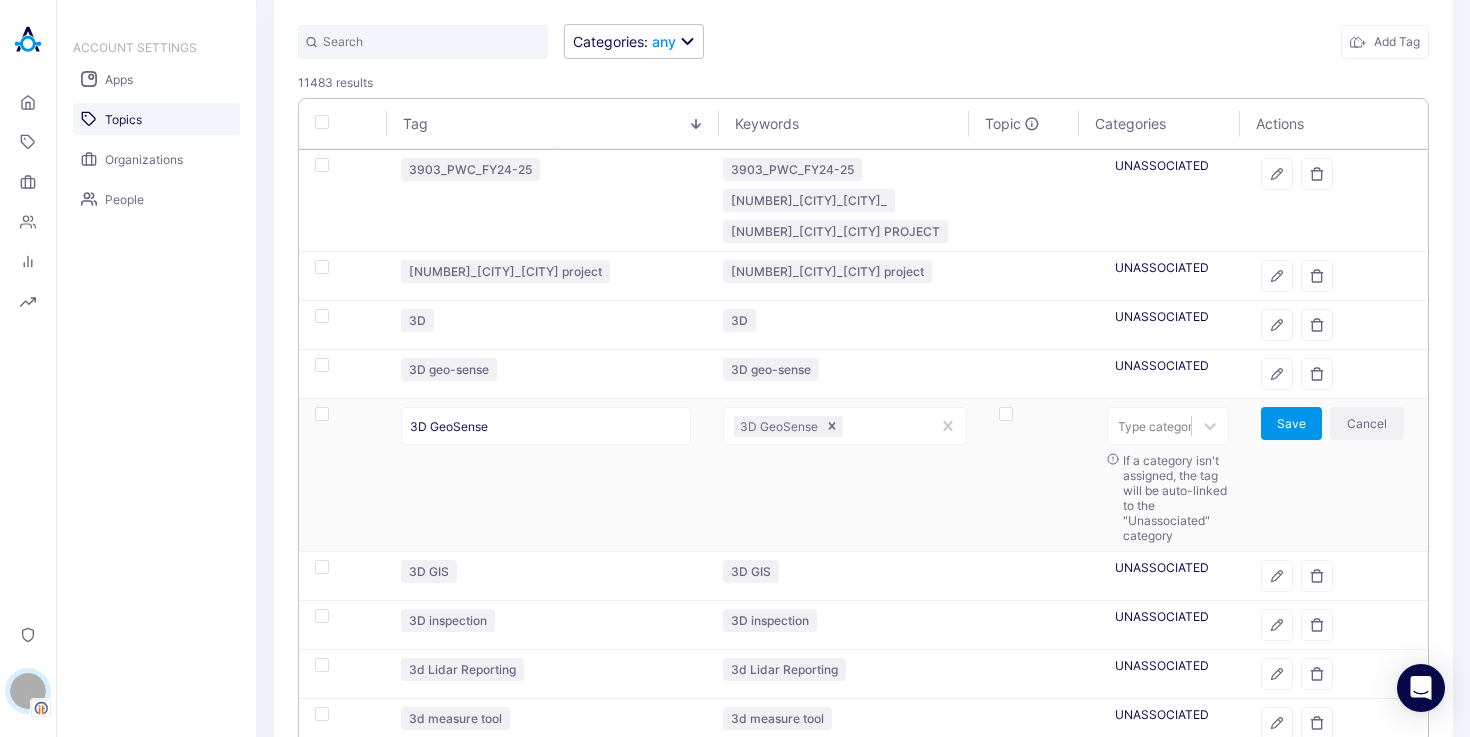 click on "Cancel" at bounding box center (1367, 423) 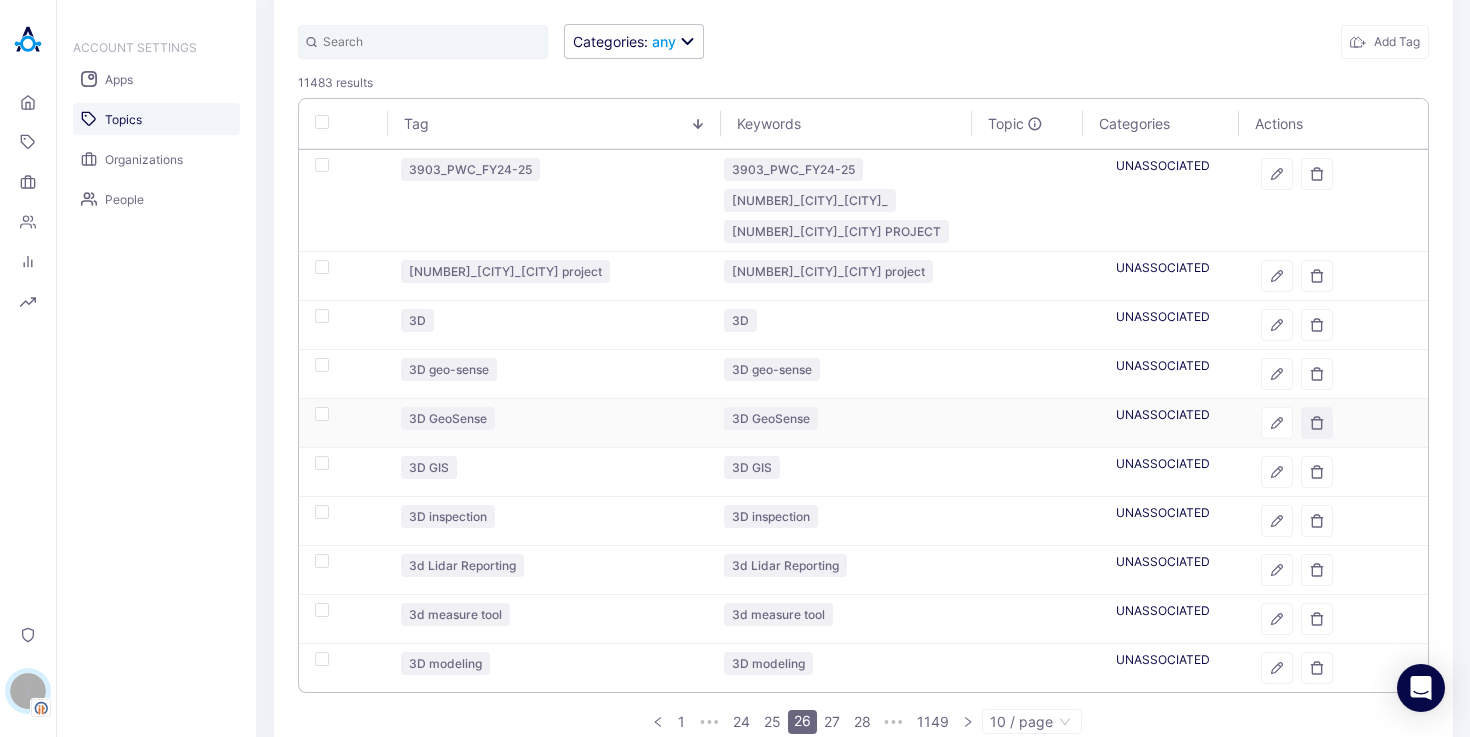 click 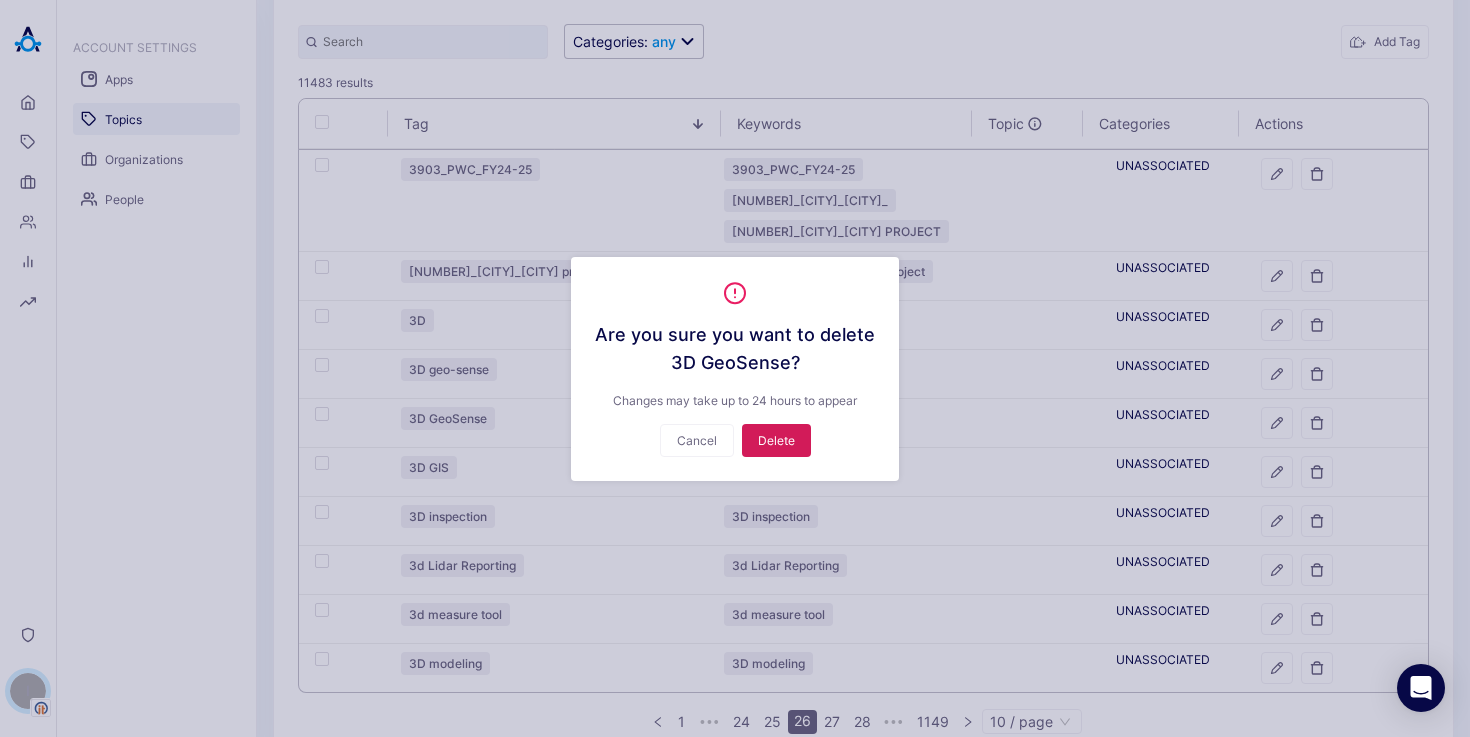 click on "Delete" at bounding box center [776, 440] 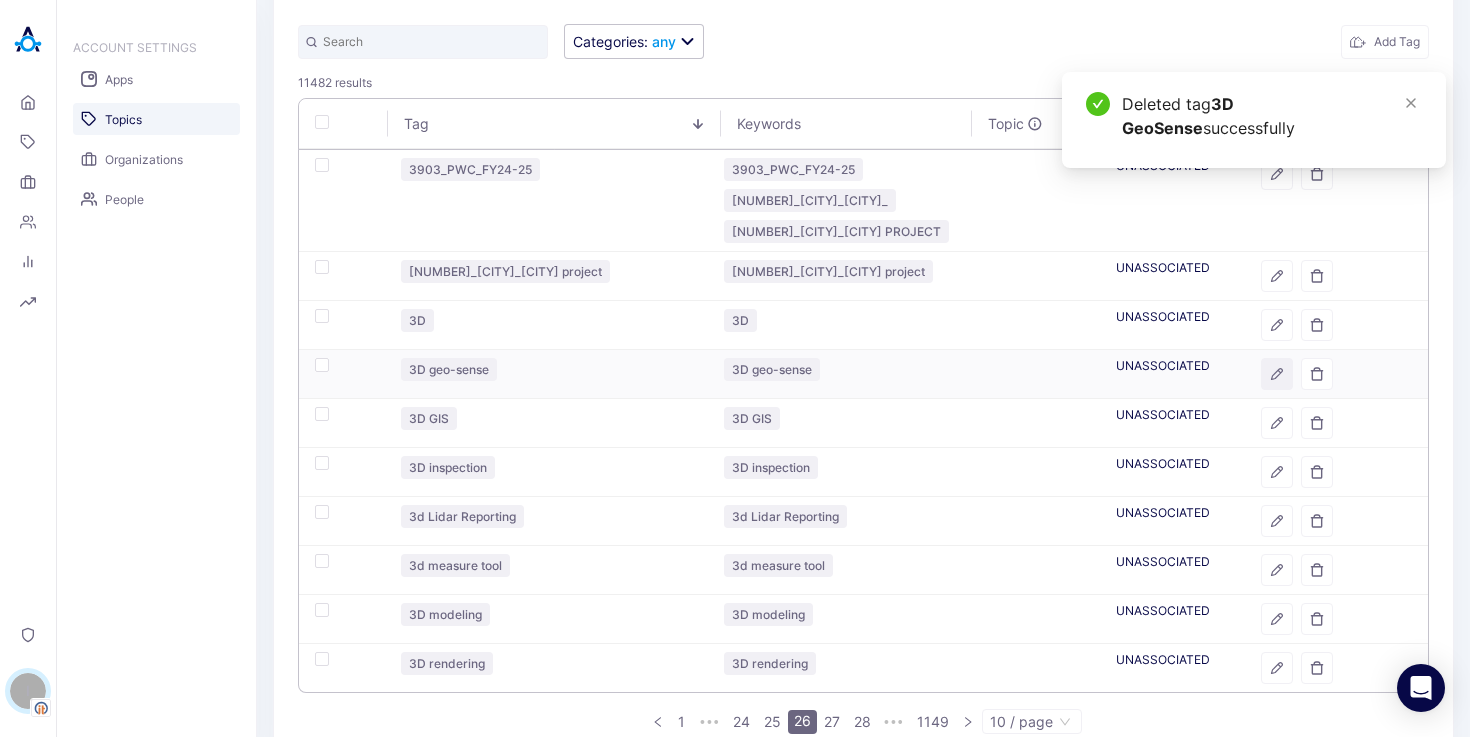 click 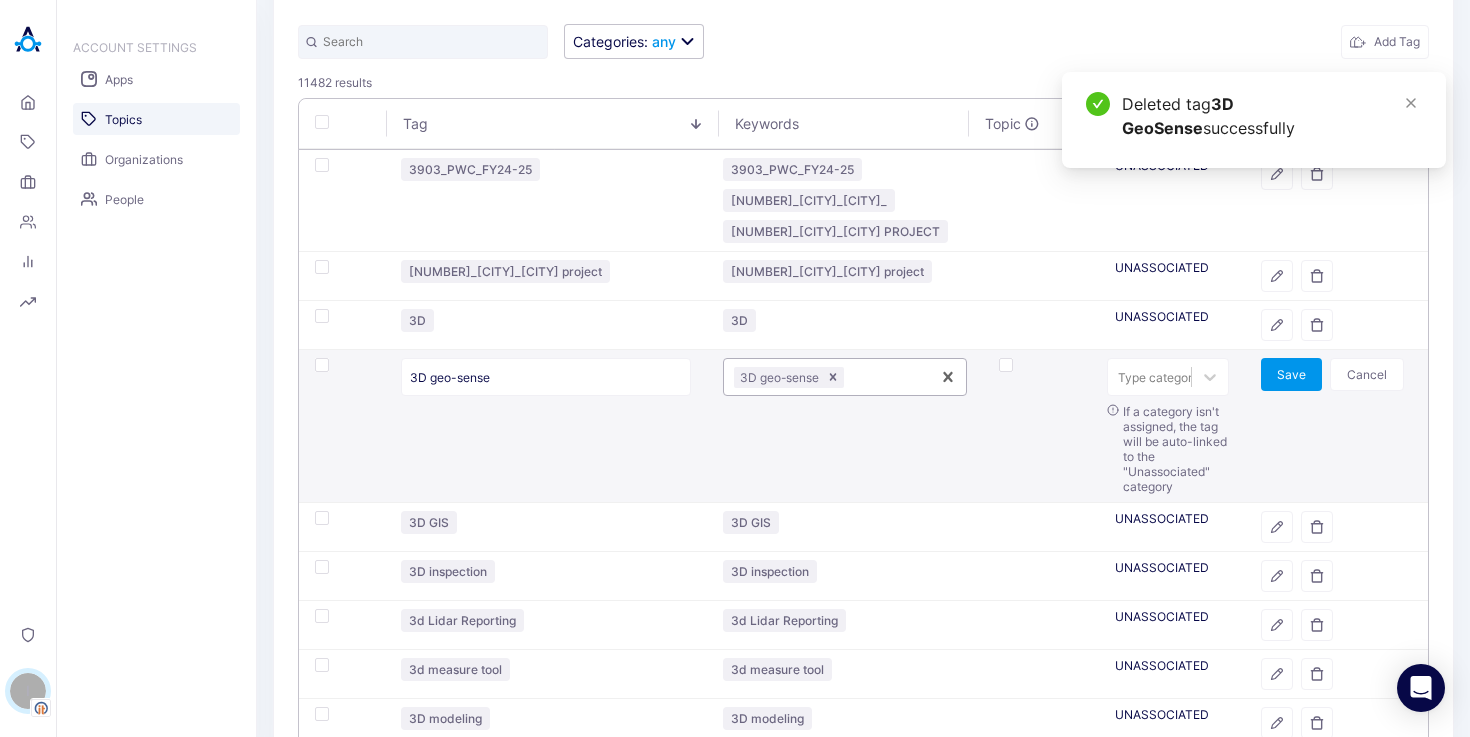 click at bounding box center (884, 377) 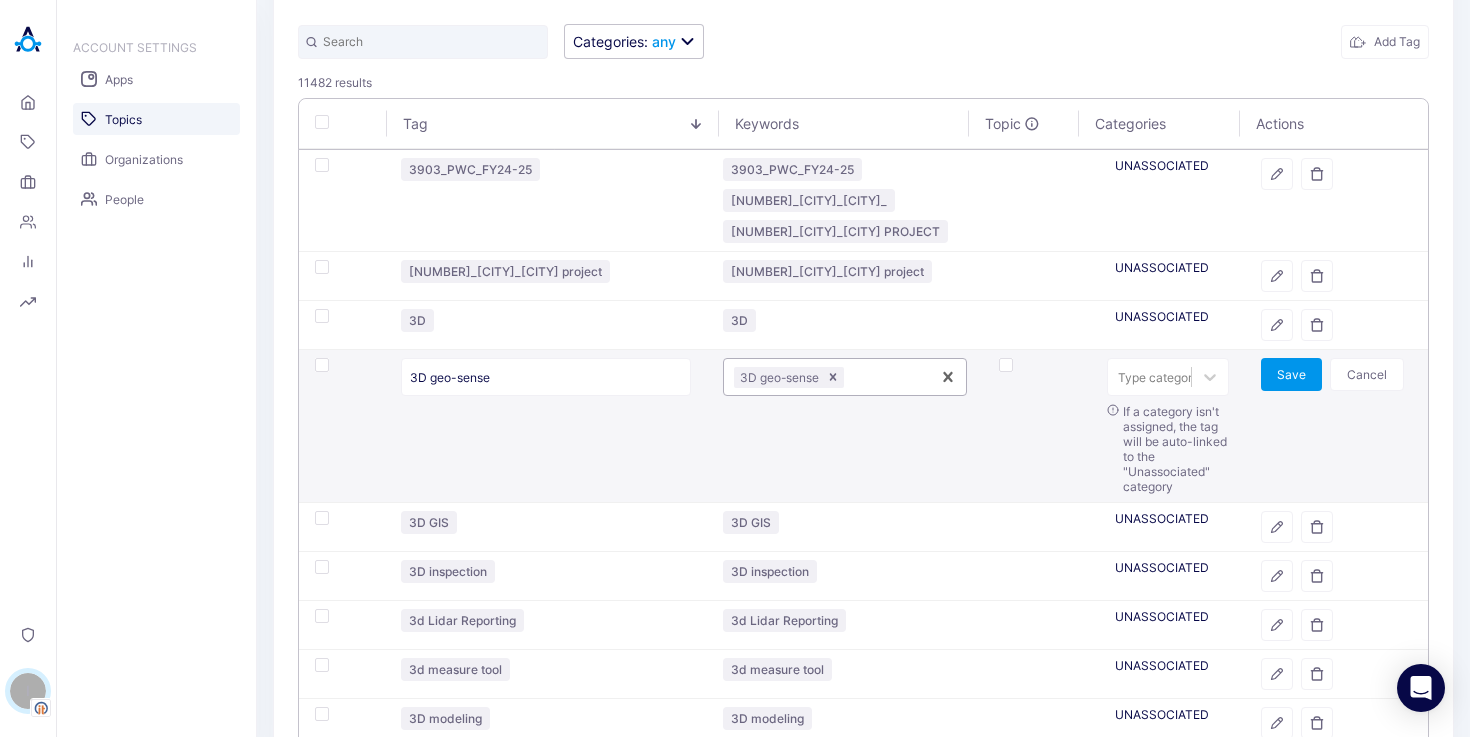 paste on "3D GEOSENSE" 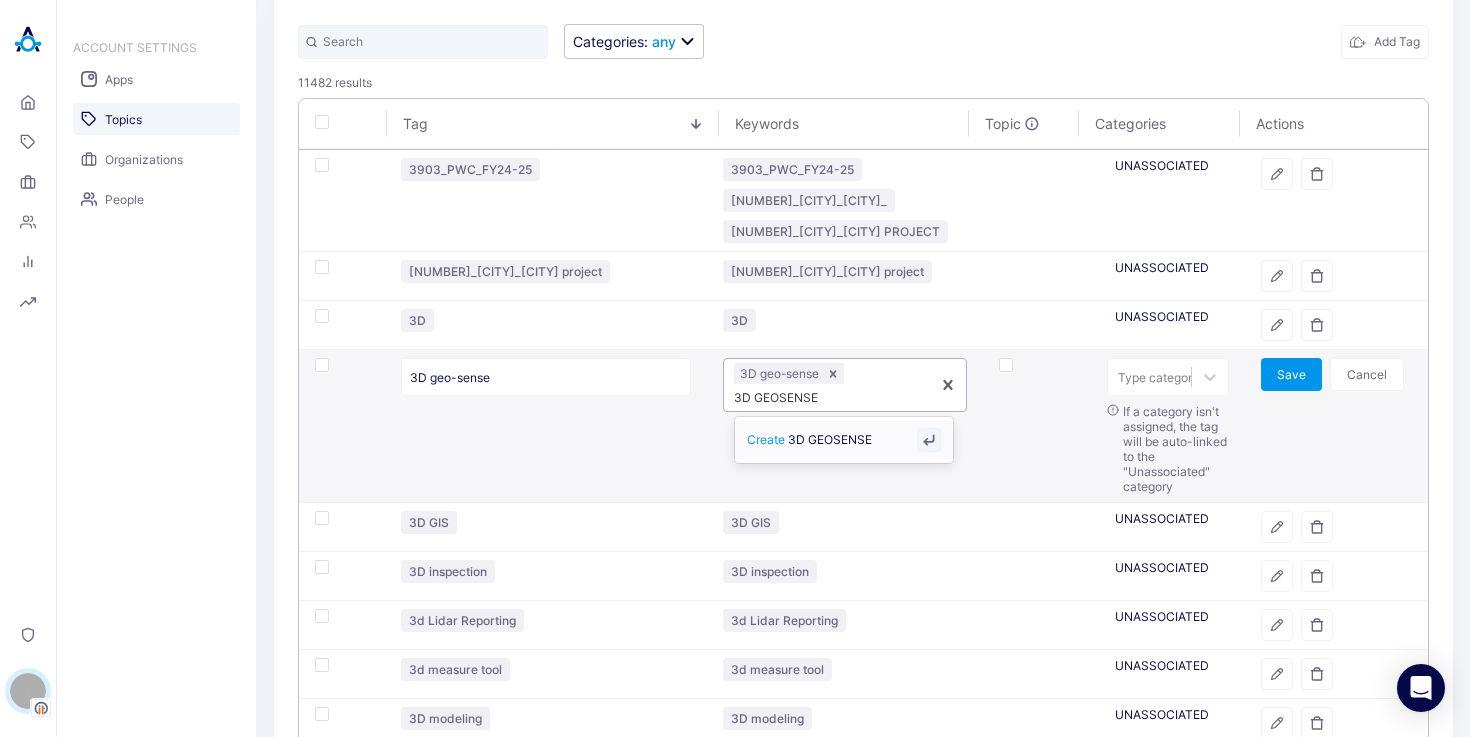 type 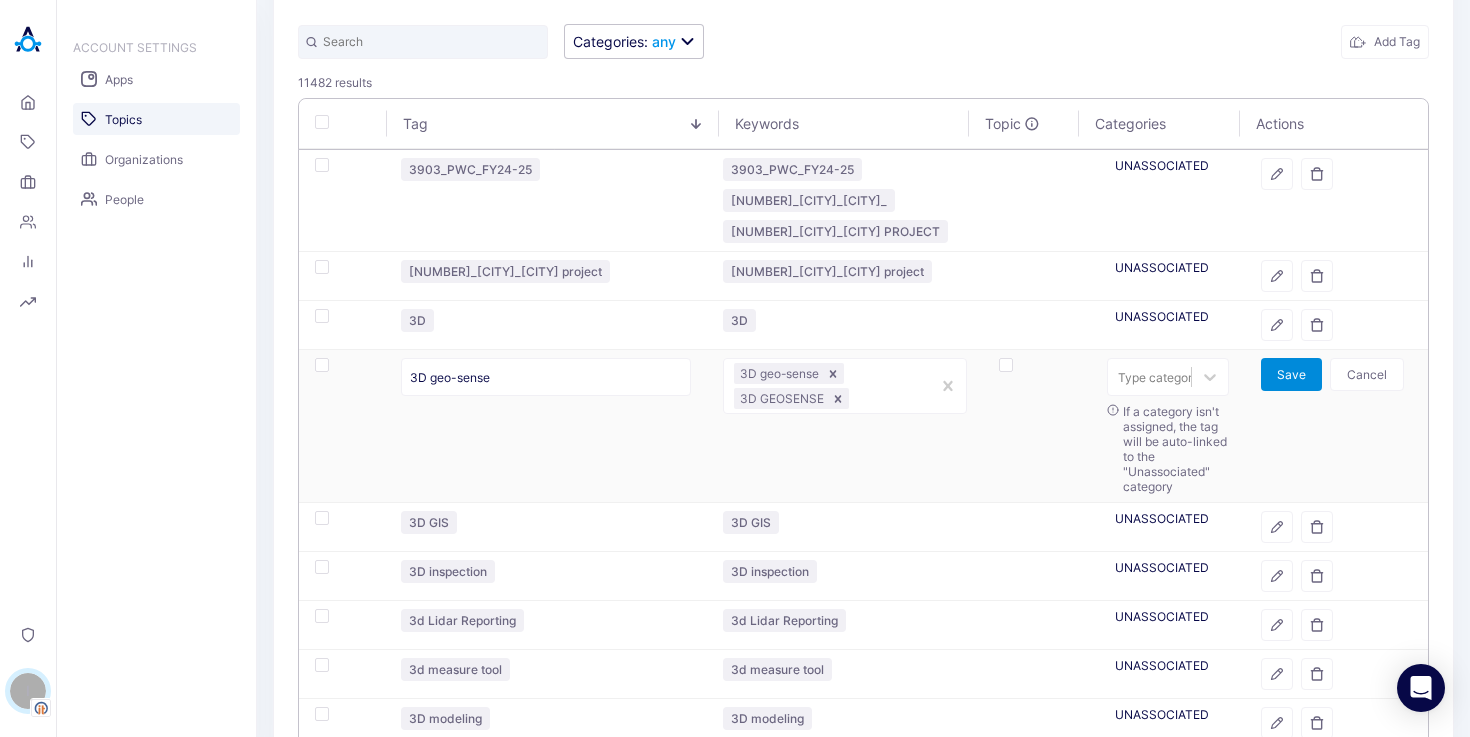 click on "Save" at bounding box center [1291, 374] 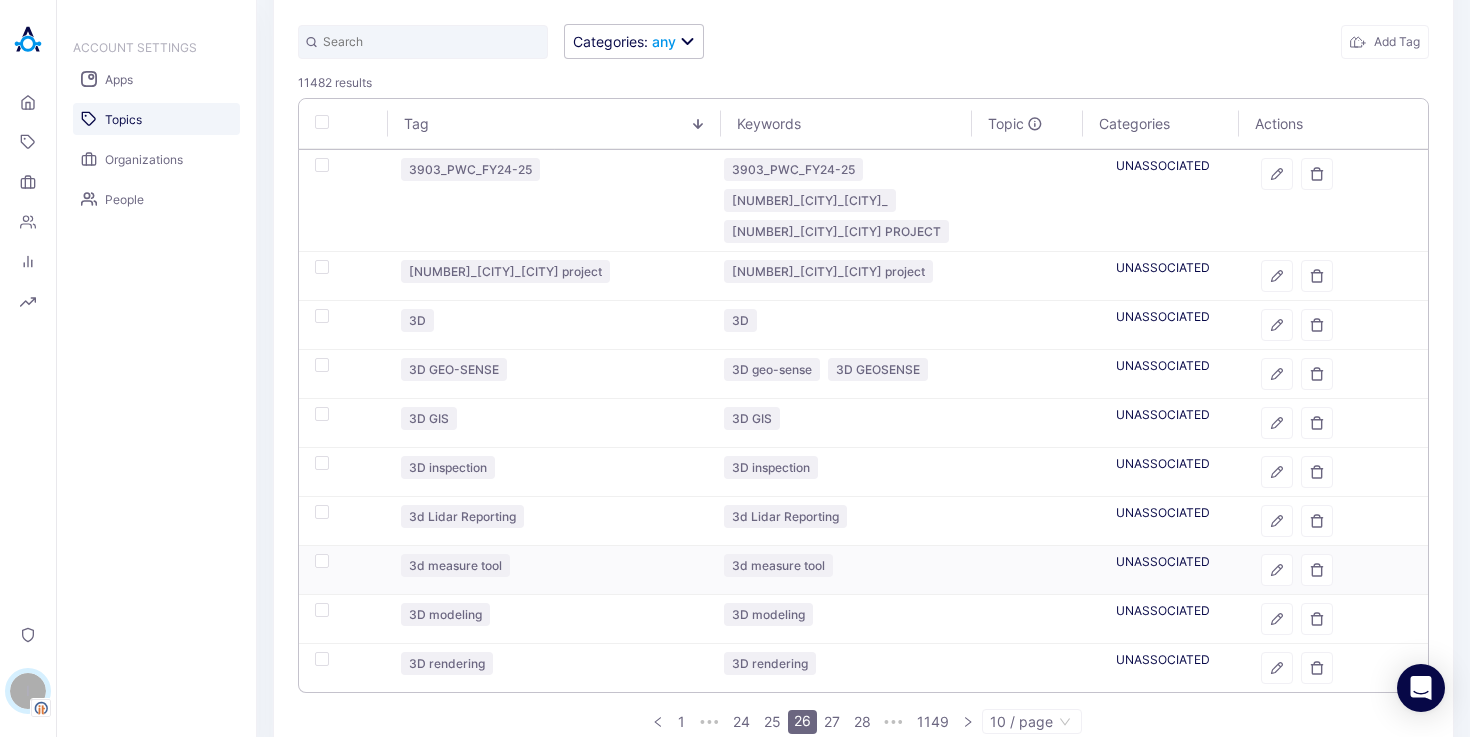 scroll, scrollTop: 220, scrollLeft: 0, axis: vertical 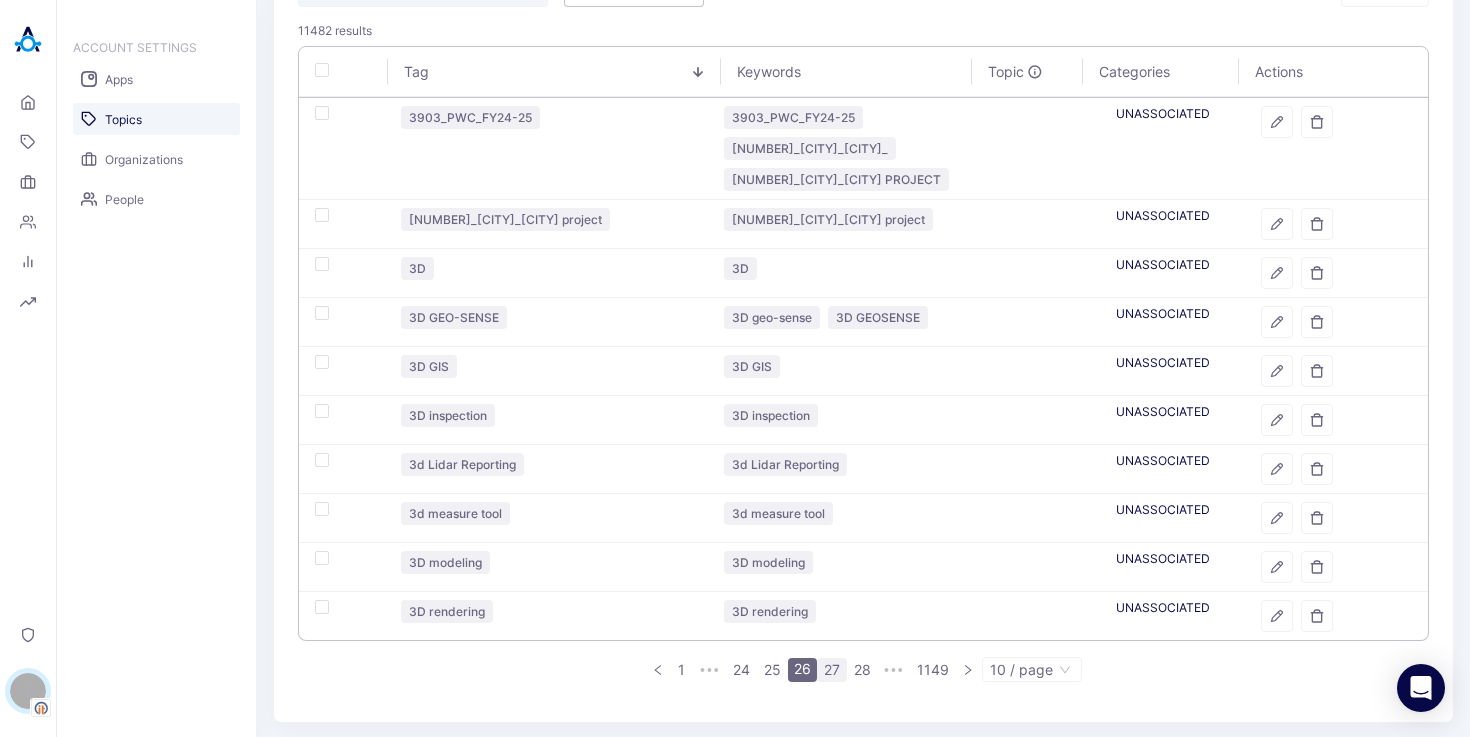 click on "27" at bounding box center [832, 670] 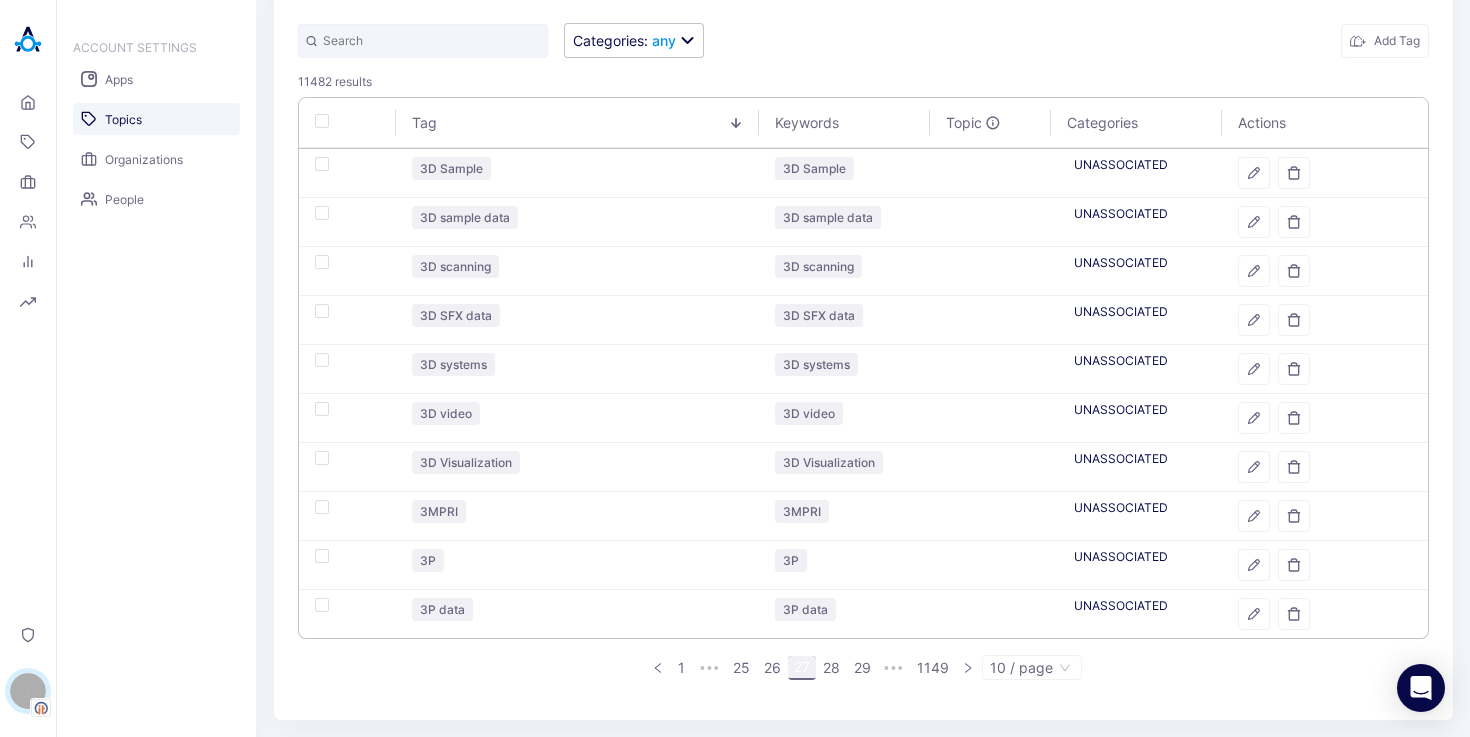 scroll, scrollTop: 168, scrollLeft: 0, axis: vertical 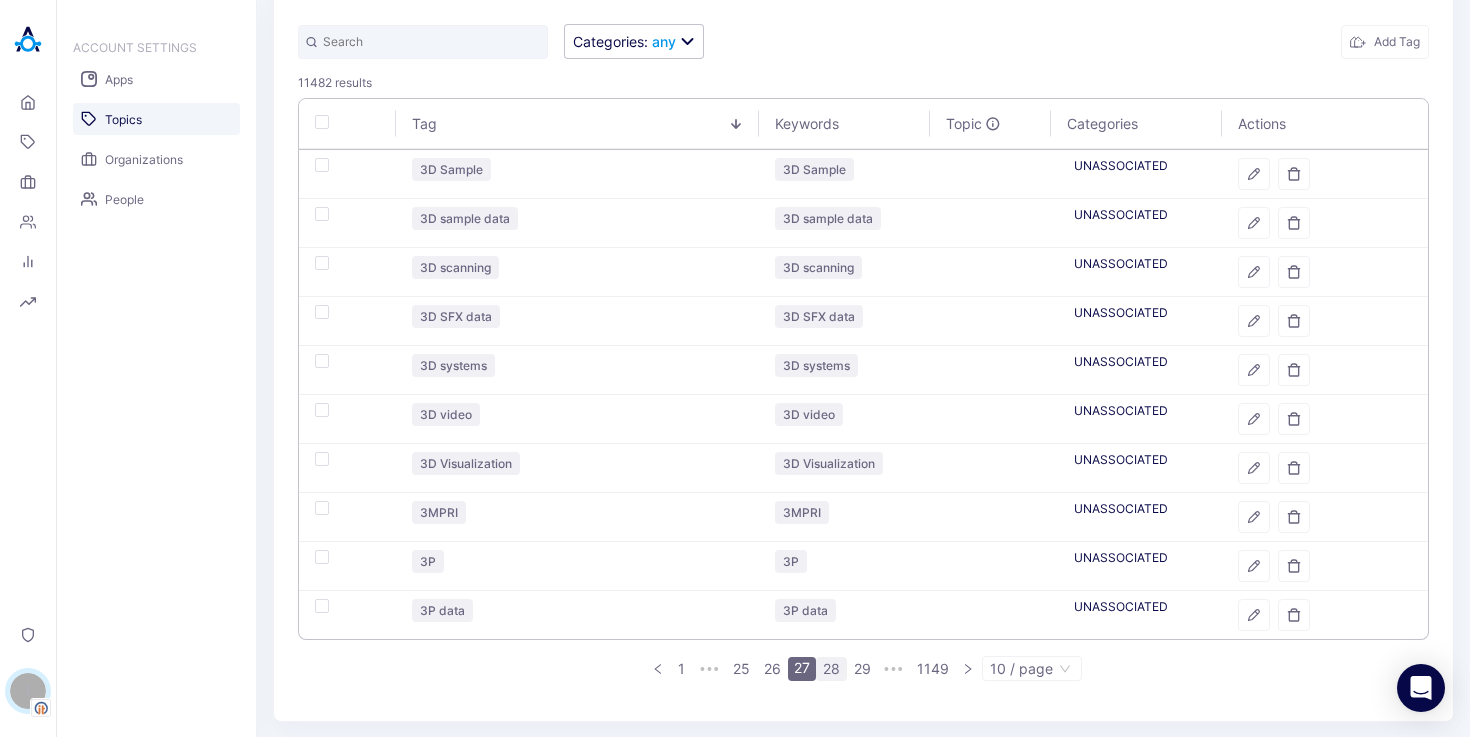 click on "28" at bounding box center [831, 669] 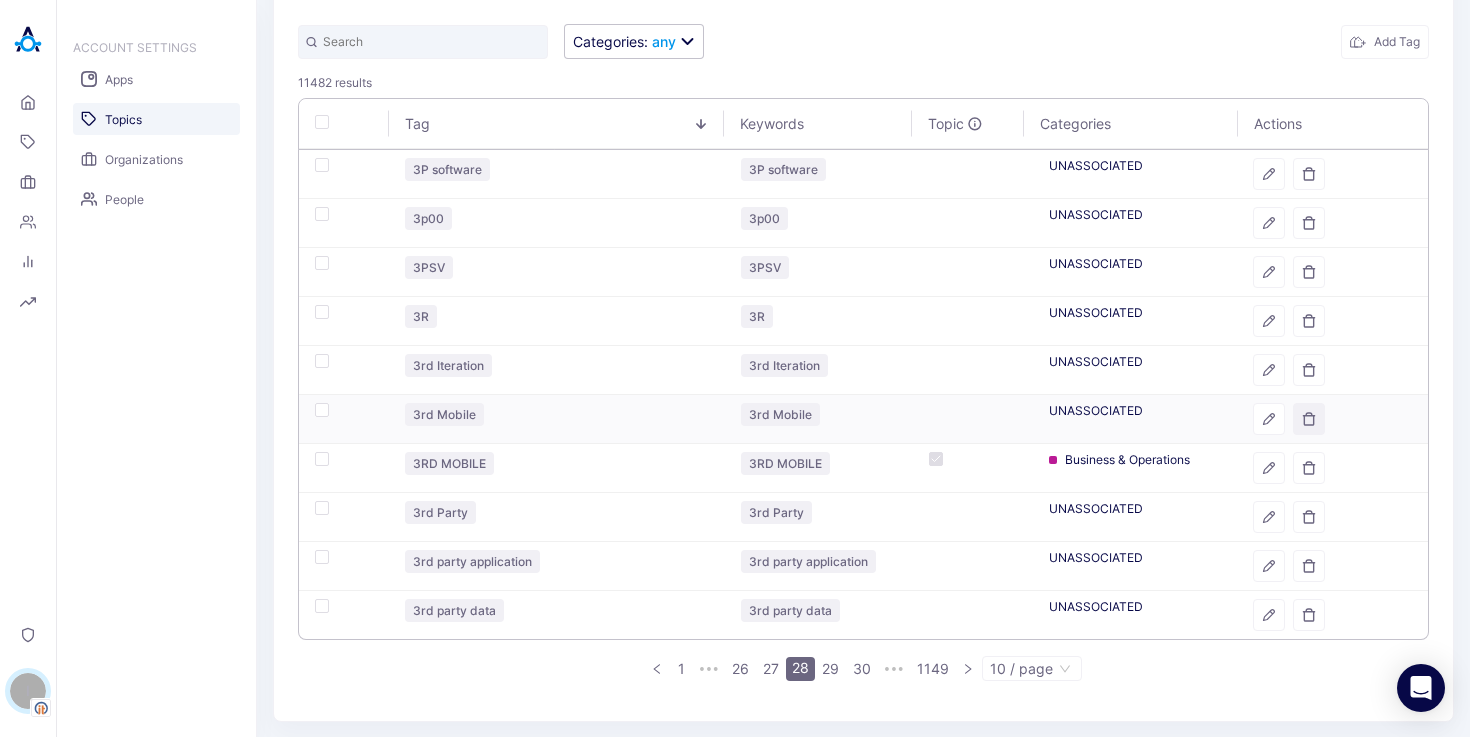 click at bounding box center [1309, 419] 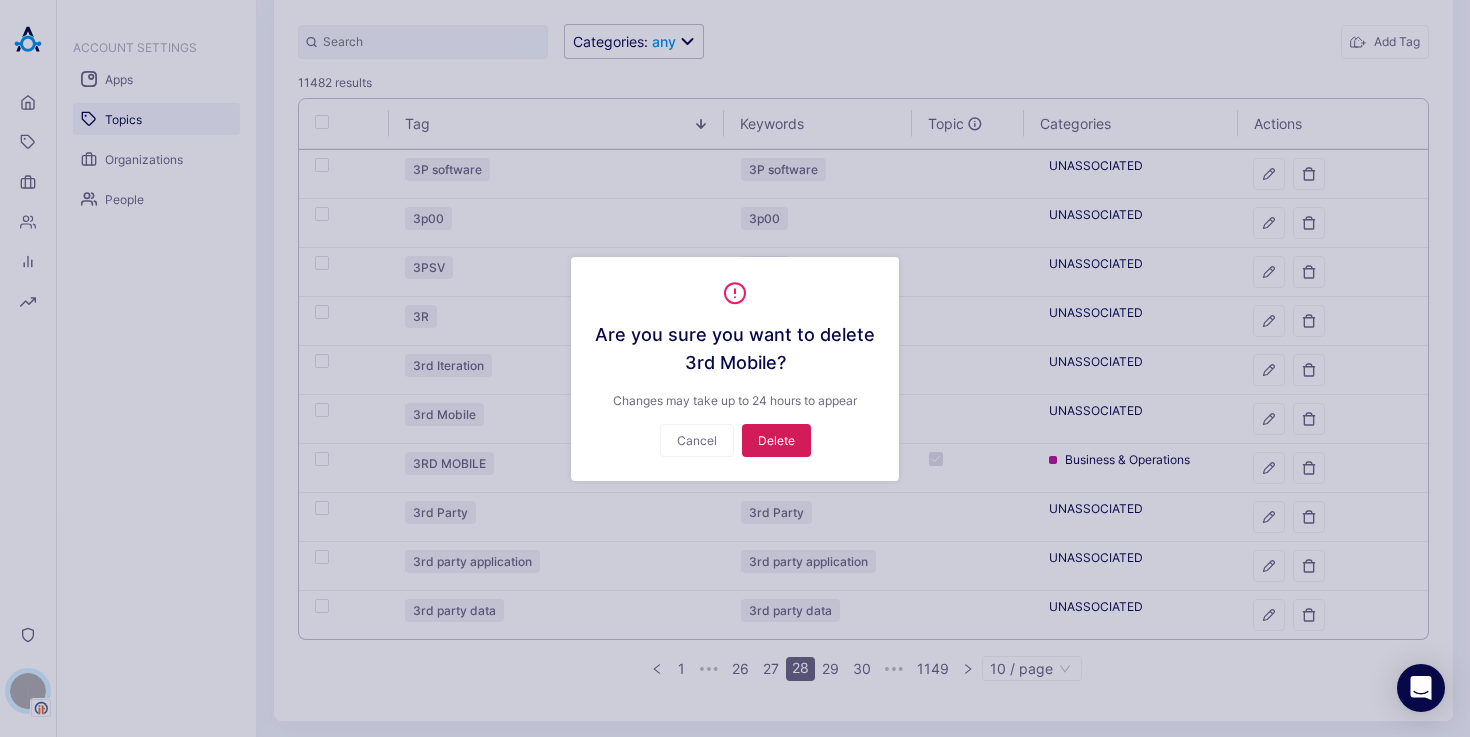 click on "Delete" at bounding box center [776, 440] 